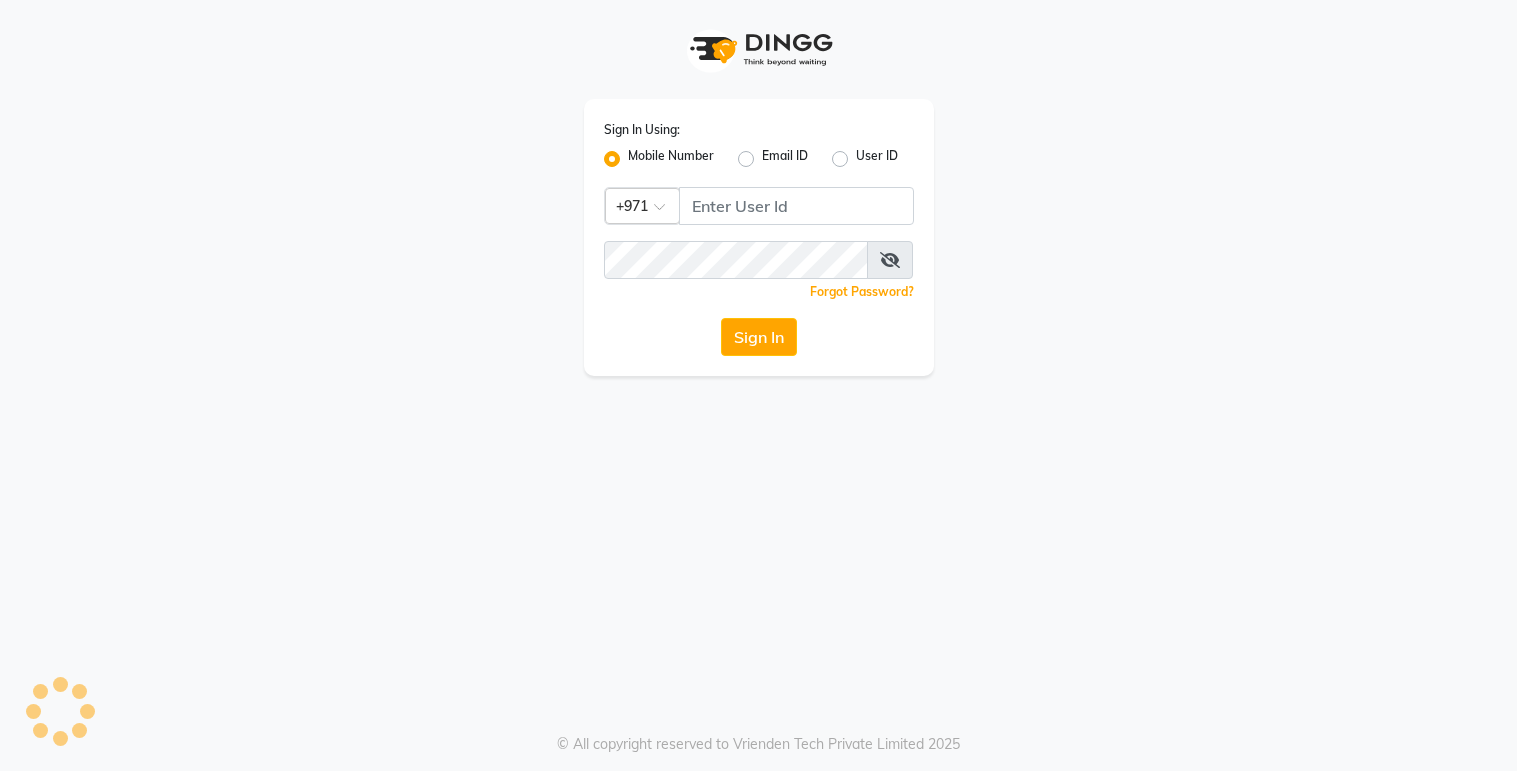 scroll, scrollTop: 0, scrollLeft: 0, axis: both 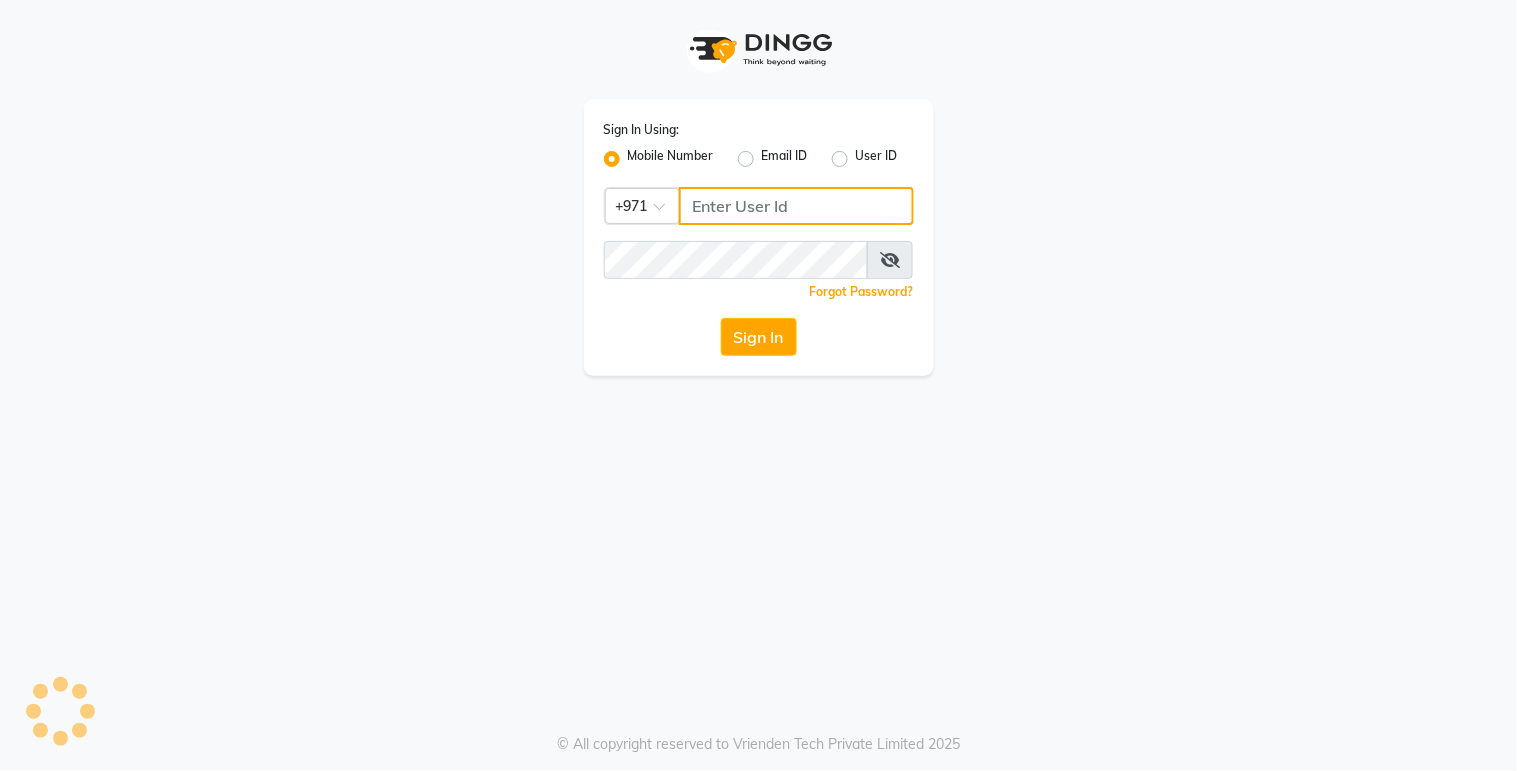 type on "527263343" 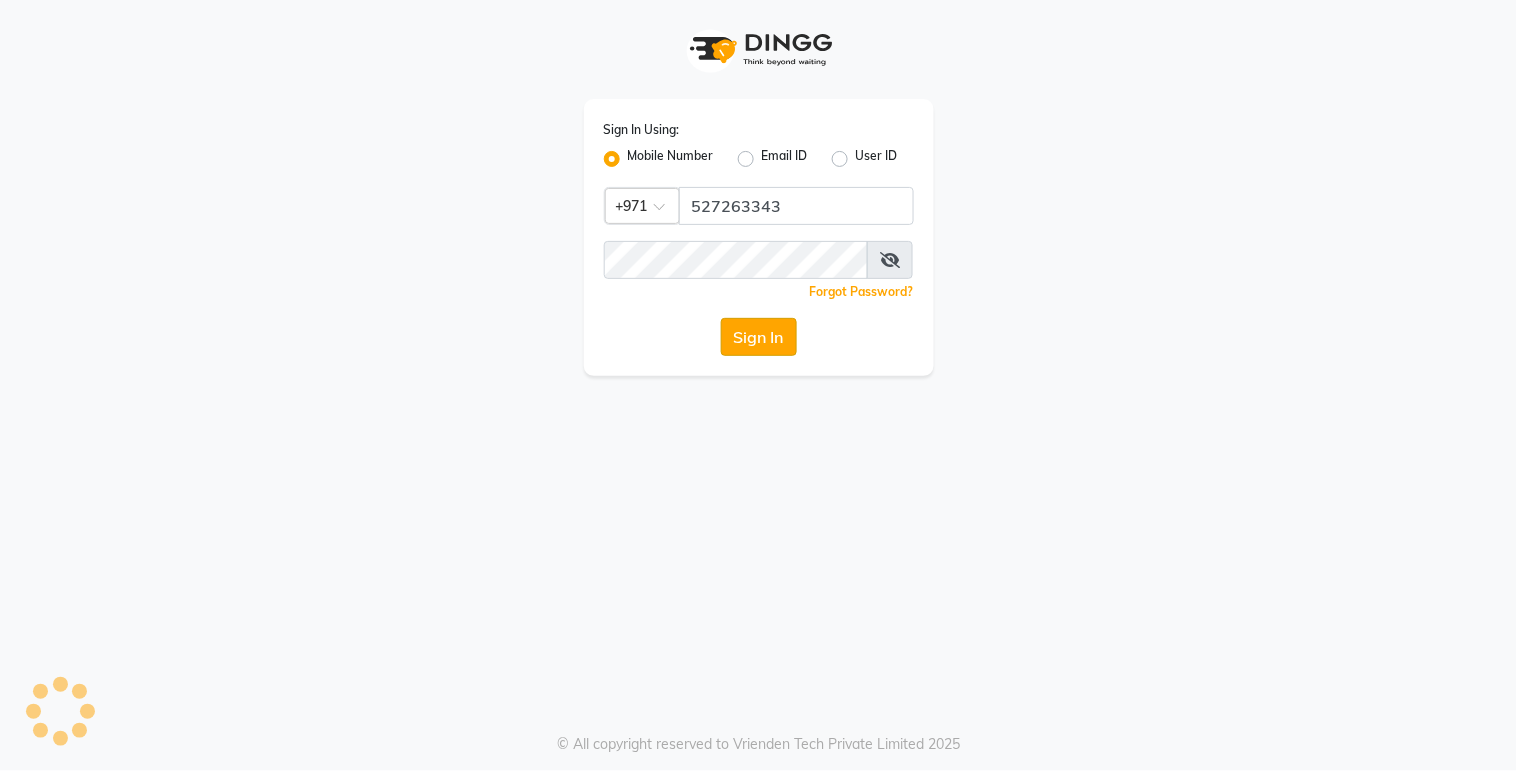 click on "Sign In" 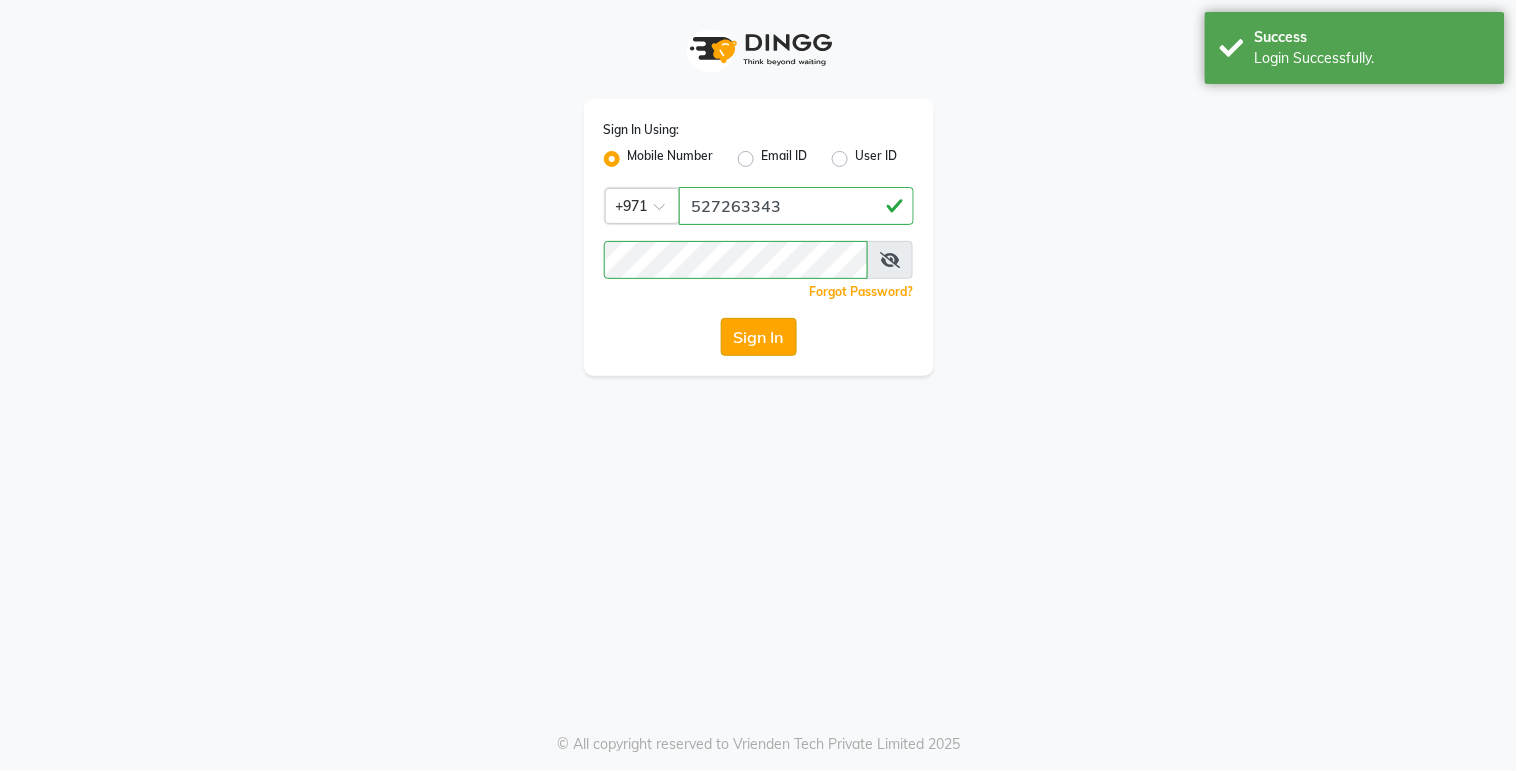 click on "Sign In" 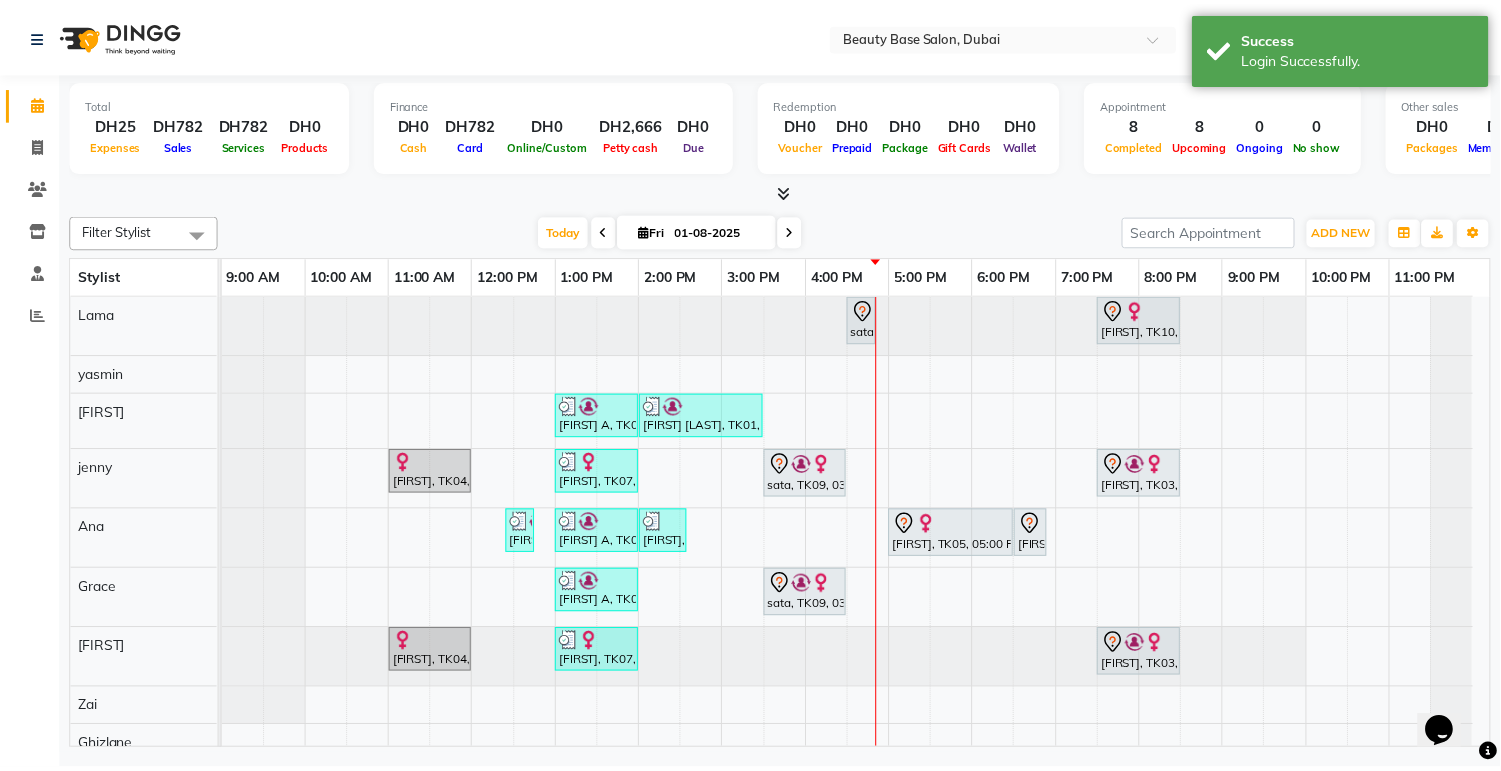 scroll, scrollTop: 0, scrollLeft: 0, axis: both 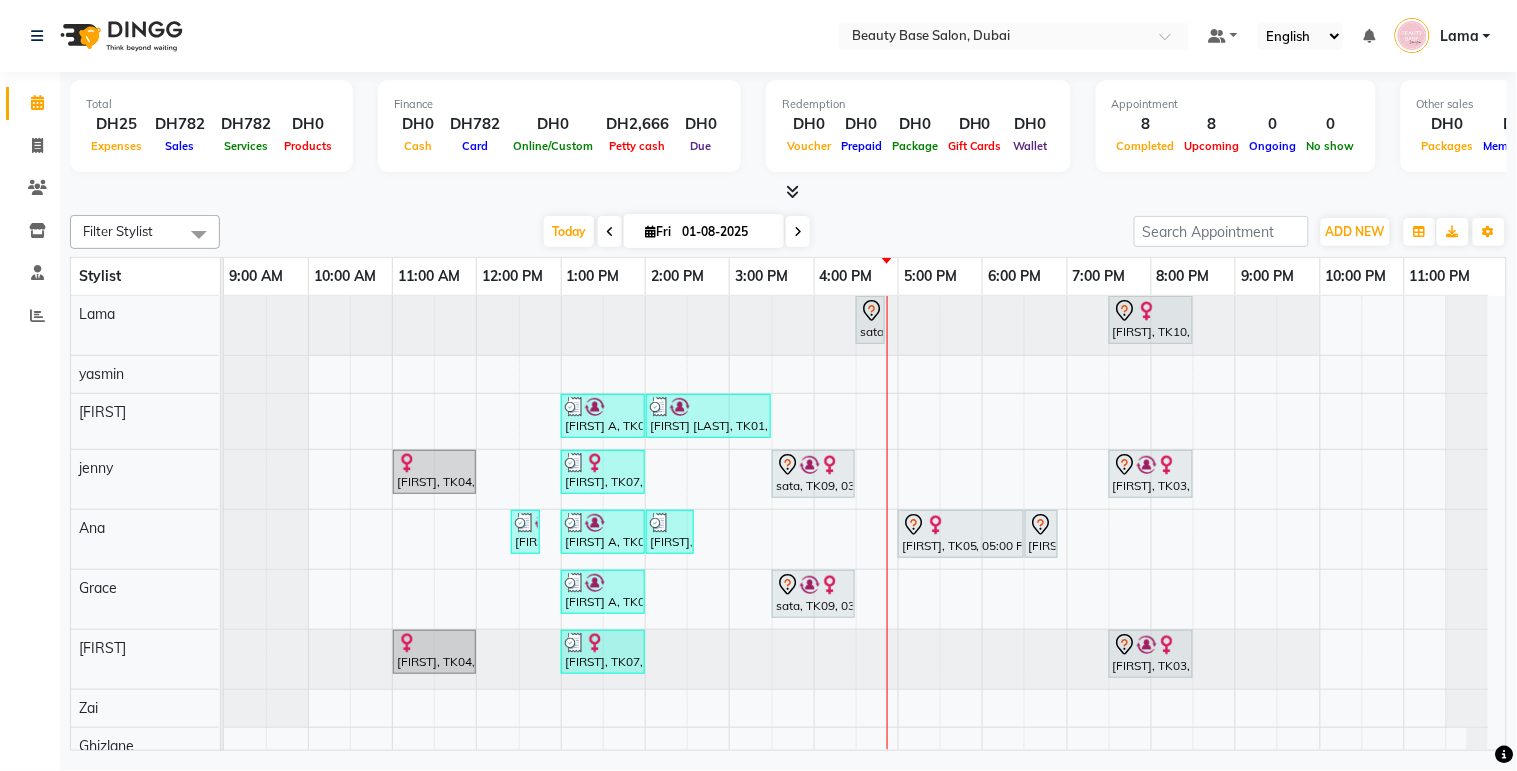click at bounding box center (961, 525) 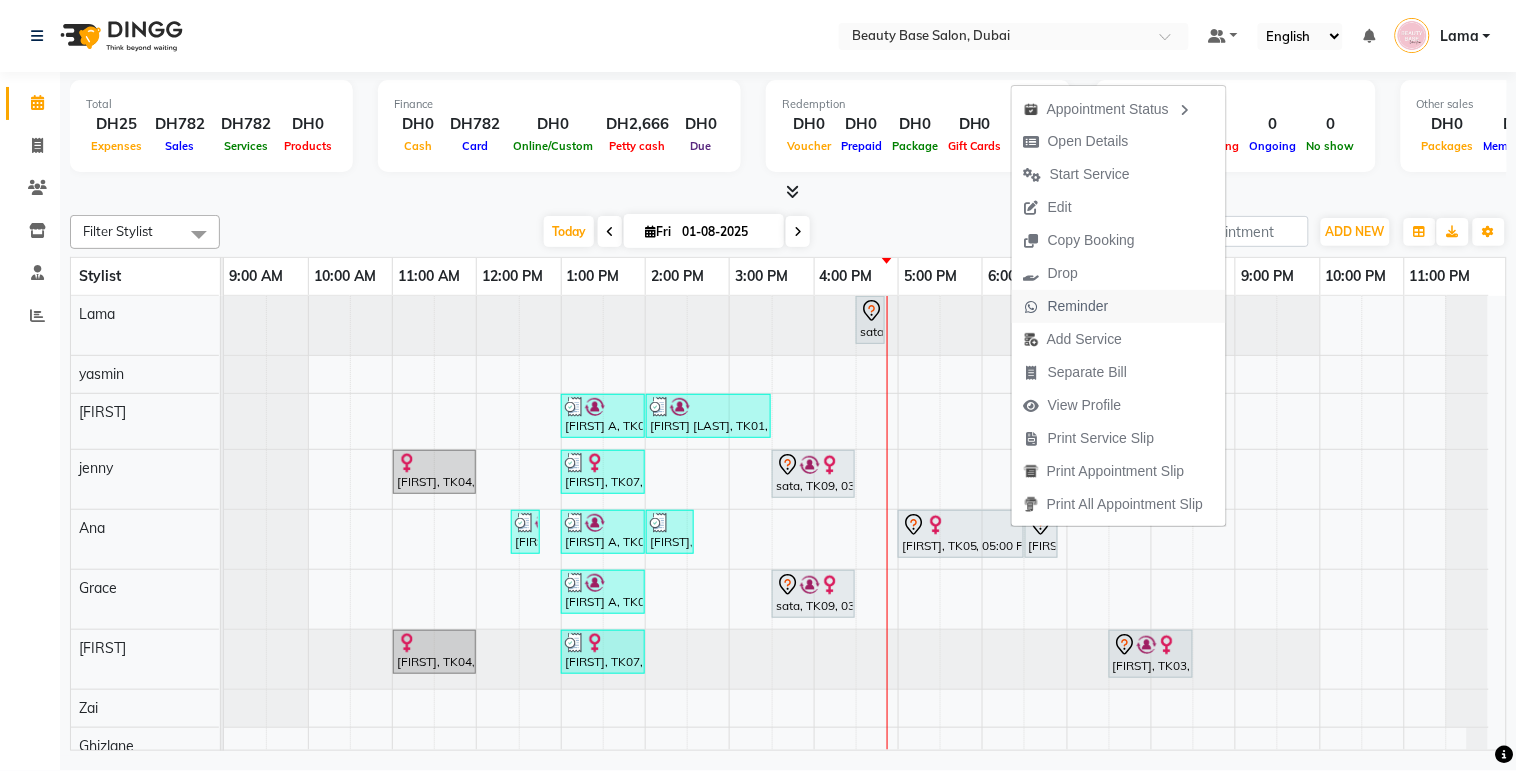 click on "Reminder" at bounding box center (1078, 306) 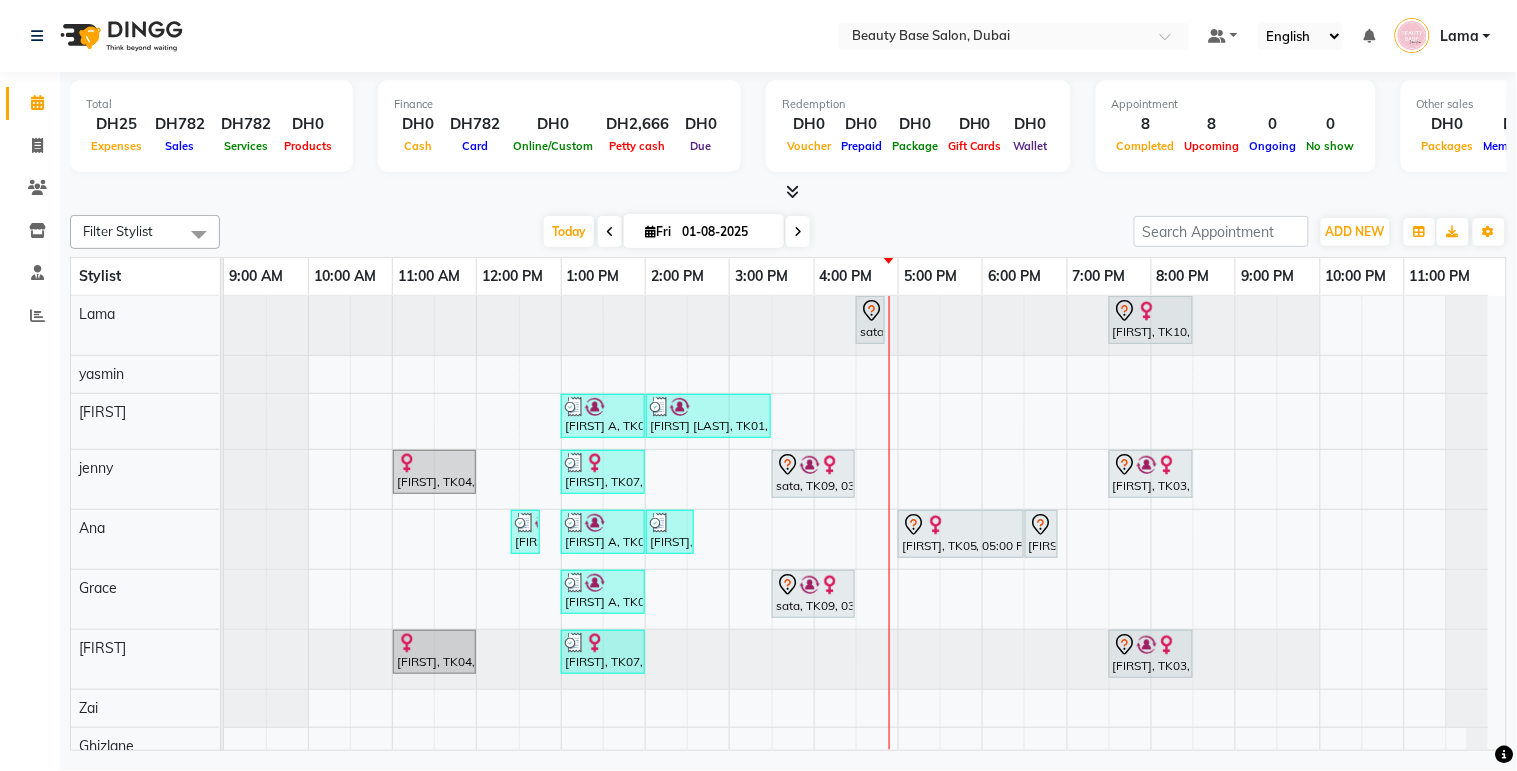 click on "[NAME], TK09, [TIME]-[TIME], [SERVICE]" at bounding box center (813, 474) 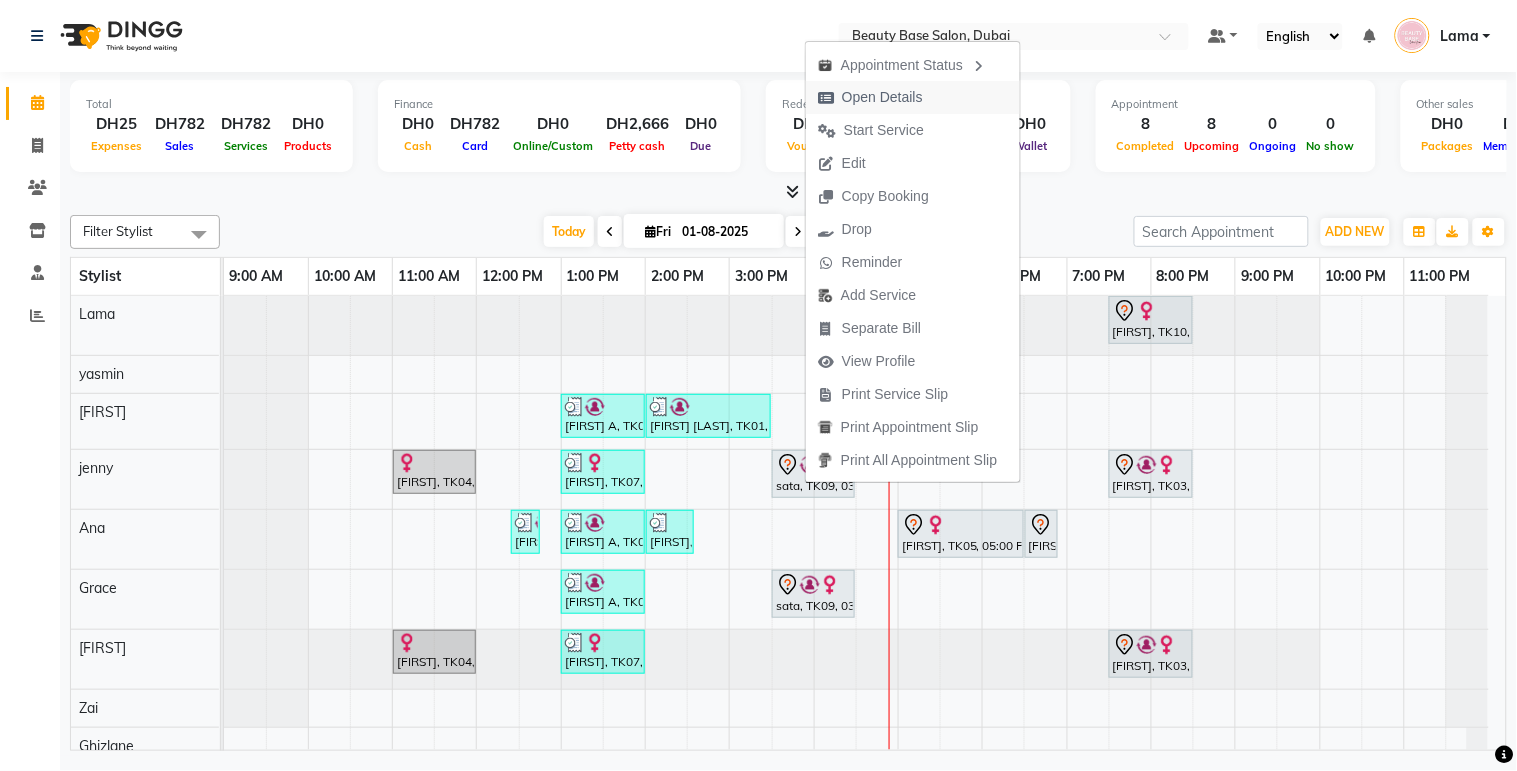 click on "Open Details" at bounding box center (882, 97) 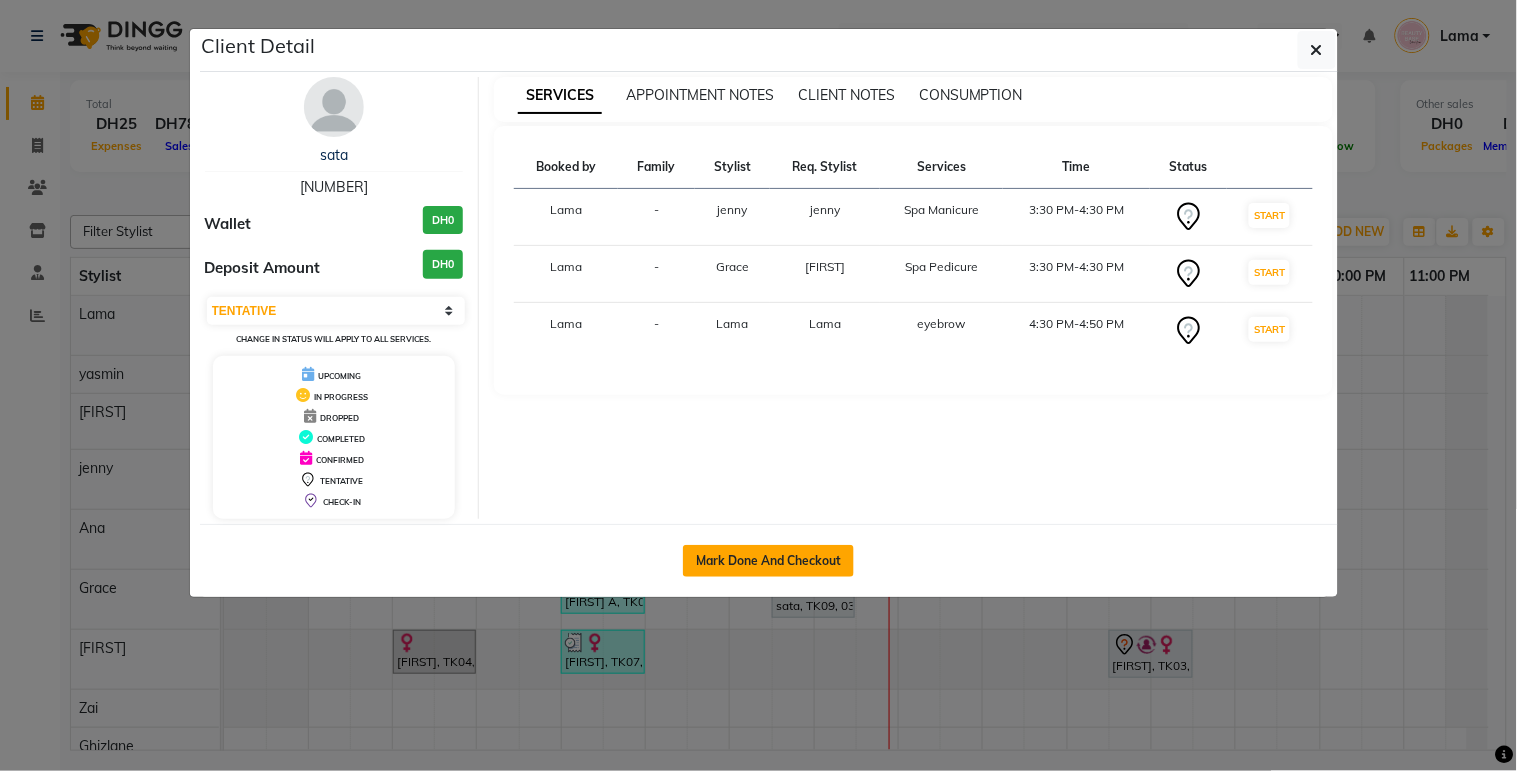 click on "Mark Done And Checkout" 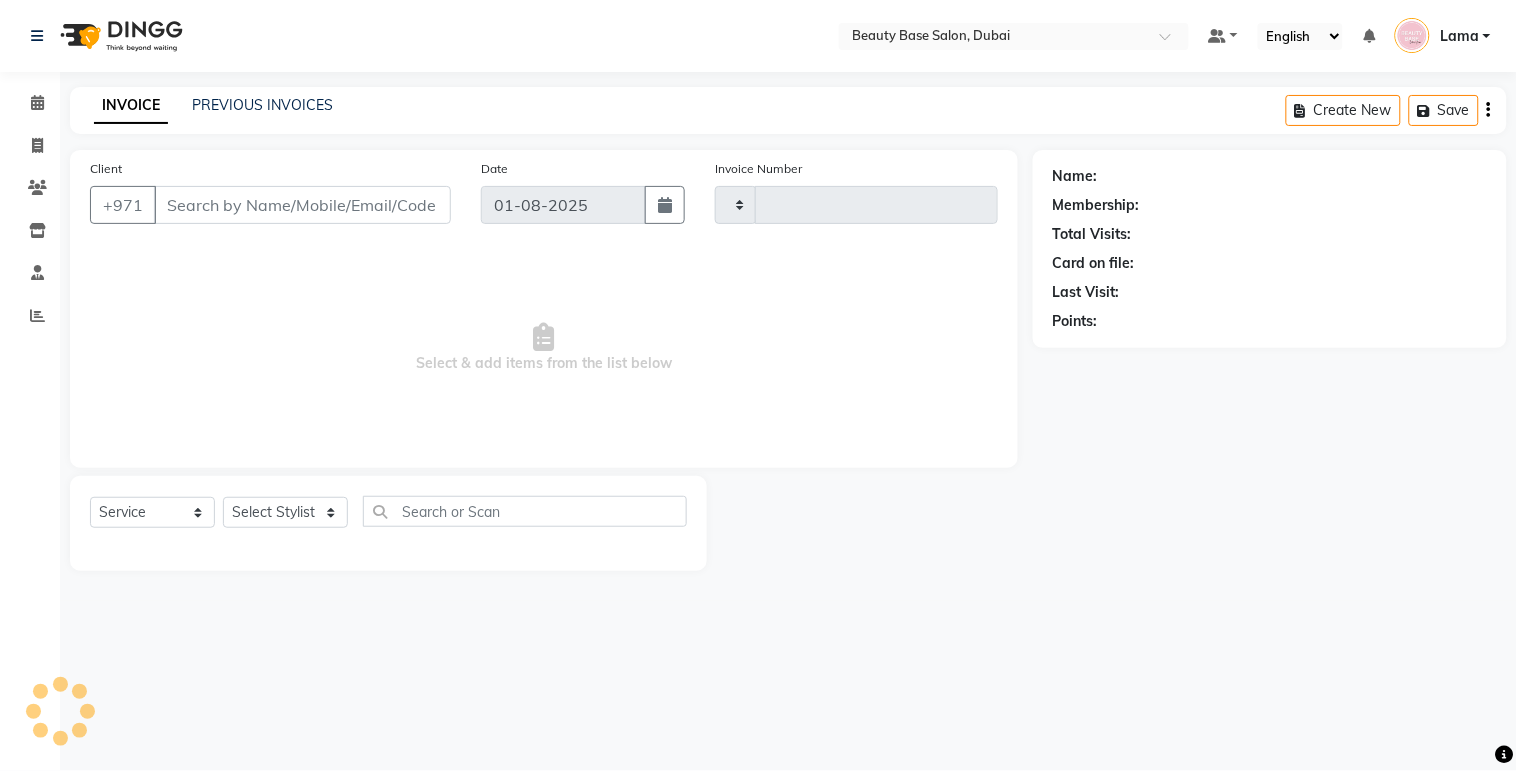 type on "1688" 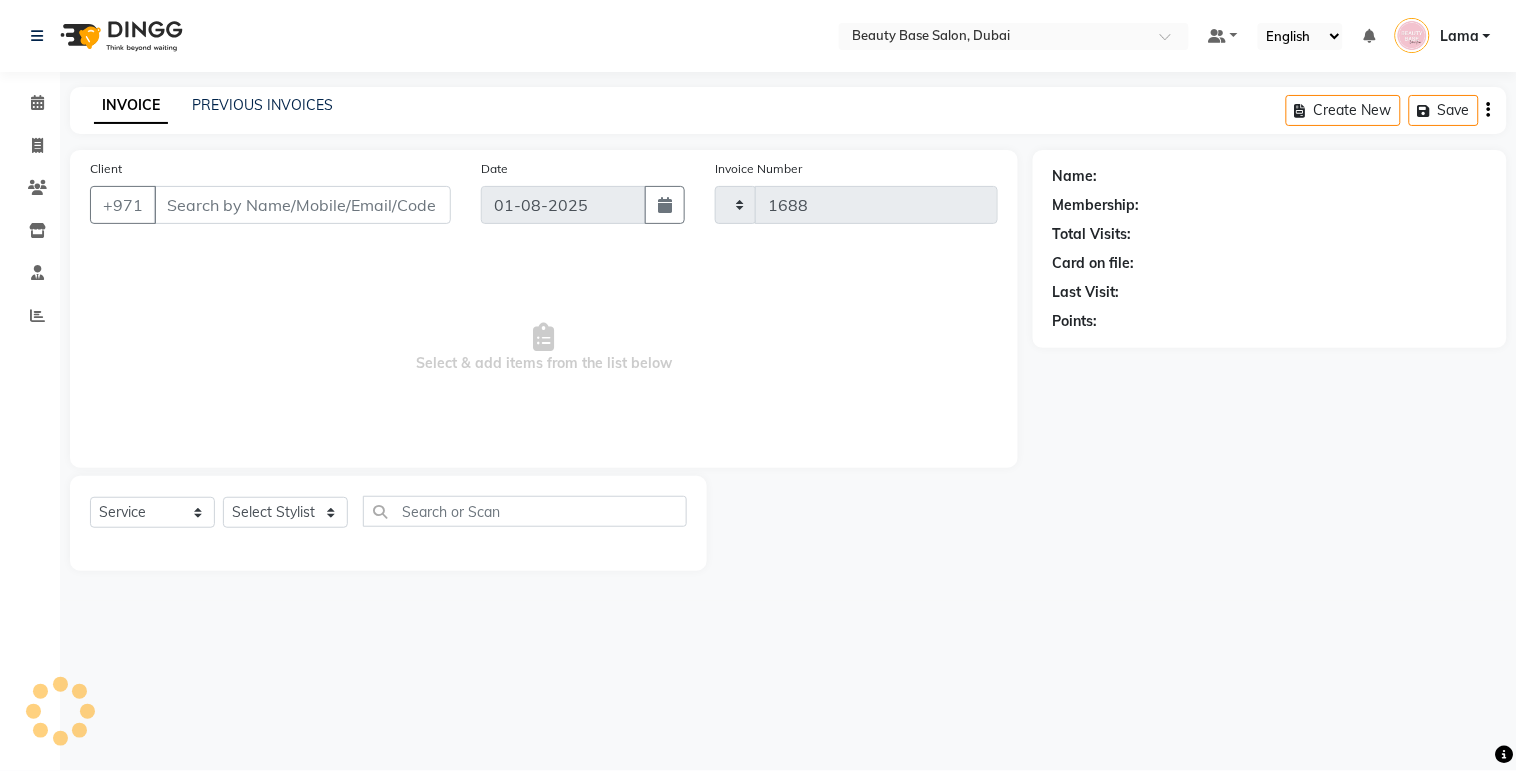 select on "813" 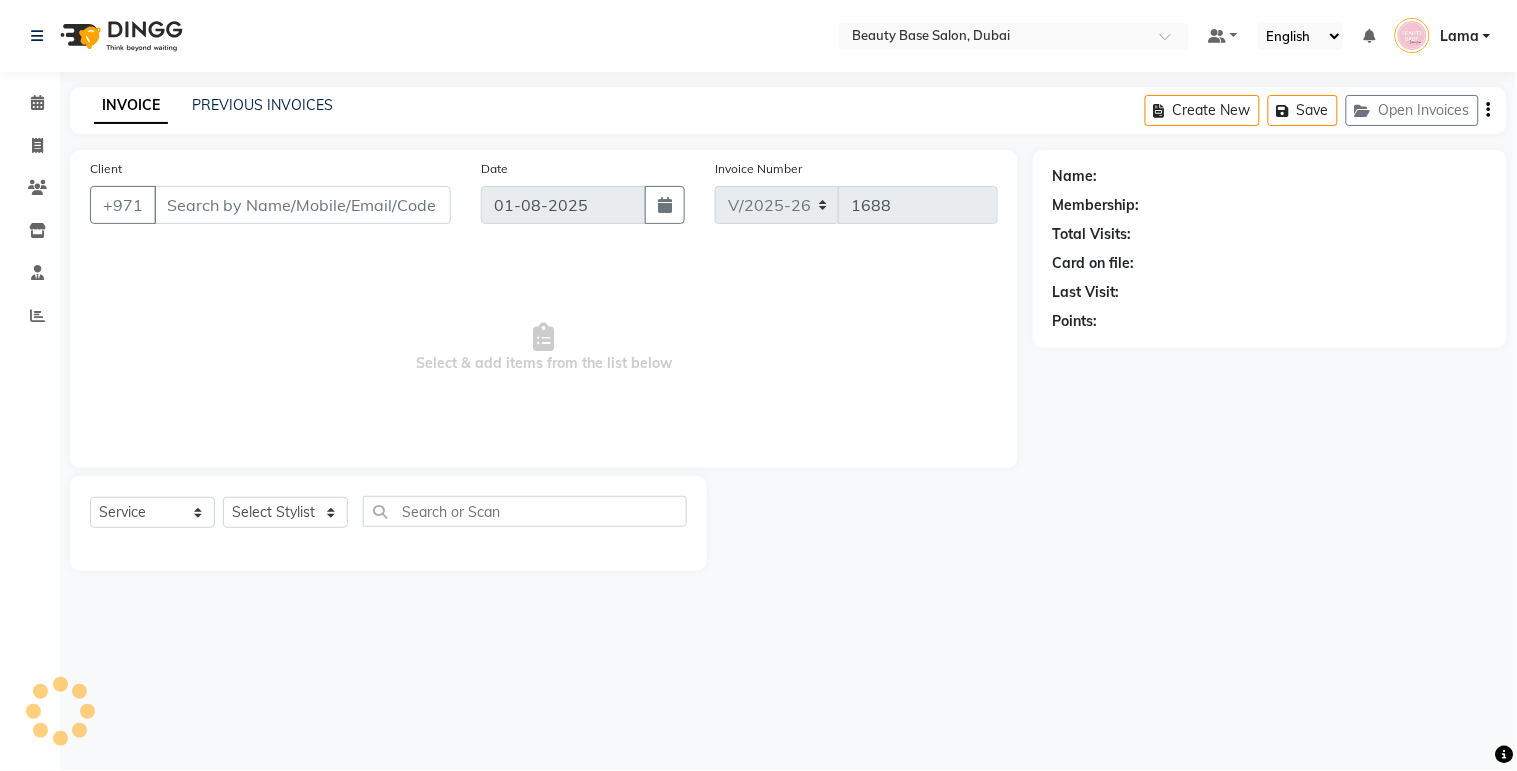 type on "501991848" 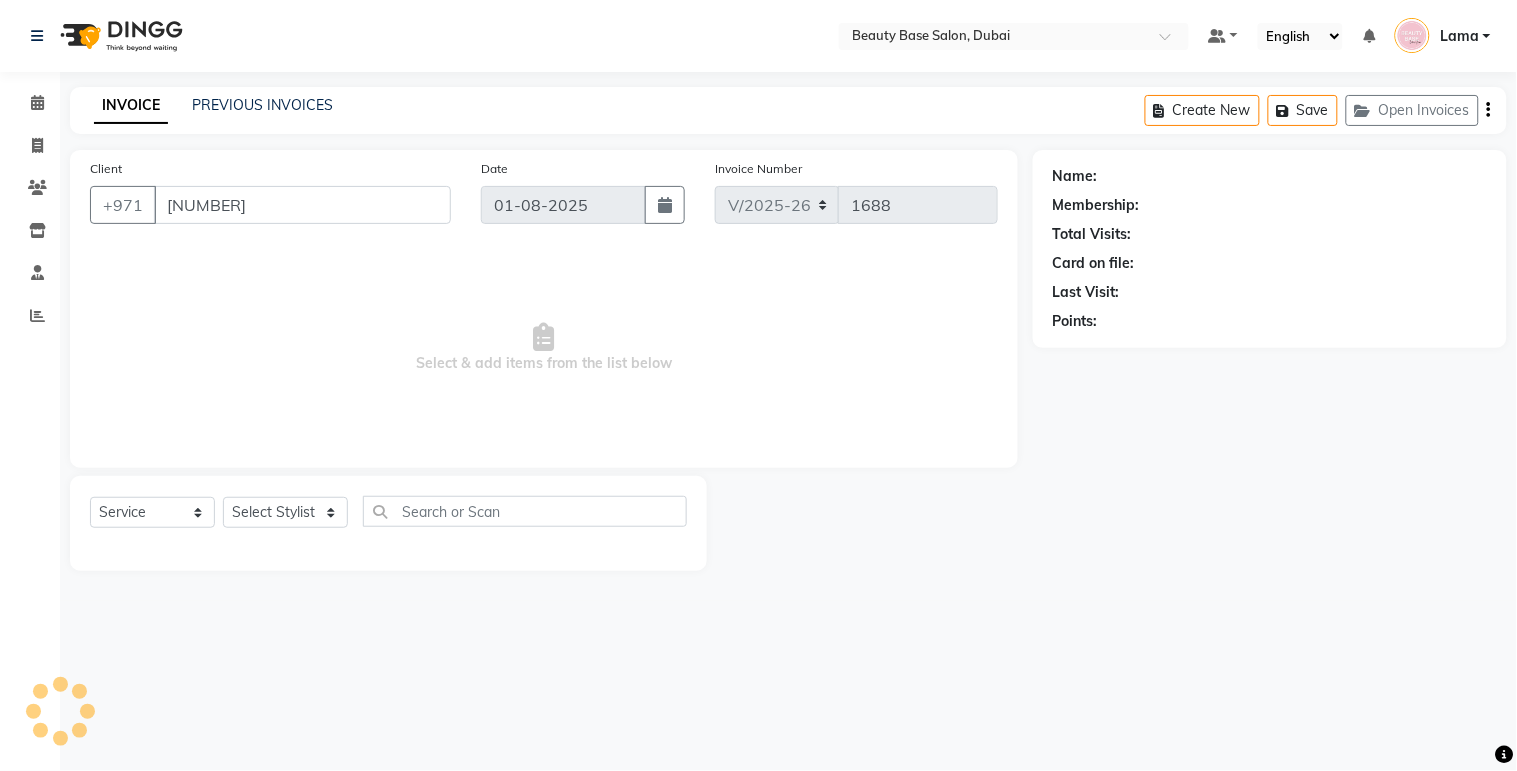 select on "30434" 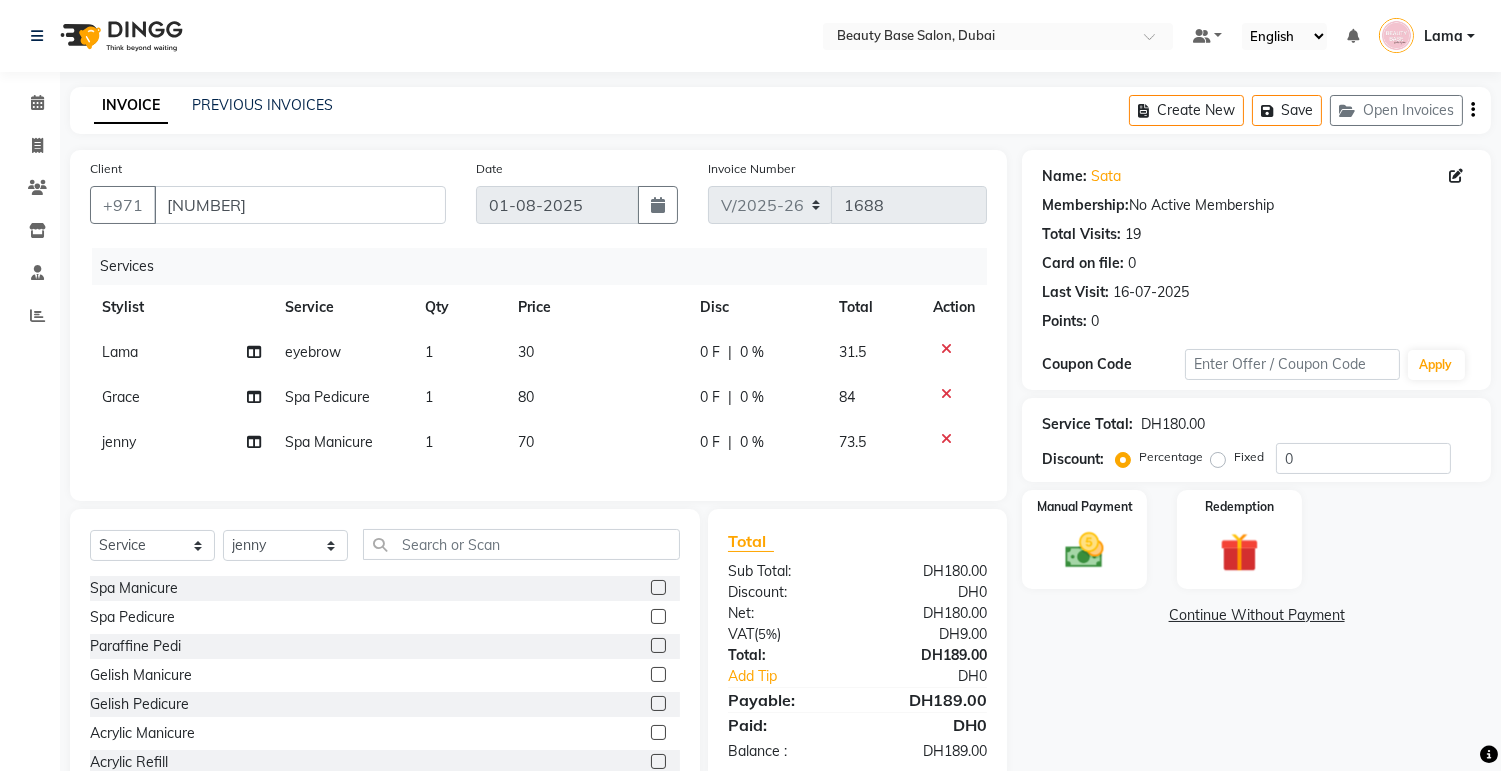 click on "Fixed" 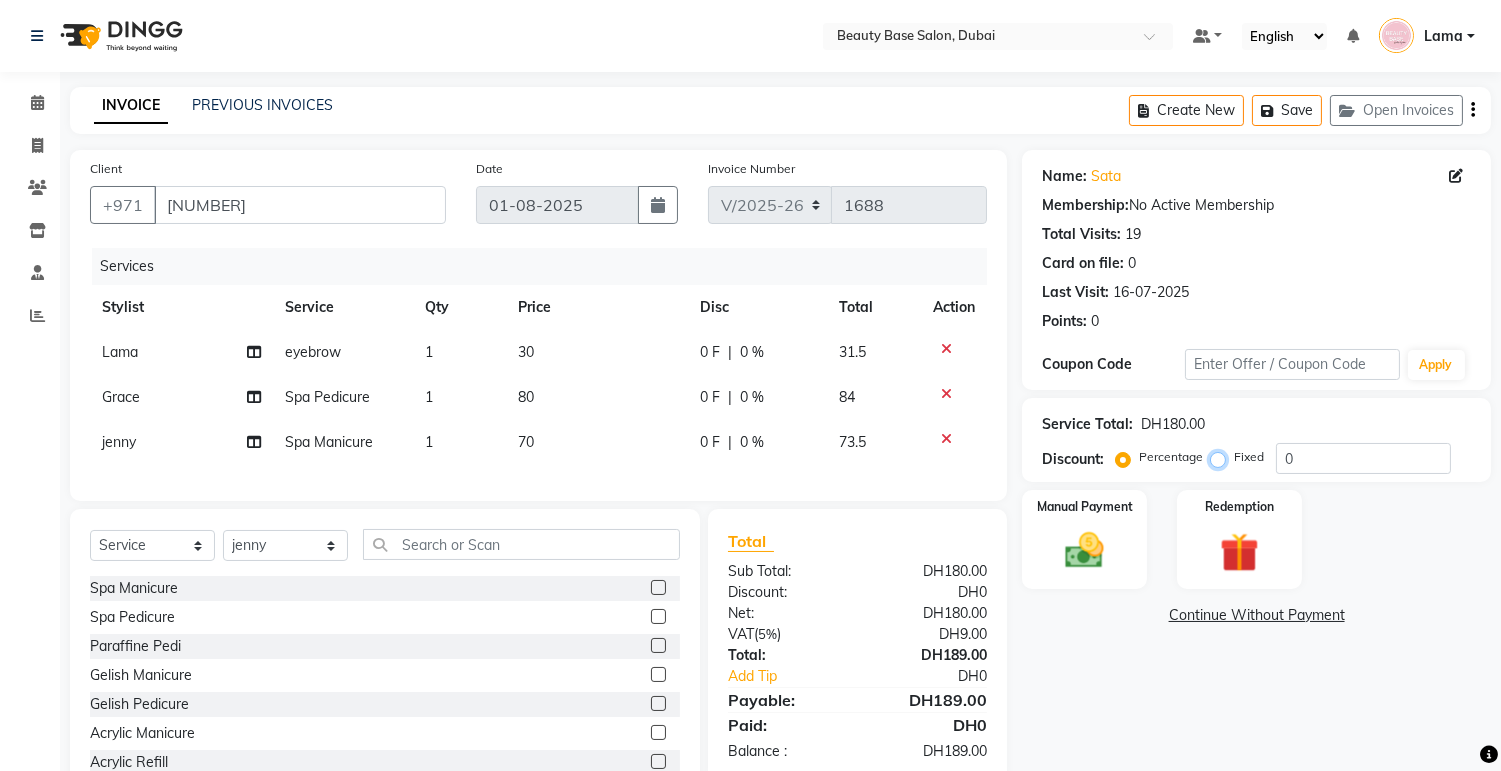 click on "Fixed" at bounding box center [1222, 457] 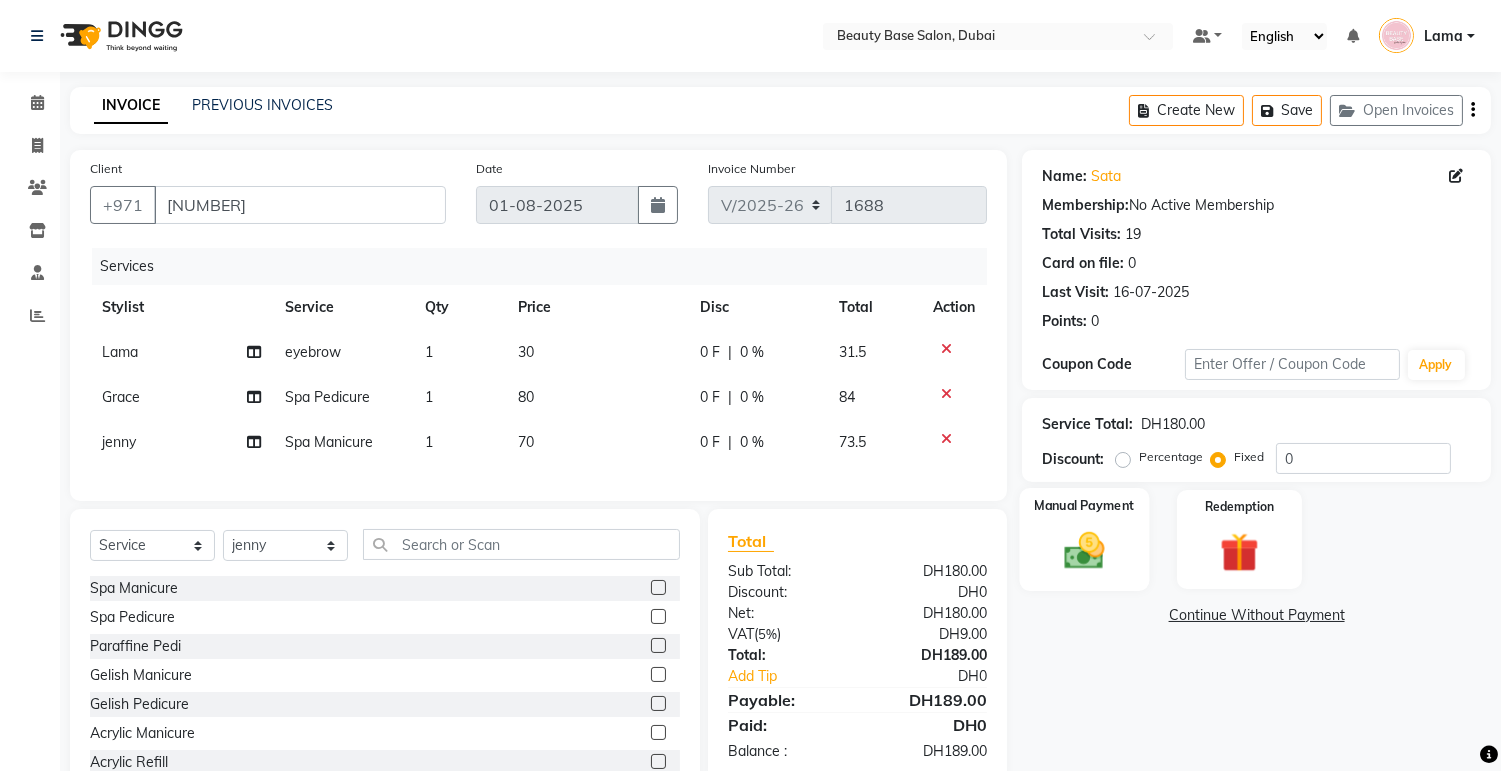 click on "Manual Payment" 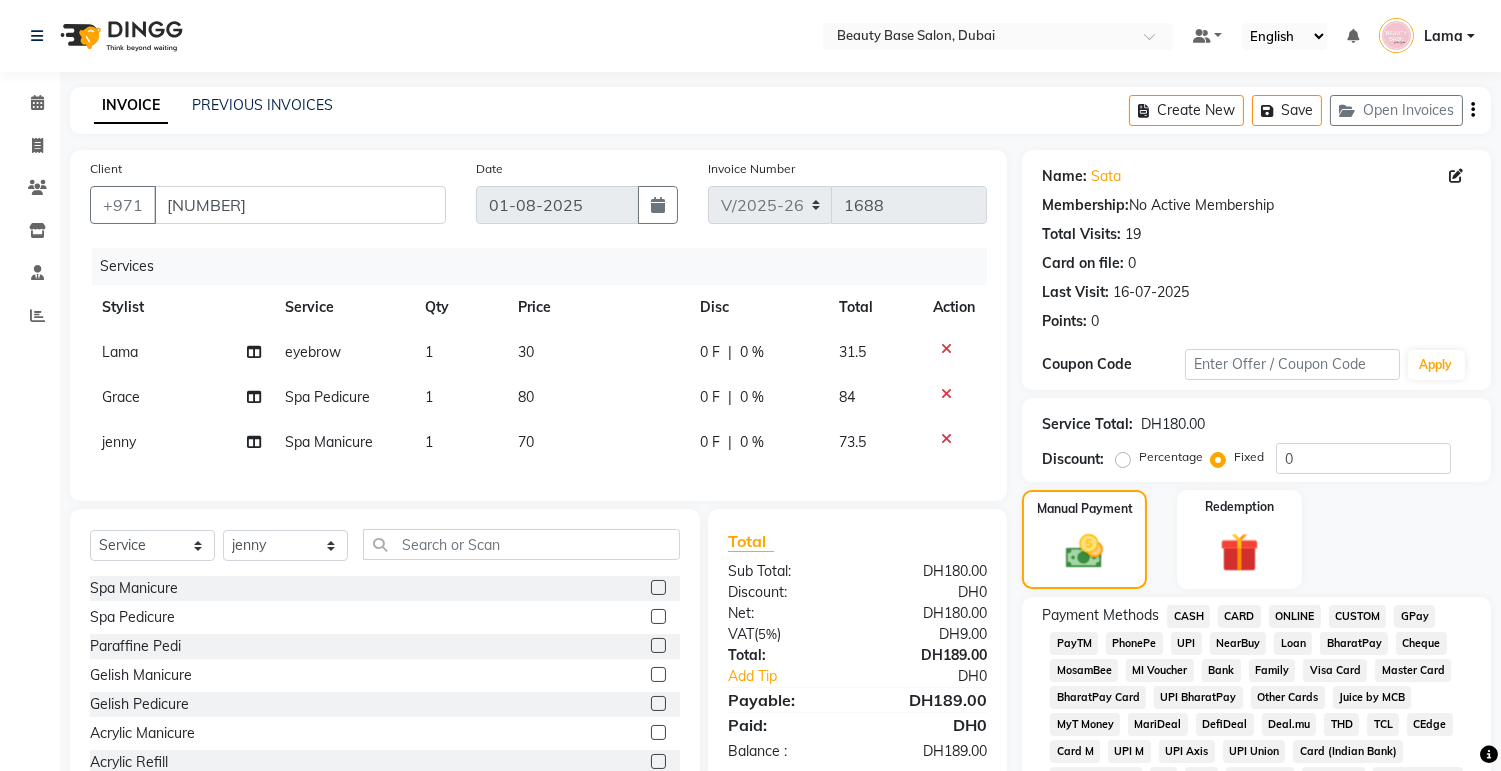 click on "CARD" 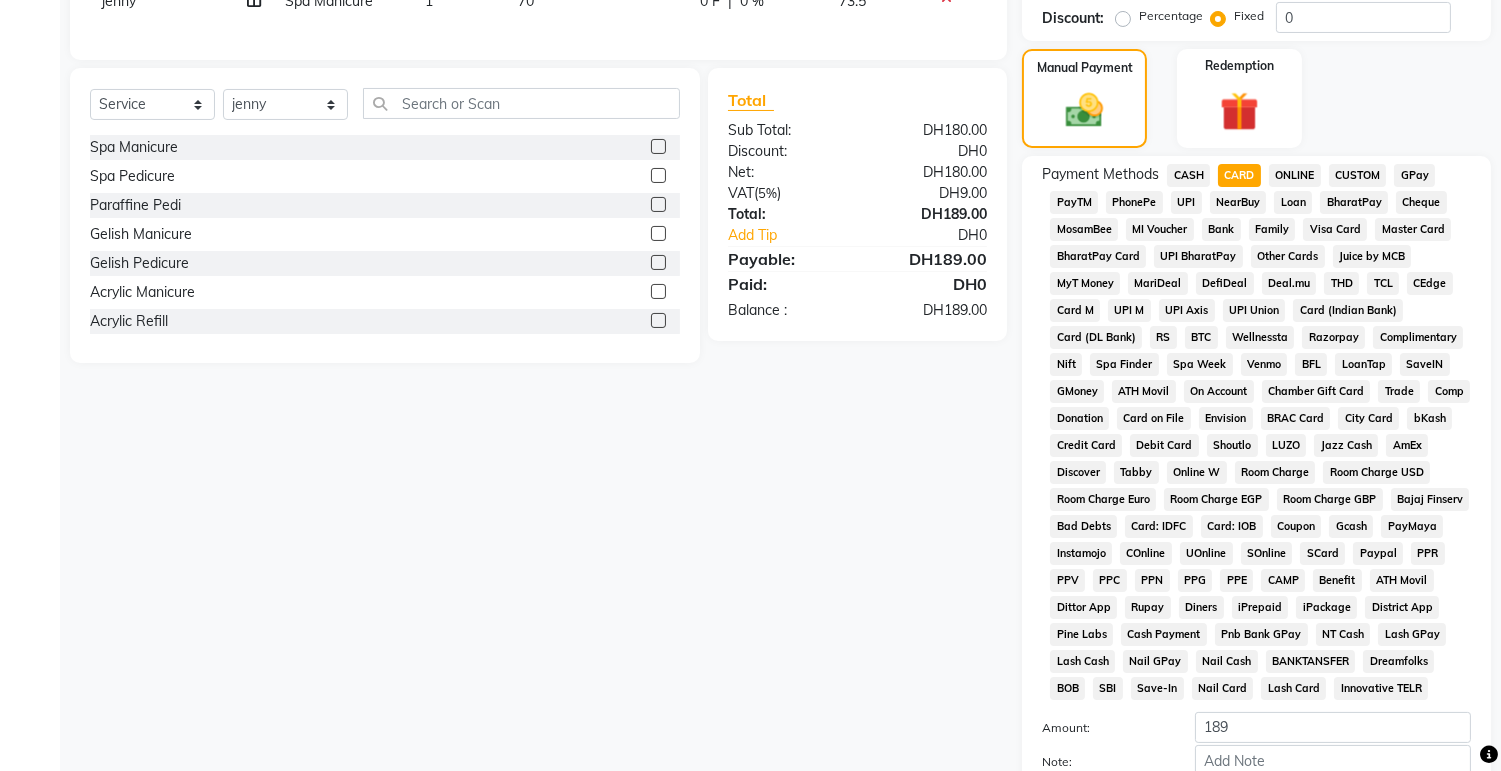 scroll, scrollTop: 563, scrollLeft: 0, axis: vertical 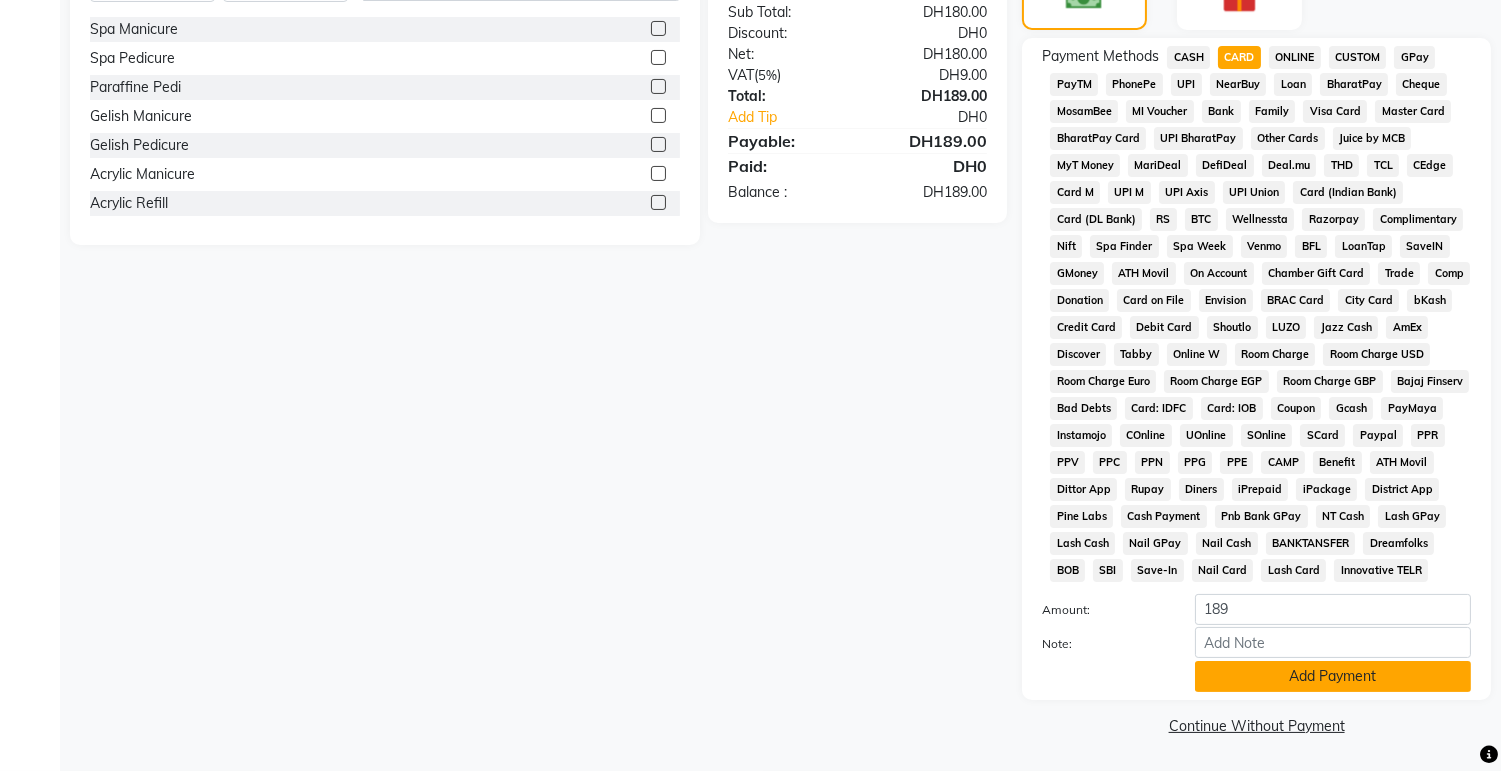 click on "Add Payment" 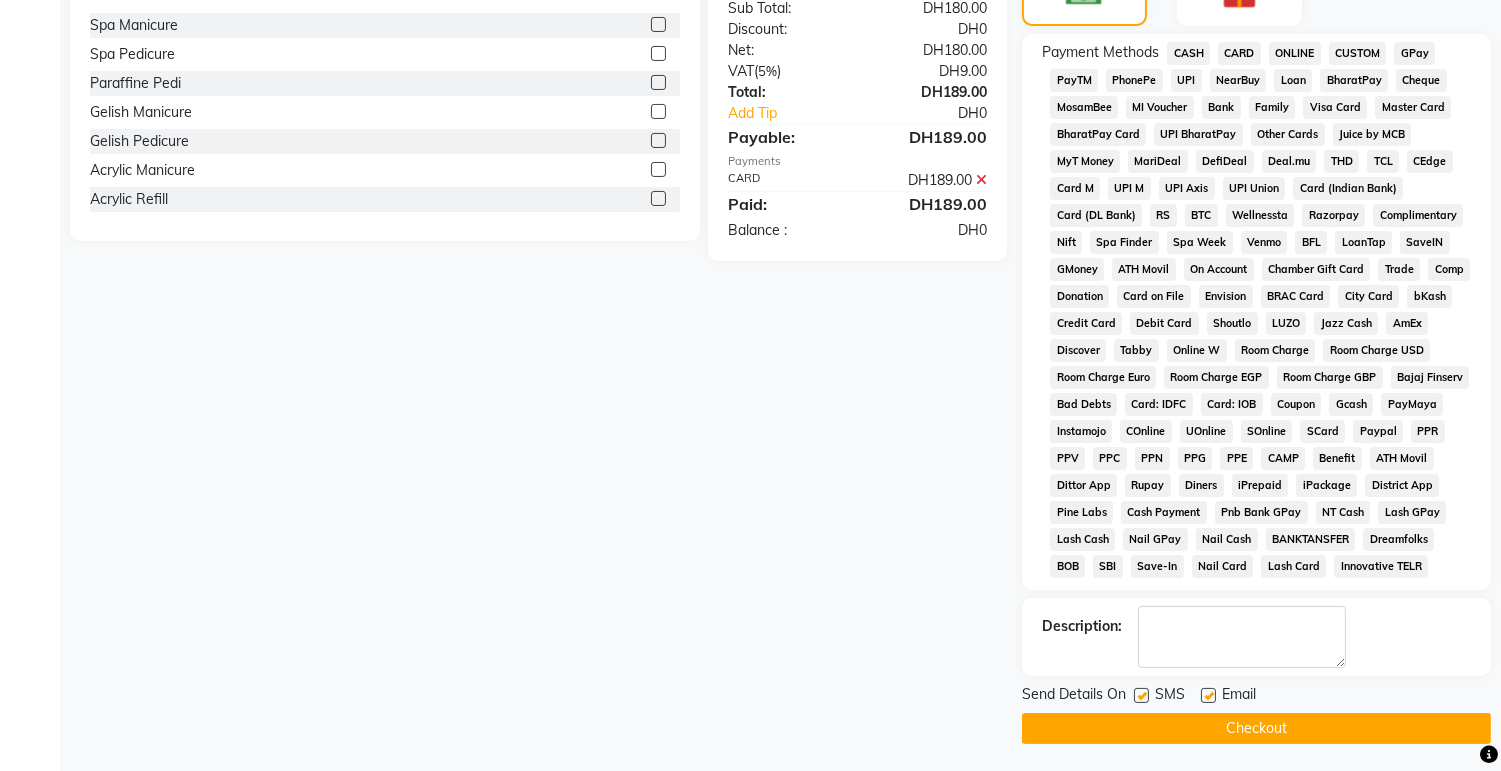 scroll, scrollTop: 570, scrollLeft: 0, axis: vertical 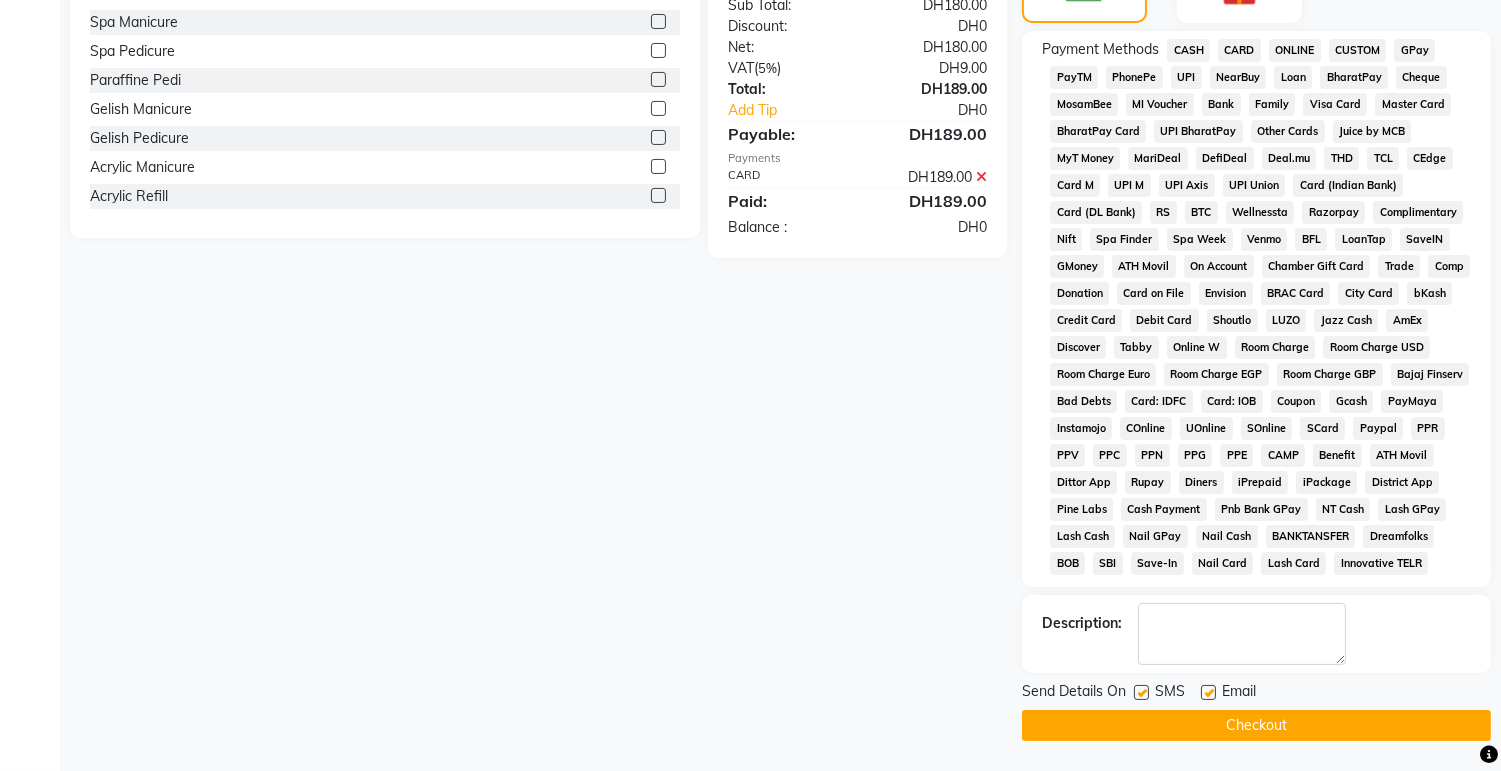 click on "Checkout" 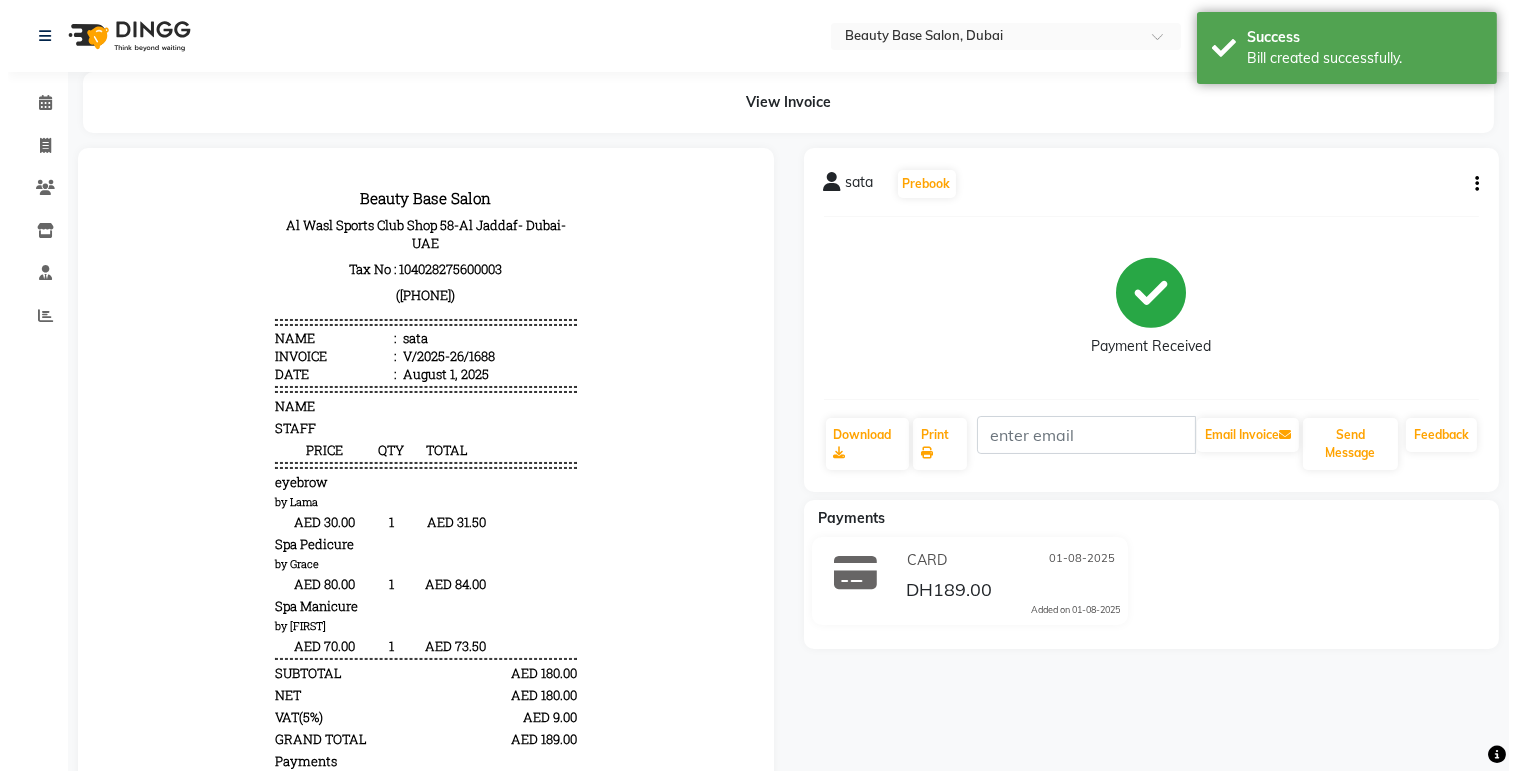 scroll, scrollTop: 0, scrollLeft: 0, axis: both 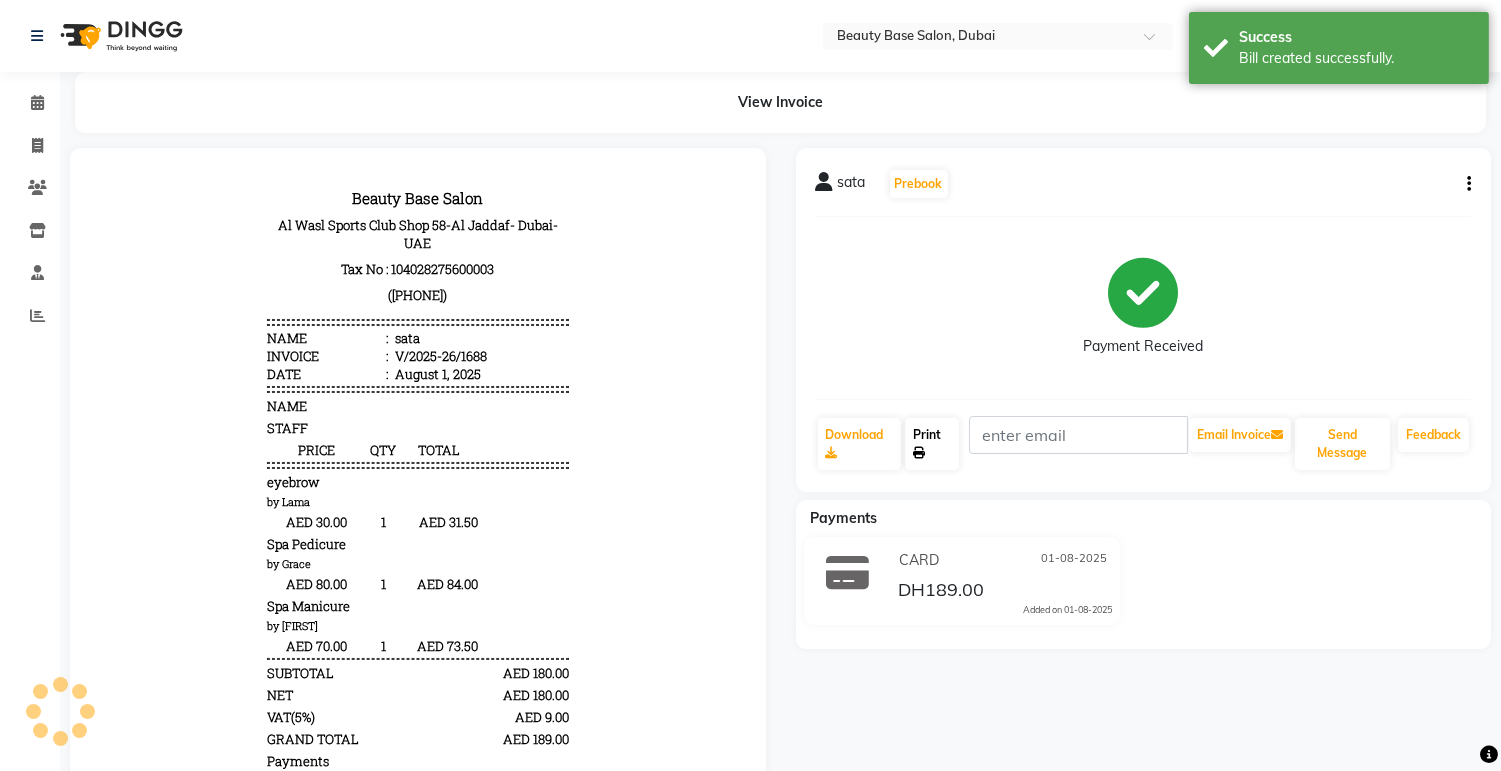 click on "Print" 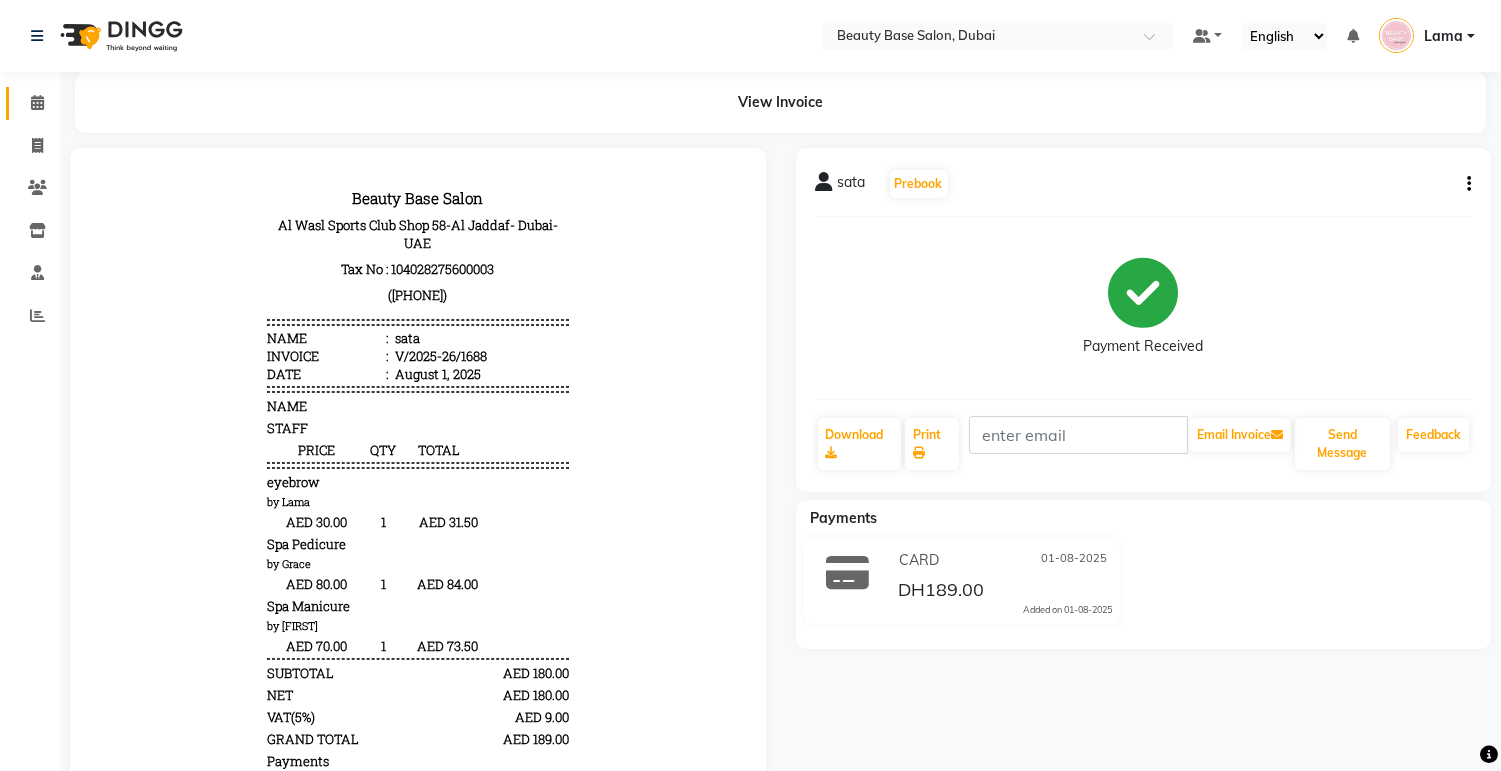 click 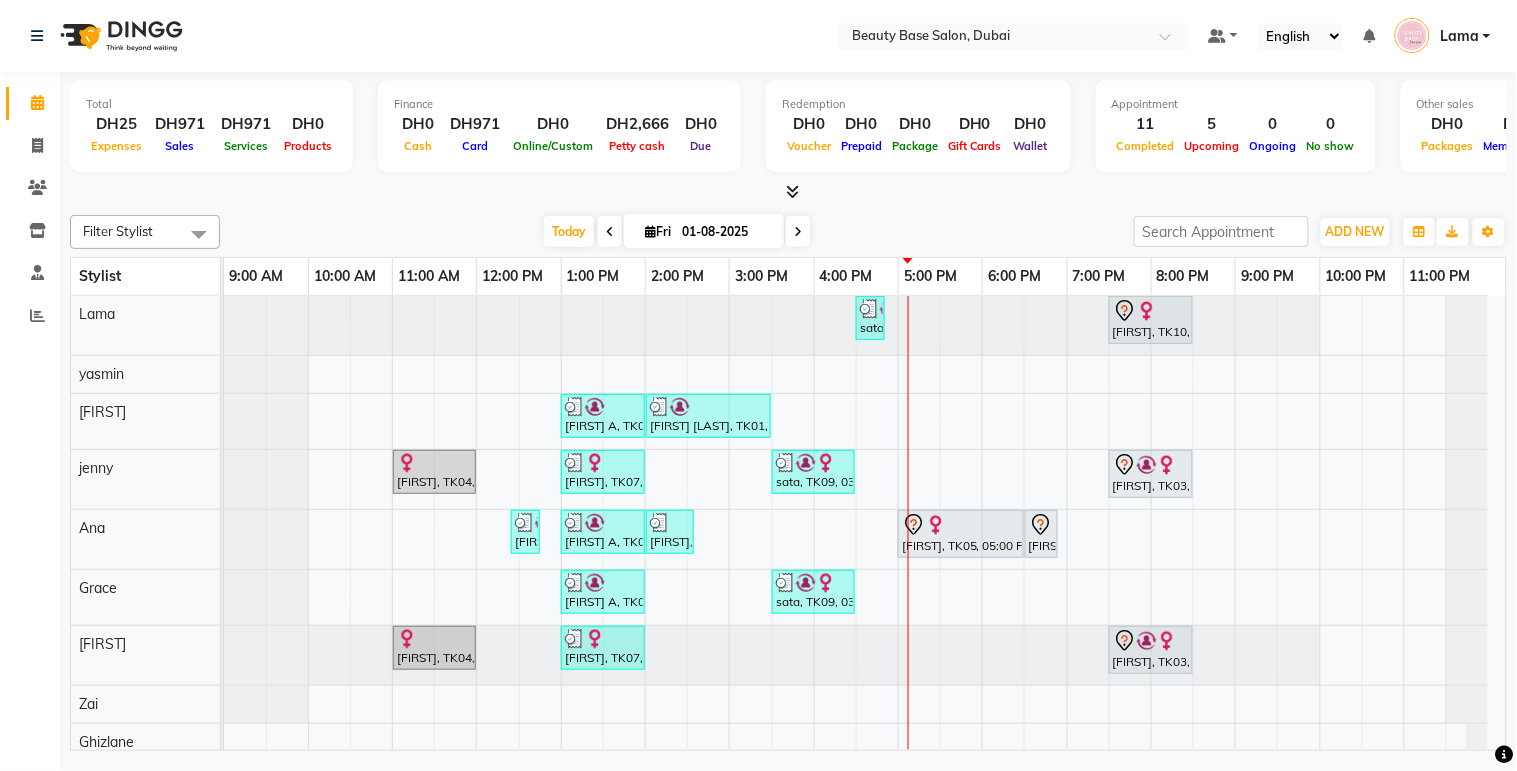 click on "hiba, TK05, 05:00 PM-06:30 PM, Gel Refill" at bounding box center (961, 534) 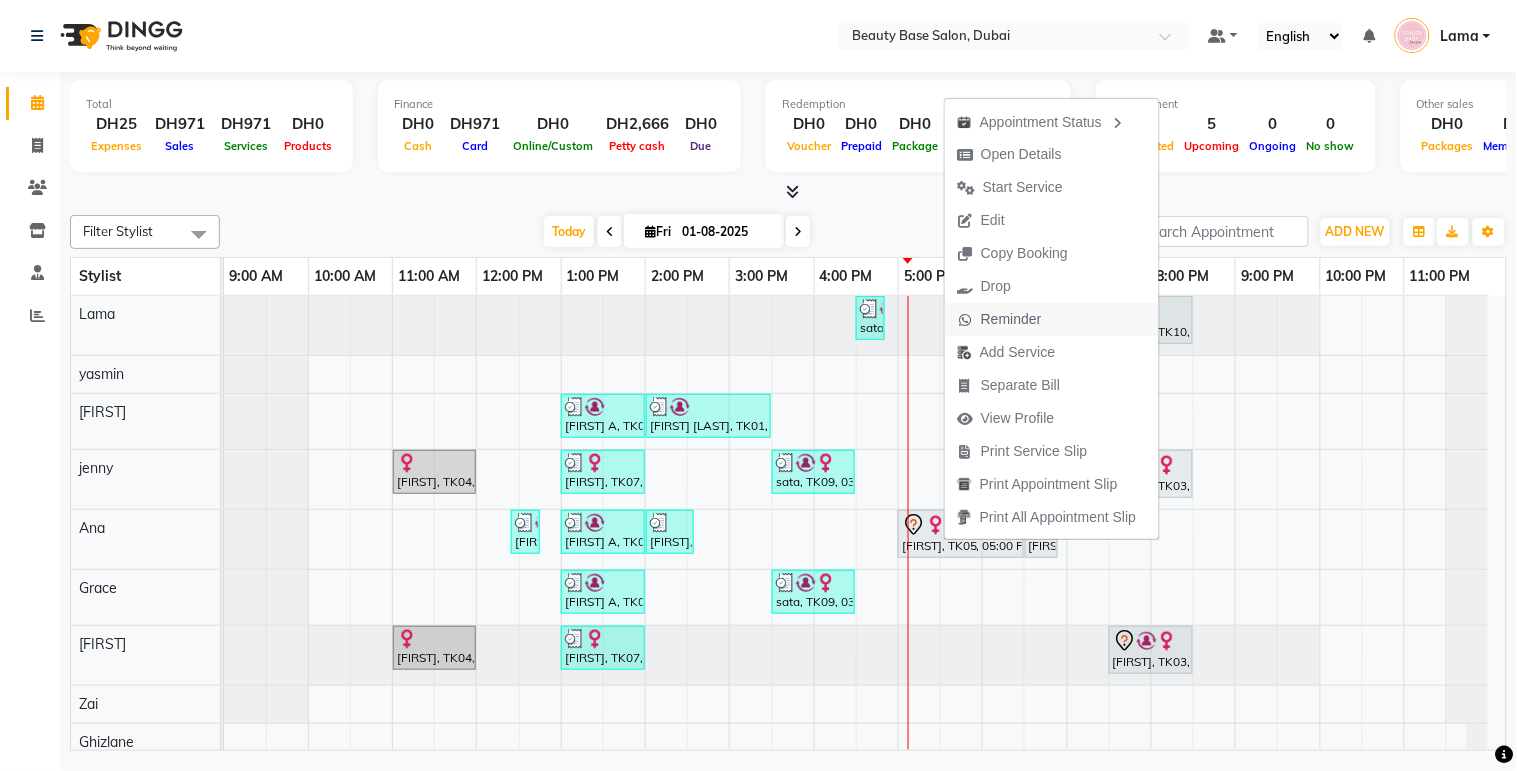 click on "Reminder" at bounding box center (1011, 319) 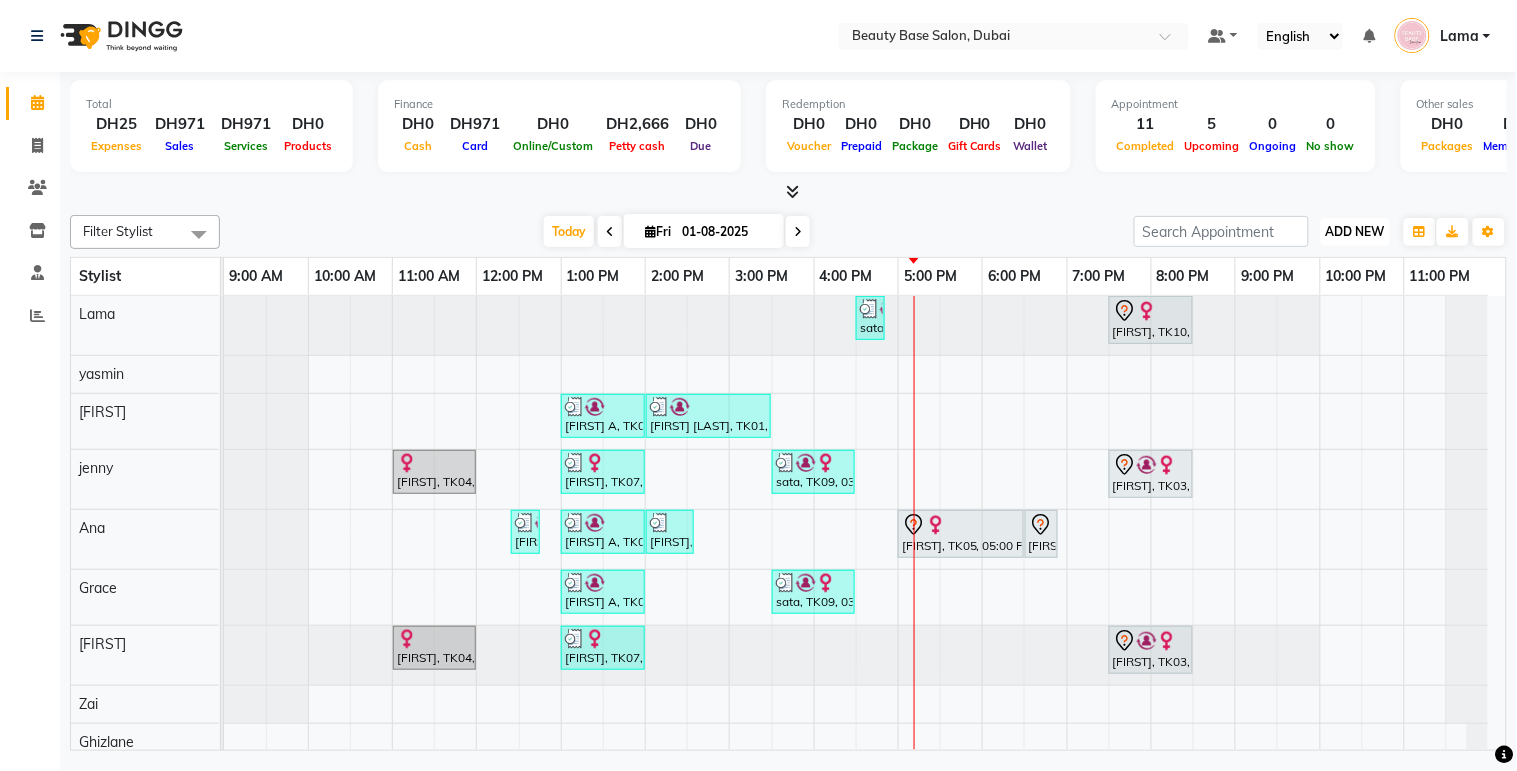 click on "ADD NEW Toggle Dropdown" at bounding box center (1355, 232) 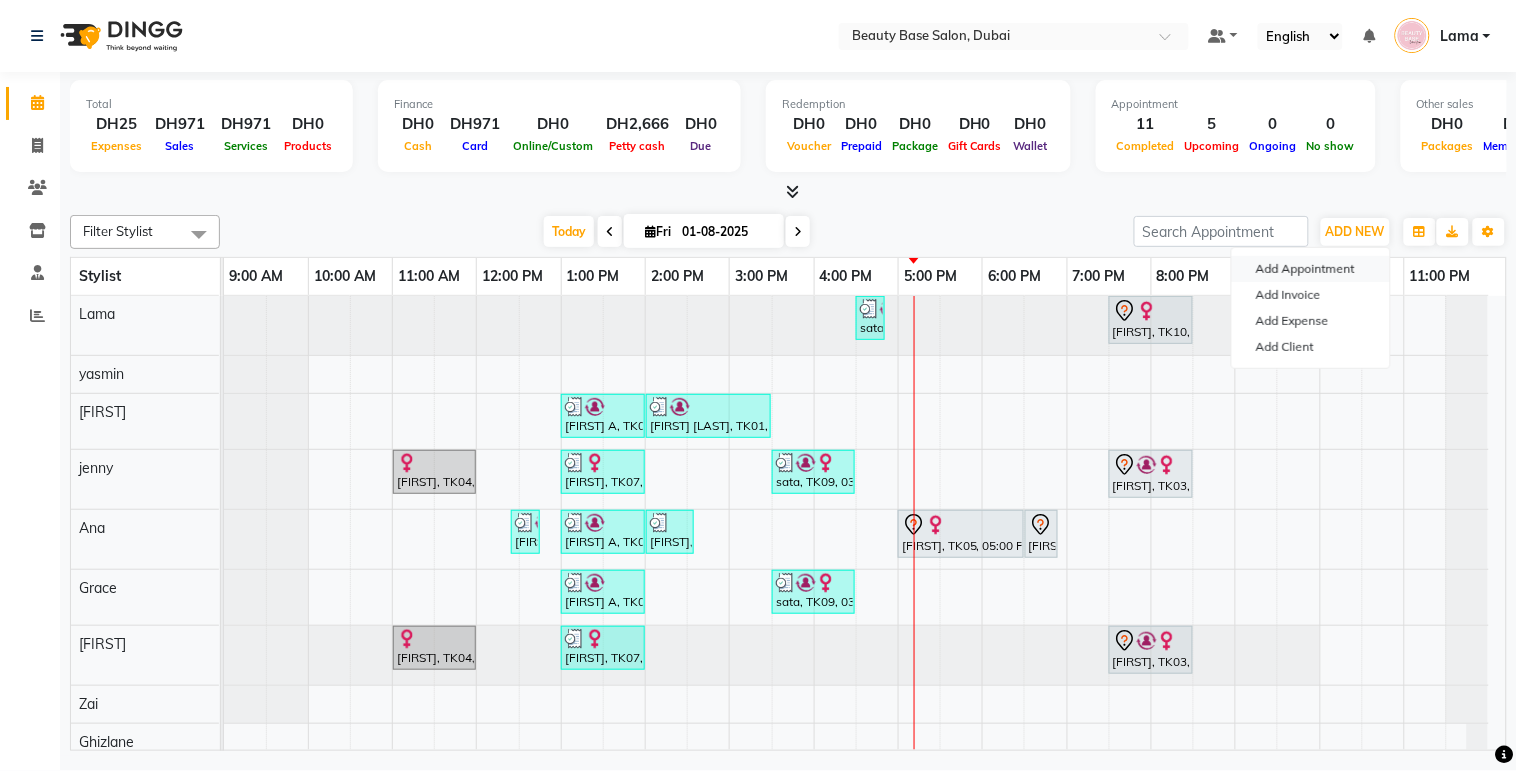 click on "Add Appointment" at bounding box center [1311, 269] 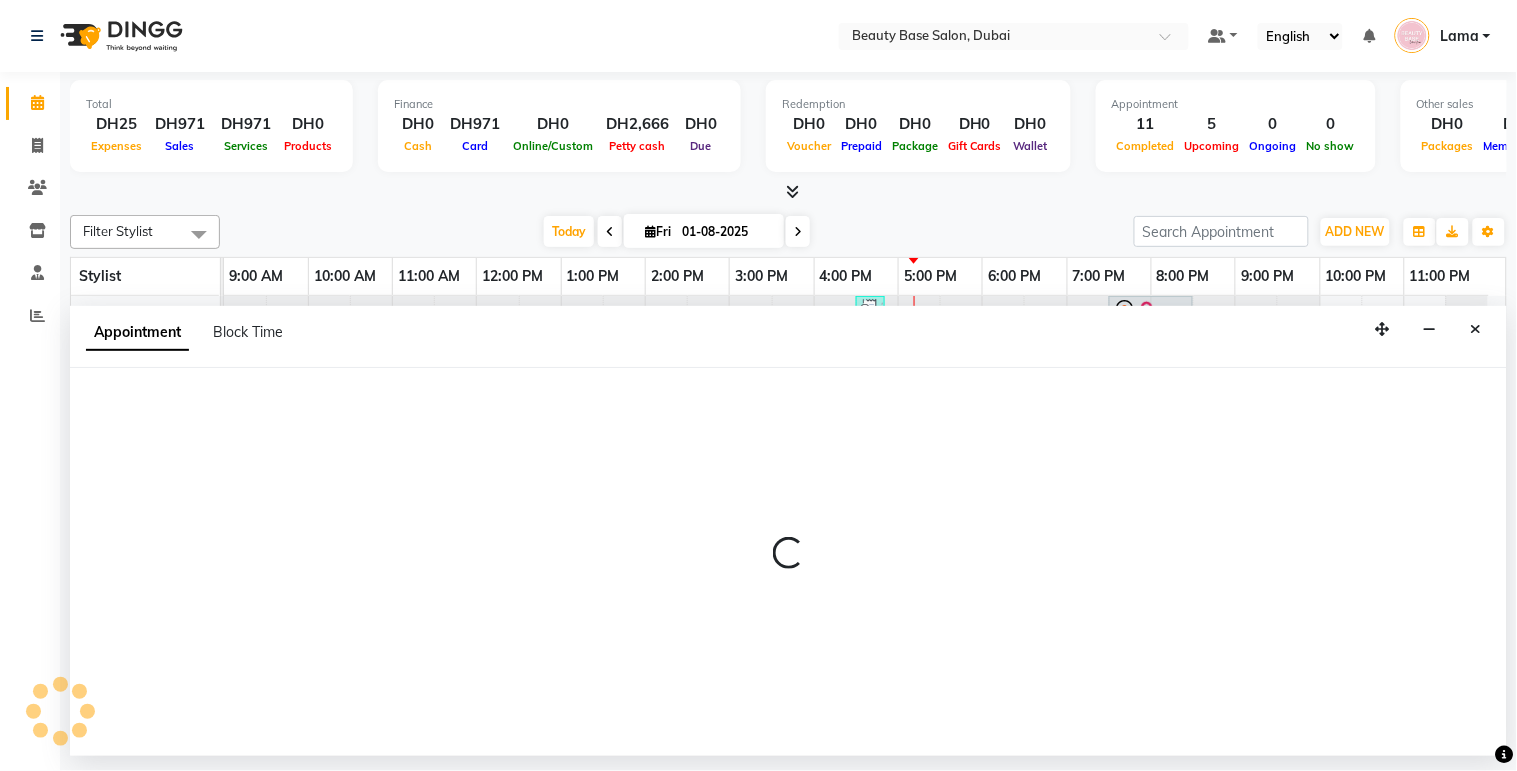 select on "600" 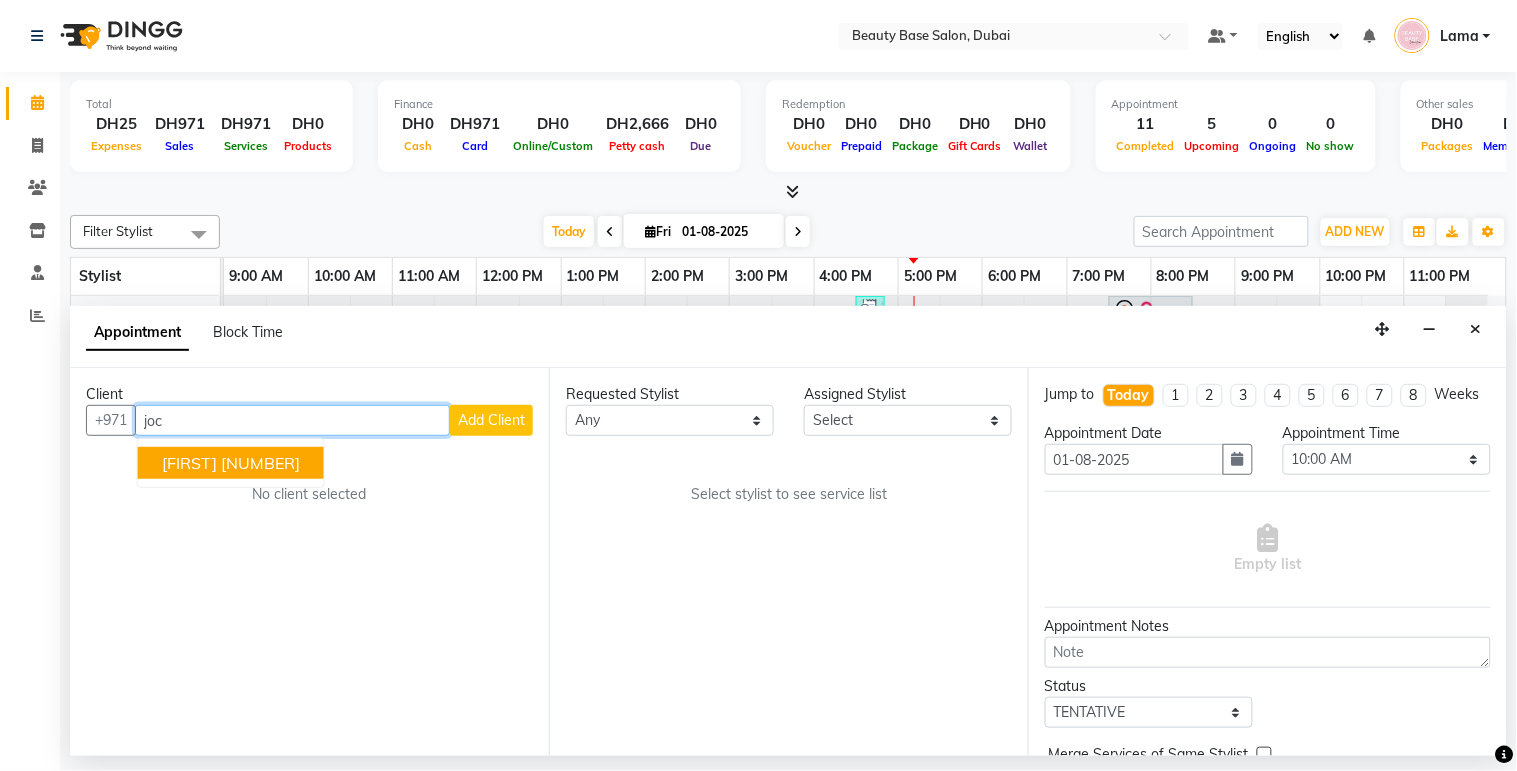 click on "508520554" at bounding box center (260, 463) 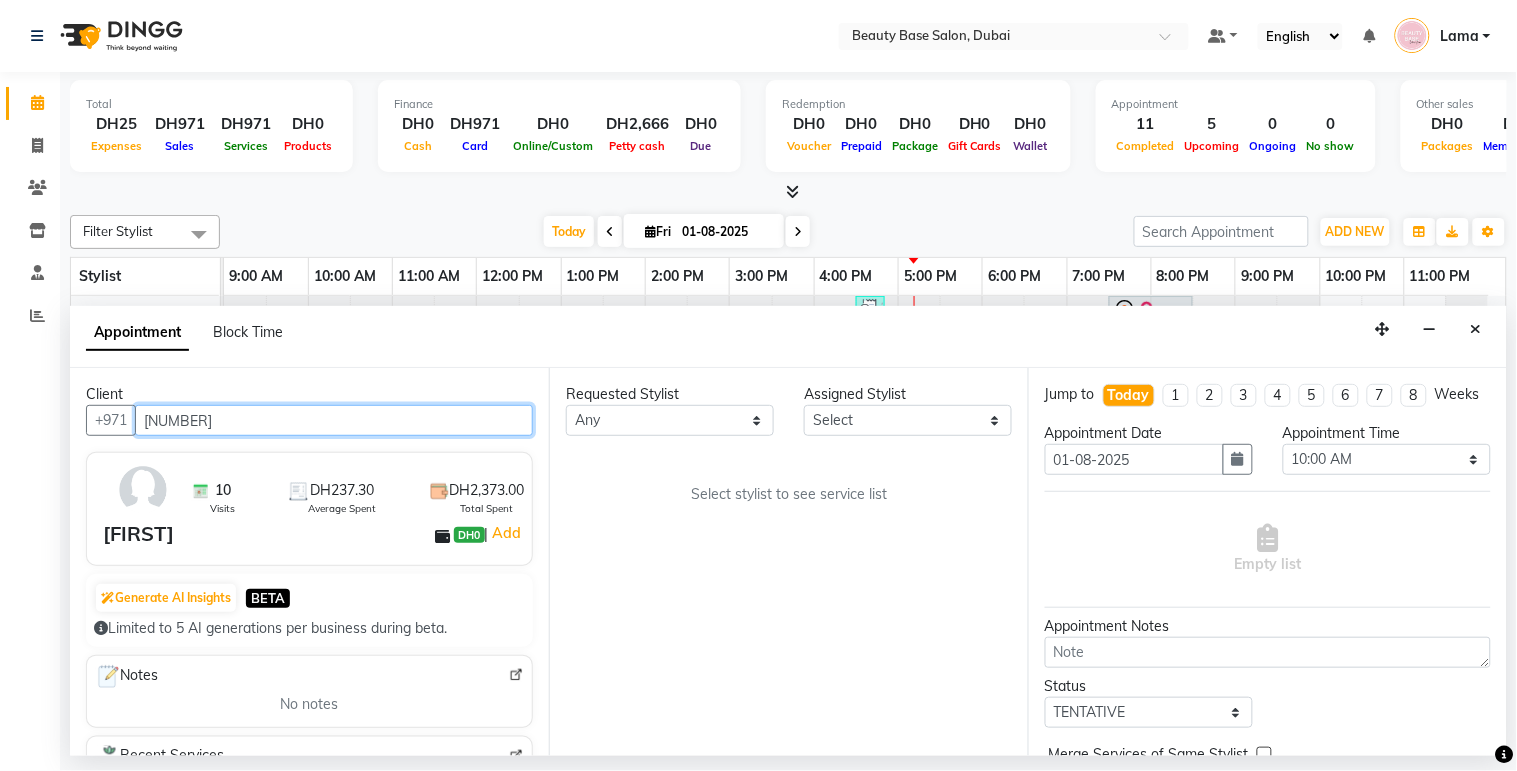 type on "508520554" 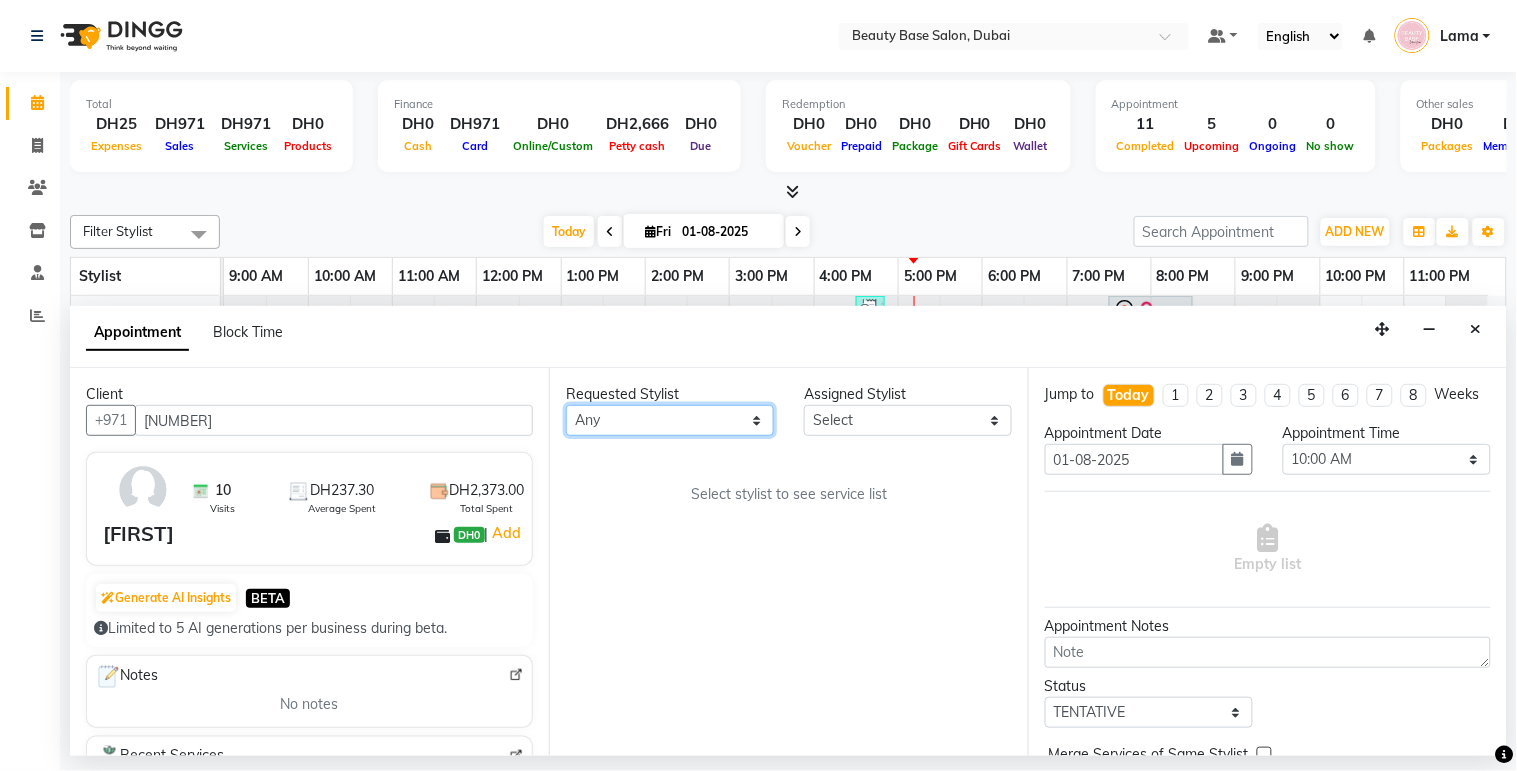 click on "Any Ana Ghizlane Grace jenny Lama Rachel Ramila tina yasmin Zai" at bounding box center (670, 420) 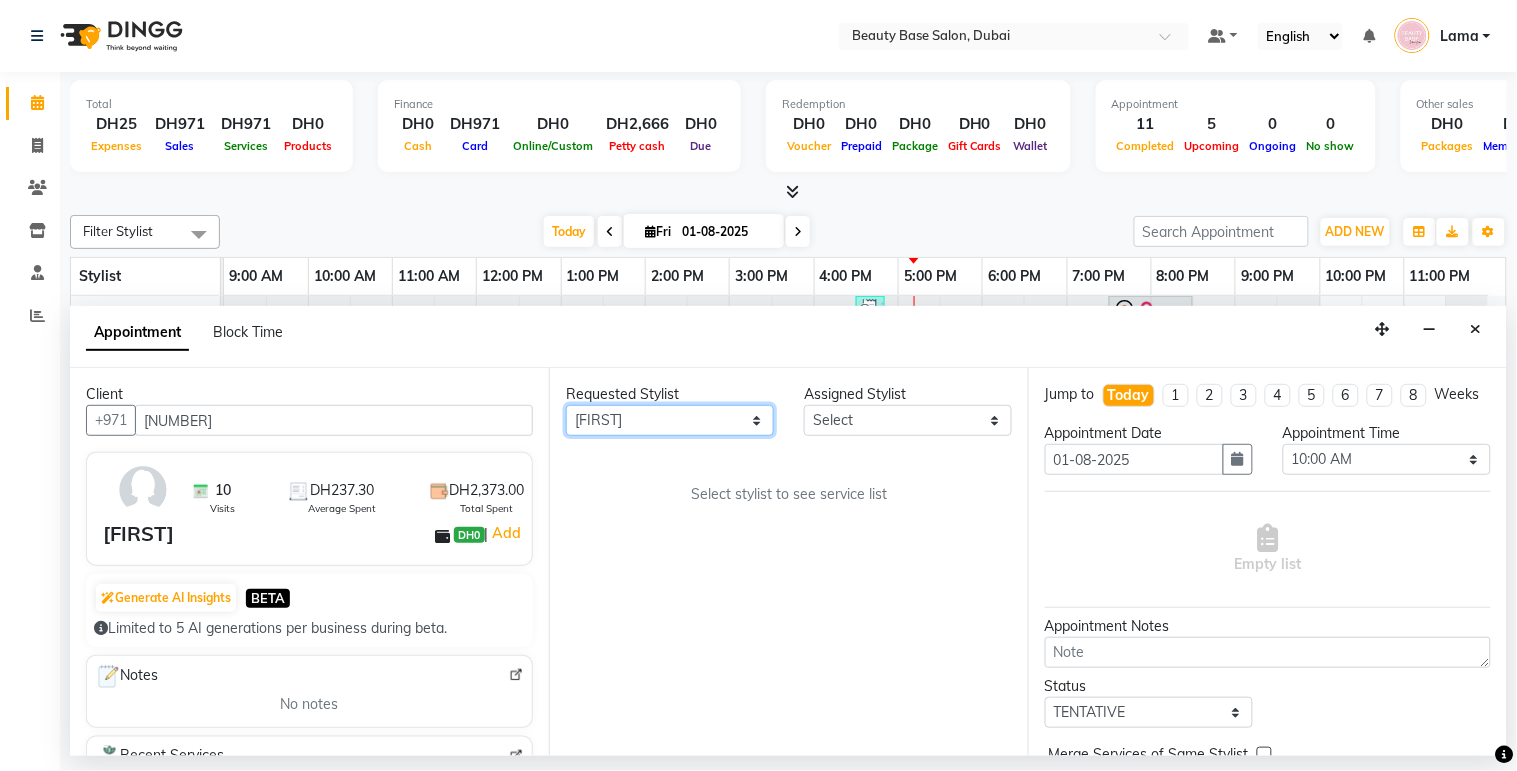 click on "Any Ana Ghizlane Grace jenny Lama Rachel Ramila tina yasmin Zai" at bounding box center [670, 420] 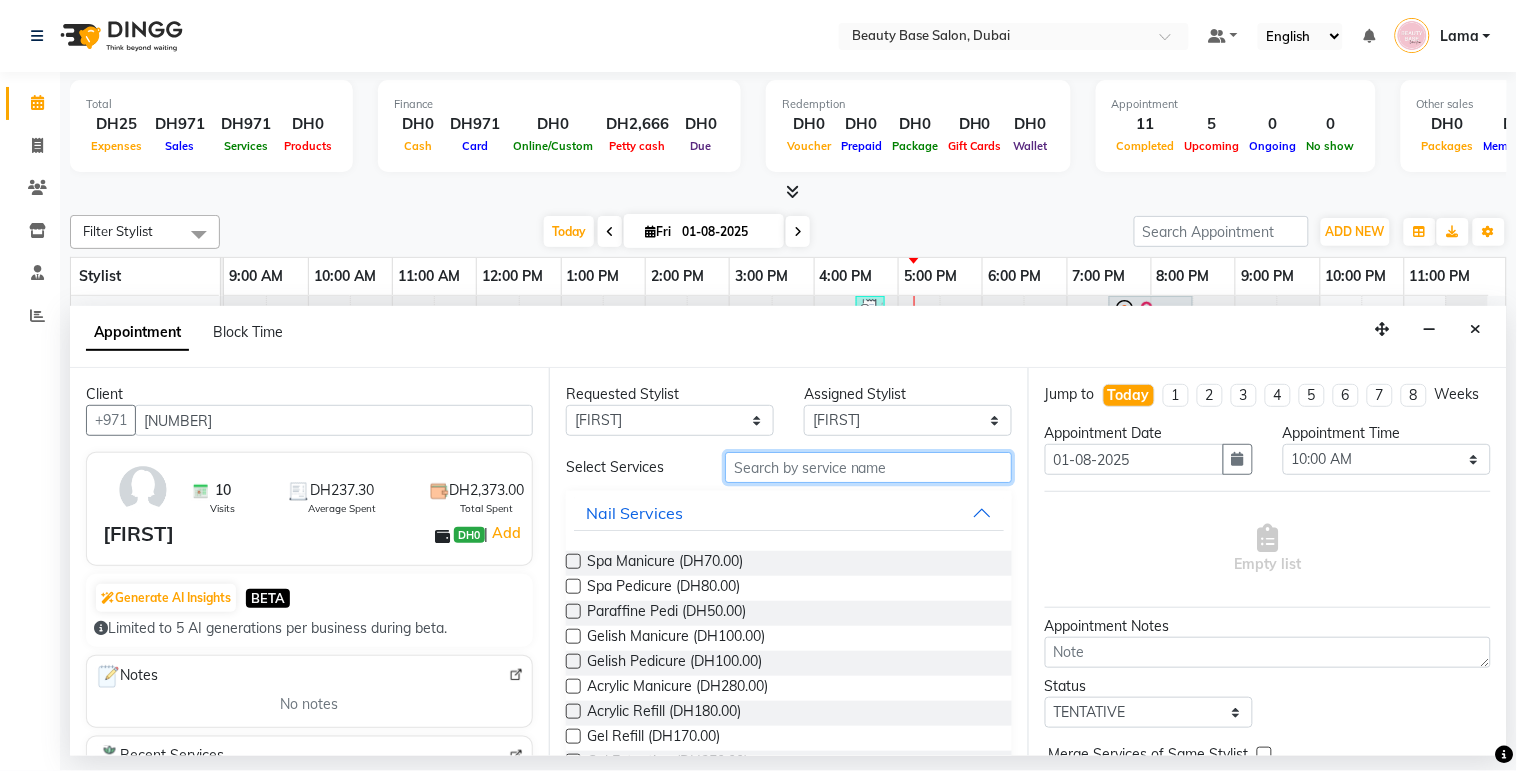 click at bounding box center [868, 467] 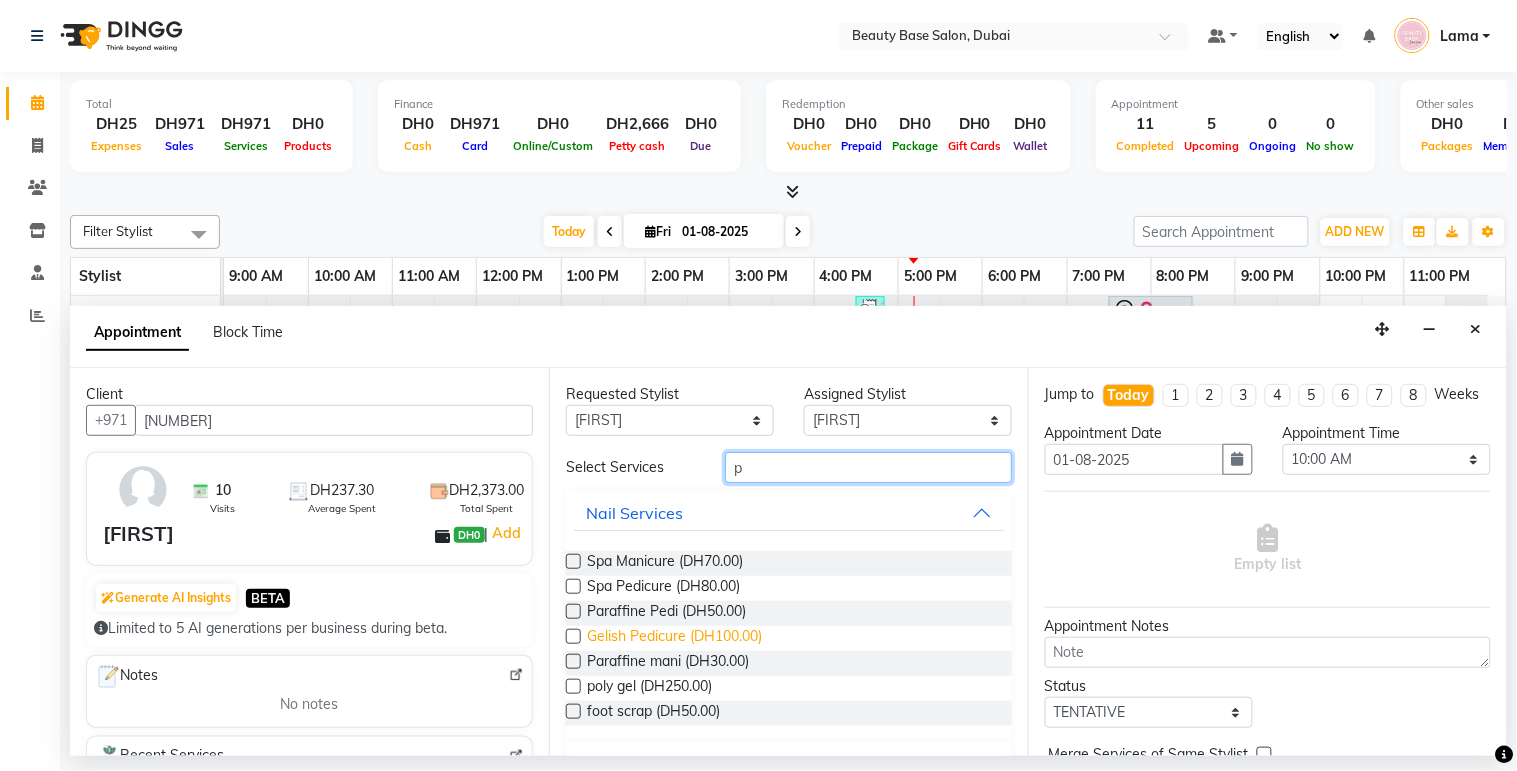 type on "p" 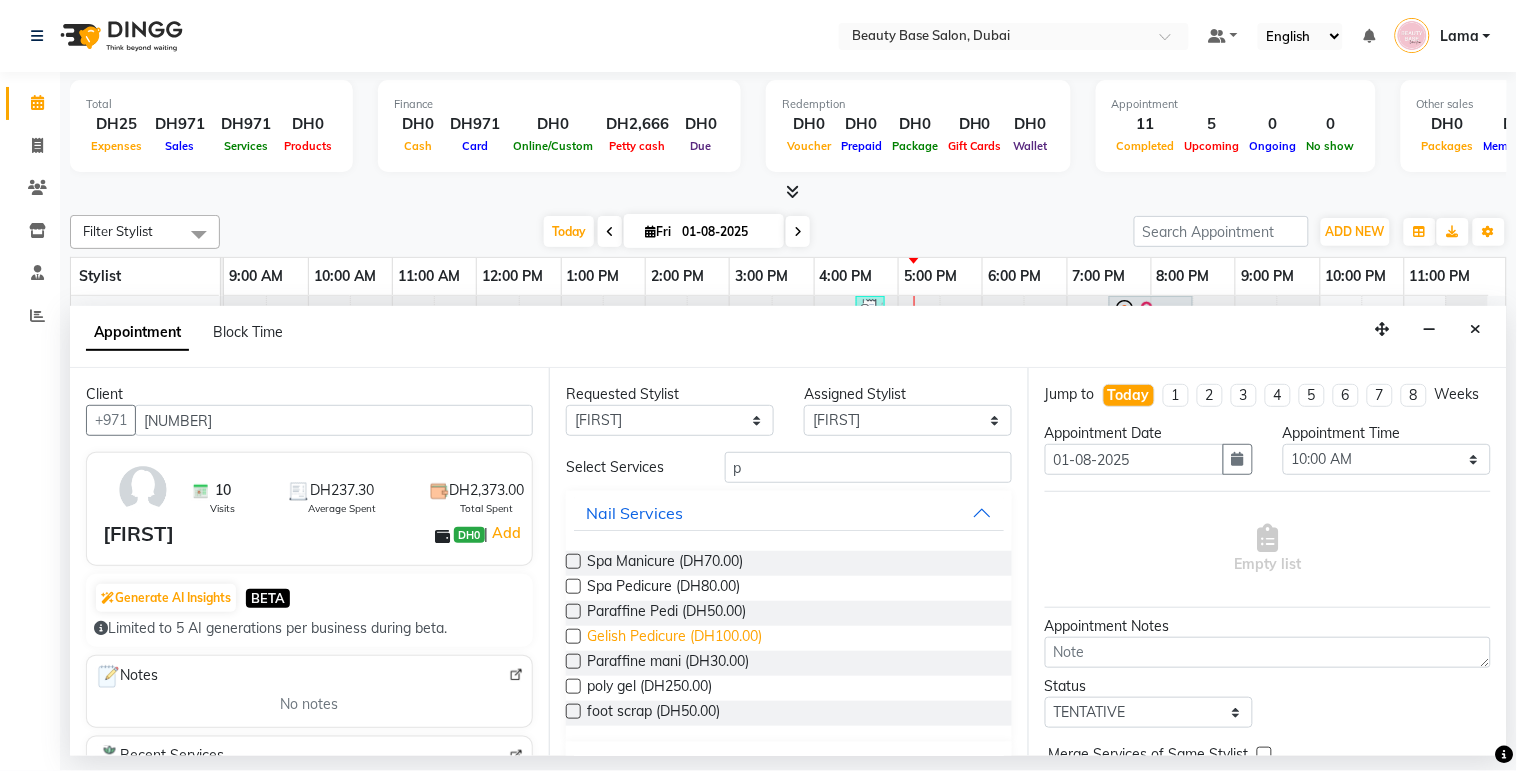 click on "Gelish Pedicure (DH100.00)" at bounding box center (674, 638) 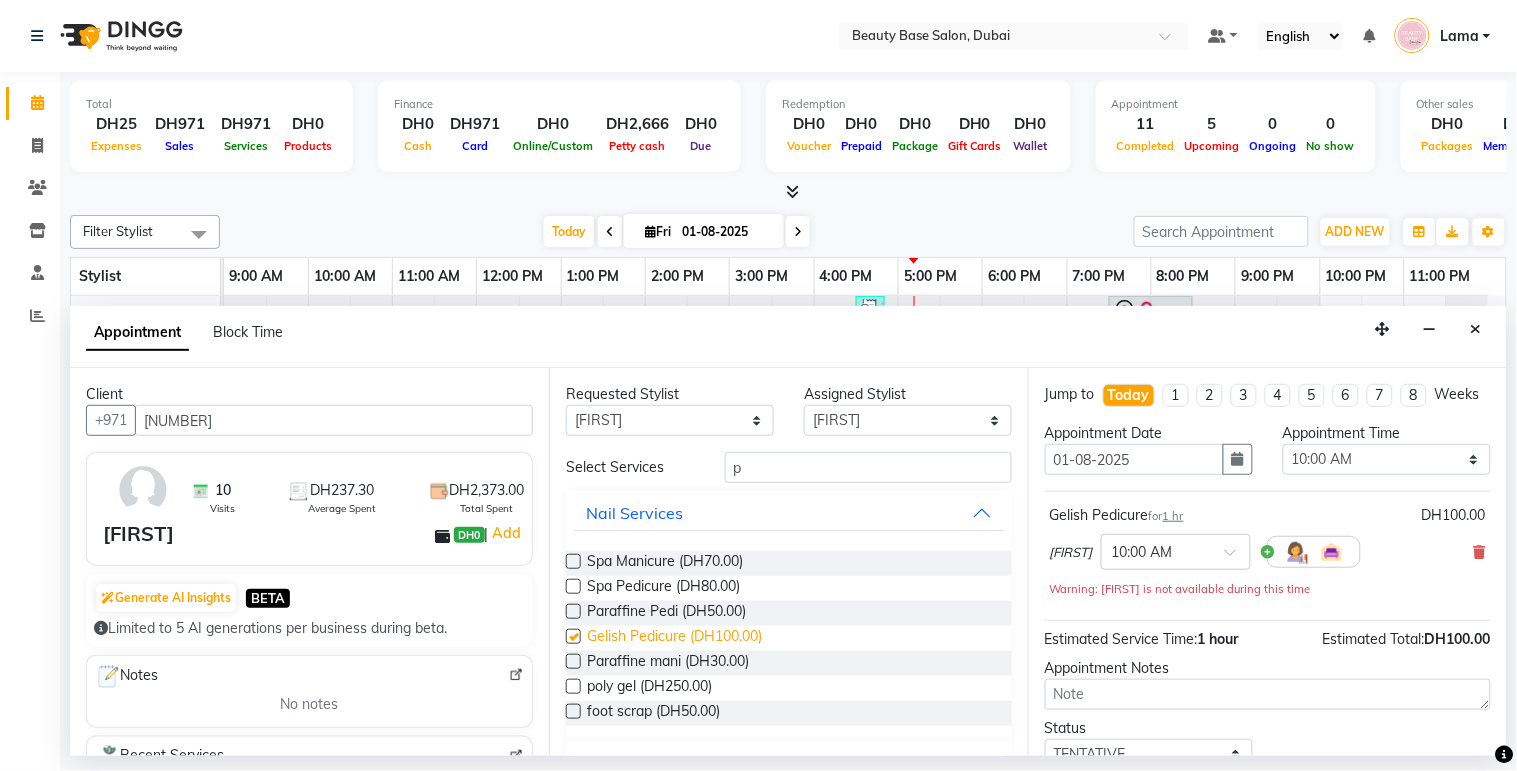 checkbox on "false" 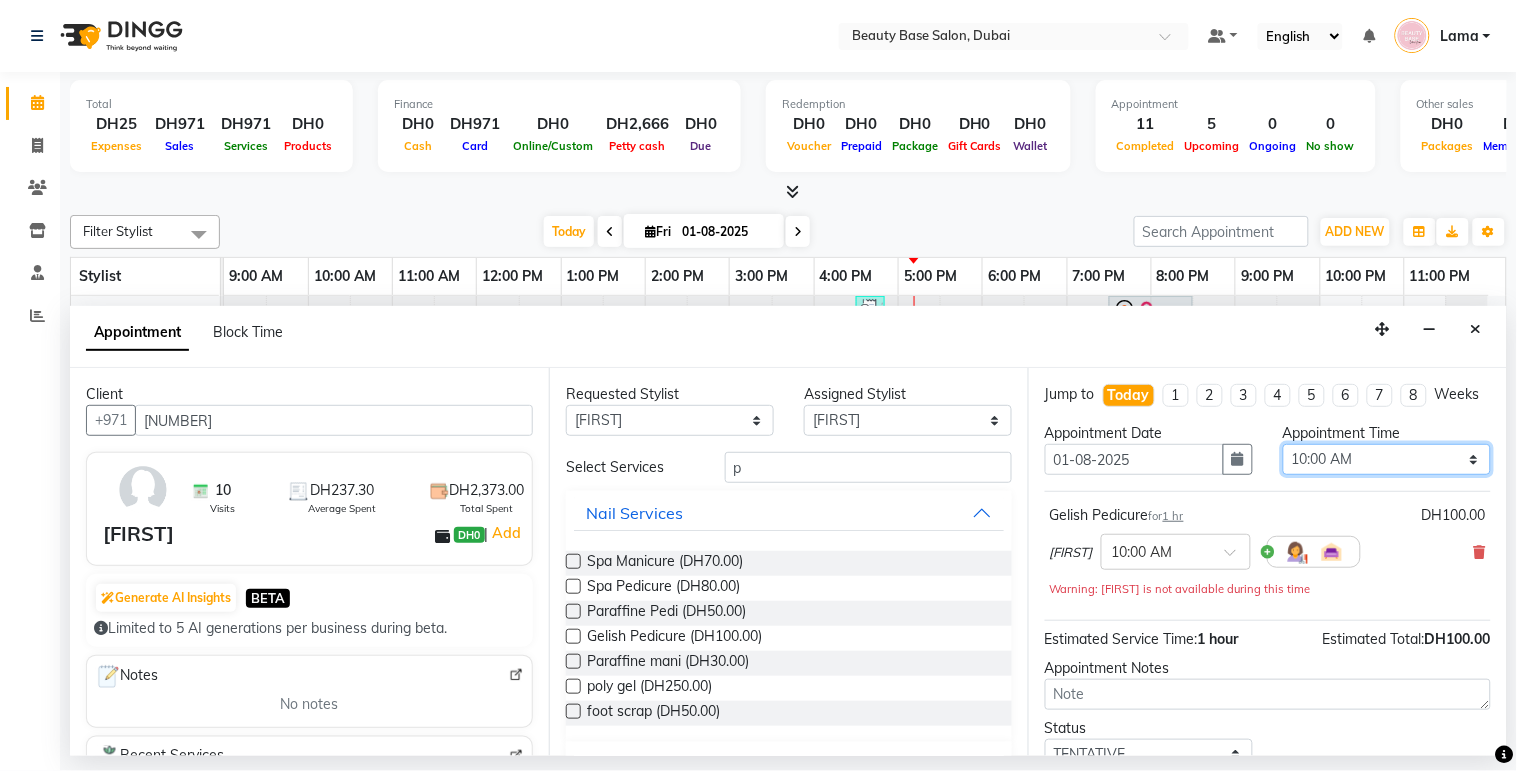 click on "Select 10:00 AM 10:05 AM 10:10 AM 10:15 AM 10:20 AM 10:25 AM 10:30 AM 10:35 AM 10:40 AM 10:45 AM 10:50 AM 10:55 AM 11:00 AM 11:05 AM 11:10 AM 11:15 AM 11:20 AM 11:25 AM 11:30 AM 11:35 AM 11:40 AM 11:45 AM 11:50 AM 11:55 AM 12:00 PM 12:05 PM 12:10 PM 12:15 PM 12:20 PM 12:25 PM 12:30 PM 12:35 PM 12:40 PM 12:45 PM 12:50 PM 12:55 PM 01:00 PM 01:05 PM 01:10 PM 01:15 PM 01:20 PM 01:25 PM 01:30 PM 01:35 PM 01:40 PM 01:45 PM 01:50 PM 01:55 PM 02:00 PM 02:05 PM 02:10 PM 02:15 PM 02:20 PM 02:25 PM 02:30 PM 02:35 PM 02:40 PM 02:45 PM 02:50 PM 02:55 PM 03:00 PM 03:05 PM 03:10 PM 03:15 PM 03:20 PM 03:25 PM 03:30 PM 03:35 PM 03:40 PM 03:45 PM 03:50 PM 03:55 PM 04:00 PM 04:05 PM 04:10 PM 04:15 PM 04:20 PM 04:25 PM 04:30 PM 04:35 PM 04:40 PM 04:45 PM 04:50 PM 04:55 PM 05:00 PM 05:05 PM 05:10 PM 05:15 PM 05:20 PM 05:25 PM 05:30 PM 05:35 PM 05:40 PM 05:45 PM 05:50 PM 05:55 PM 06:00 PM 06:05 PM 06:10 PM 06:15 PM 06:20 PM 06:25 PM 06:30 PM 06:35 PM 06:40 PM 06:45 PM 06:50 PM 06:55 PM 07:00 PM 07:05 PM 07:10 PM 07:15 PM 07:20 PM" at bounding box center (1387, 459) 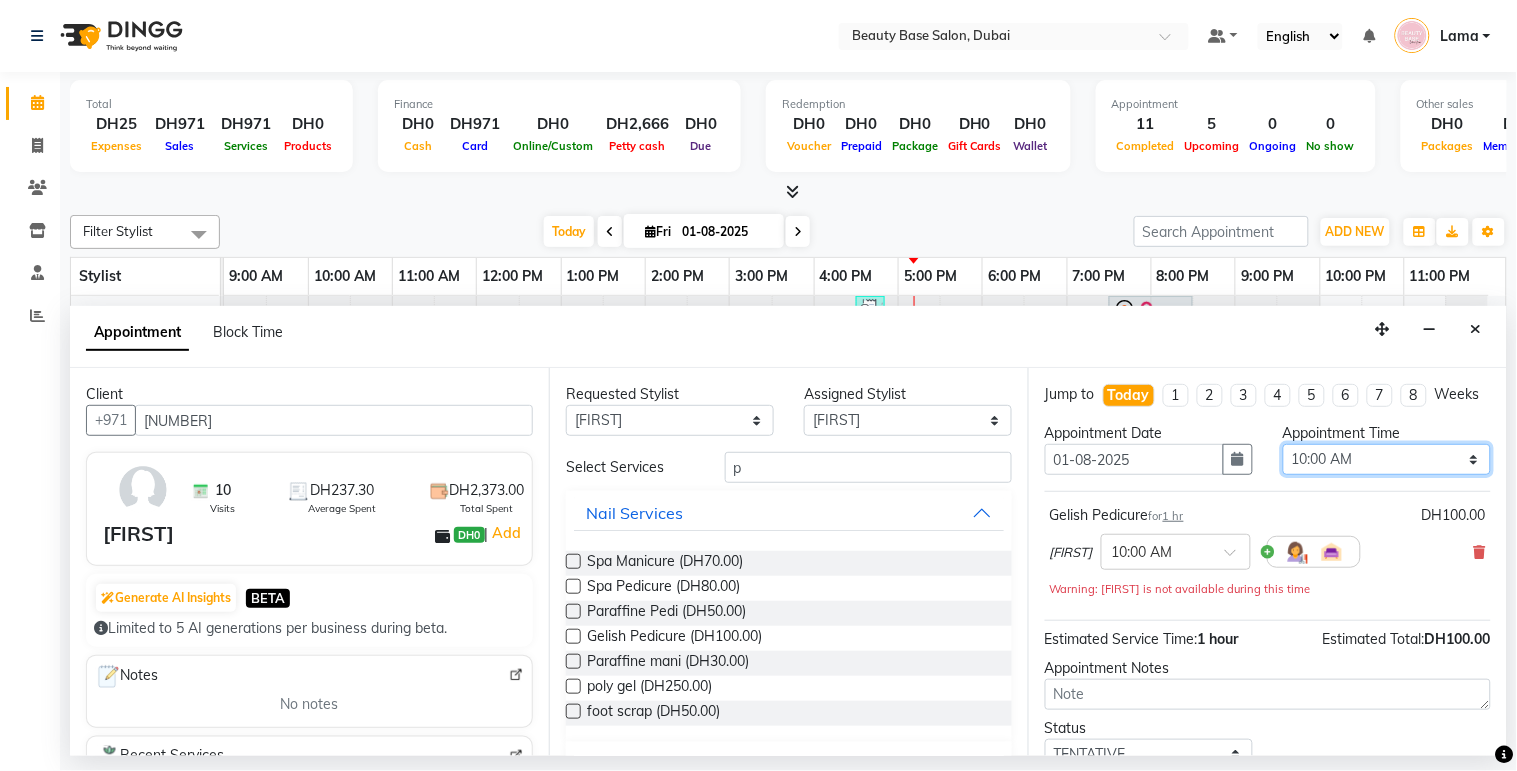 select on "1050" 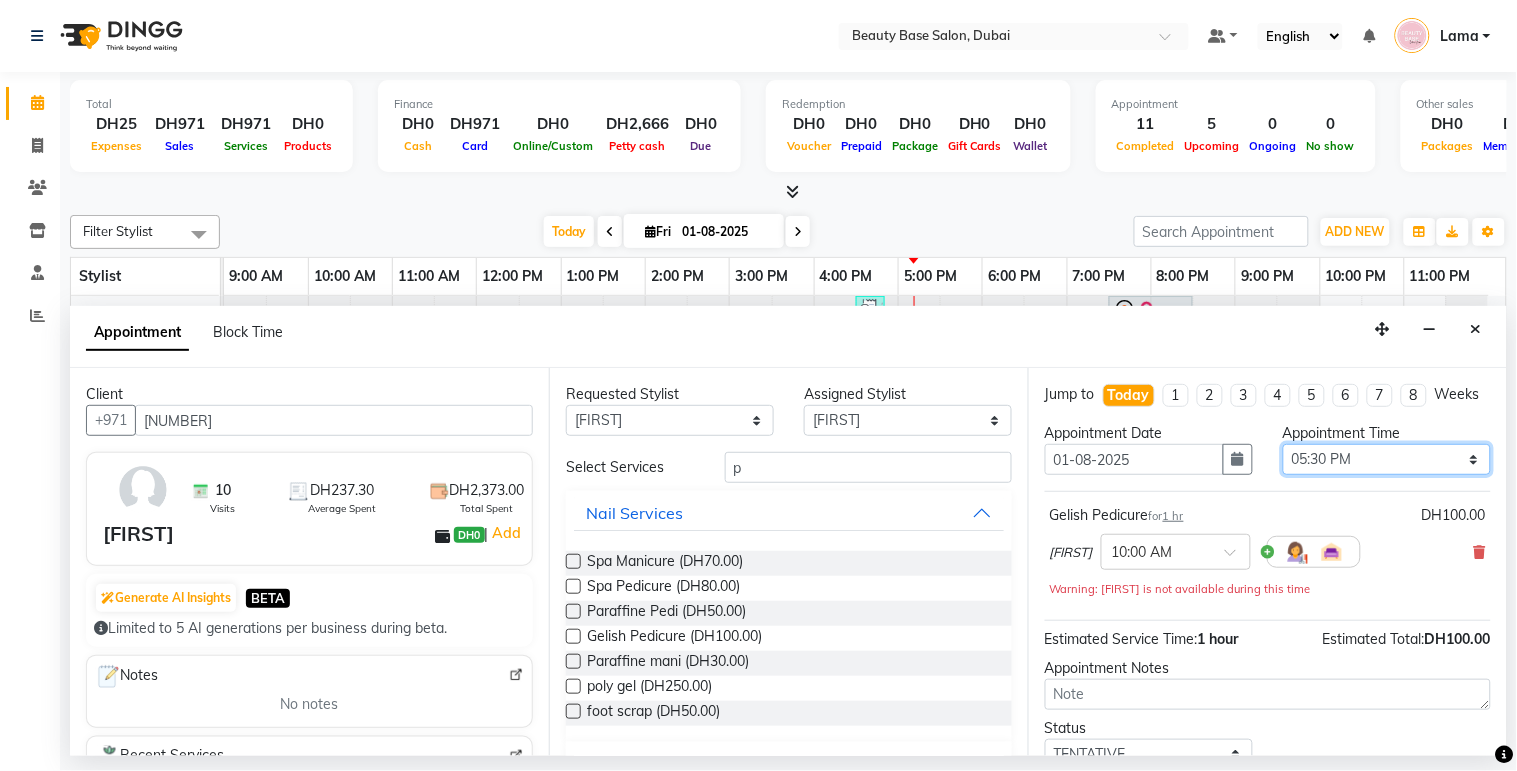 click on "Select 10:00 AM 10:05 AM 10:10 AM 10:15 AM 10:20 AM 10:25 AM 10:30 AM 10:35 AM 10:40 AM 10:45 AM 10:50 AM 10:55 AM 11:00 AM 11:05 AM 11:10 AM 11:15 AM 11:20 AM 11:25 AM 11:30 AM 11:35 AM 11:40 AM 11:45 AM 11:50 AM 11:55 AM 12:00 PM 12:05 PM 12:10 PM 12:15 PM 12:20 PM 12:25 PM 12:30 PM 12:35 PM 12:40 PM 12:45 PM 12:50 PM 12:55 PM 01:00 PM 01:05 PM 01:10 PM 01:15 PM 01:20 PM 01:25 PM 01:30 PM 01:35 PM 01:40 PM 01:45 PM 01:50 PM 01:55 PM 02:00 PM 02:05 PM 02:10 PM 02:15 PM 02:20 PM 02:25 PM 02:30 PM 02:35 PM 02:40 PM 02:45 PM 02:50 PM 02:55 PM 03:00 PM 03:05 PM 03:10 PM 03:15 PM 03:20 PM 03:25 PM 03:30 PM 03:35 PM 03:40 PM 03:45 PM 03:50 PM 03:55 PM 04:00 PM 04:05 PM 04:10 PM 04:15 PM 04:20 PM 04:25 PM 04:30 PM 04:35 PM 04:40 PM 04:45 PM 04:50 PM 04:55 PM 05:00 PM 05:05 PM 05:10 PM 05:15 PM 05:20 PM 05:25 PM 05:30 PM 05:35 PM 05:40 PM 05:45 PM 05:50 PM 05:55 PM 06:00 PM 06:05 PM 06:10 PM 06:15 PM 06:20 PM 06:25 PM 06:30 PM 06:35 PM 06:40 PM 06:45 PM 06:50 PM 06:55 PM 07:00 PM 07:05 PM 07:10 PM 07:15 PM 07:20 PM" at bounding box center [1387, 459] 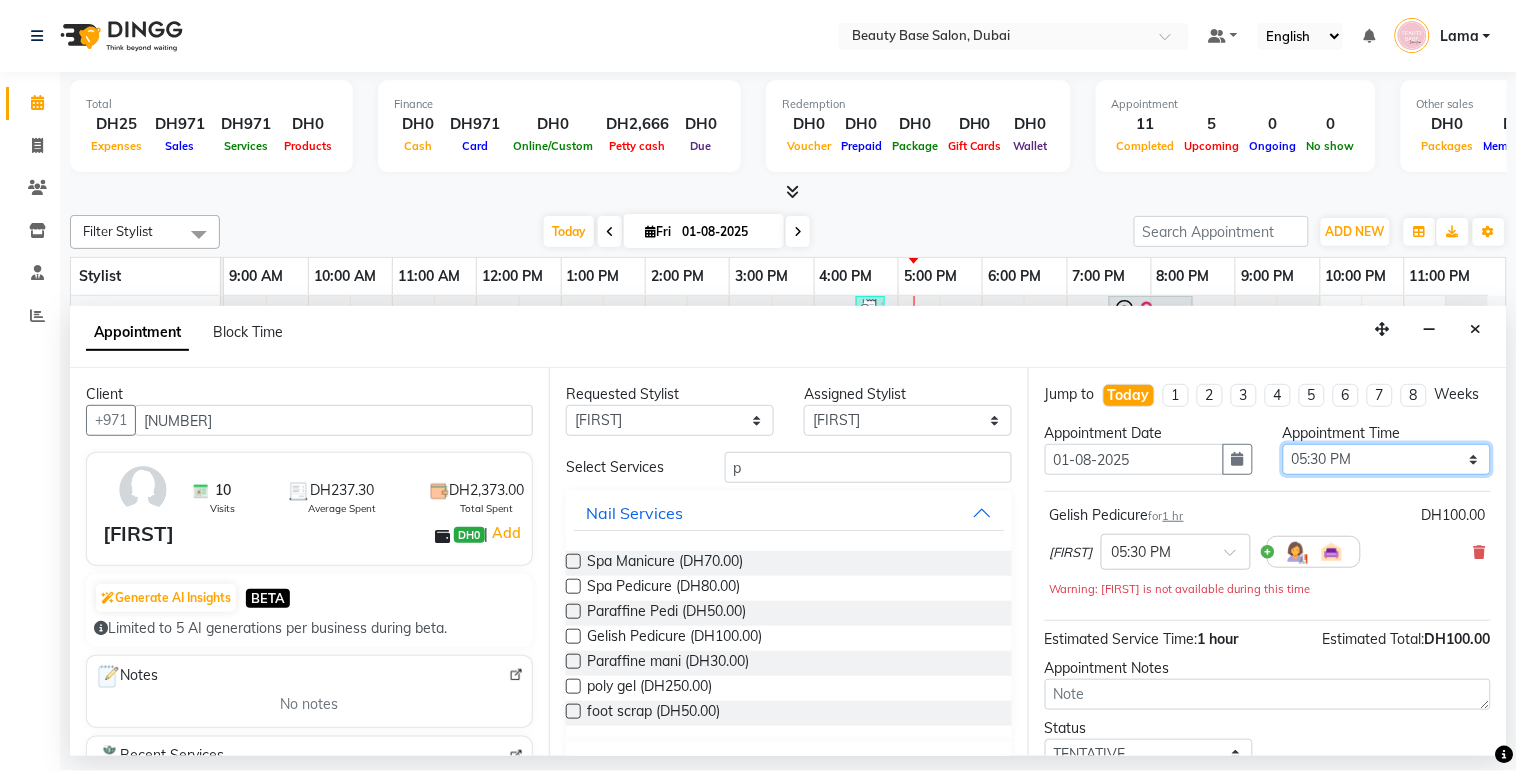 scroll, scrollTop: 160, scrollLeft: 0, axis: vertical 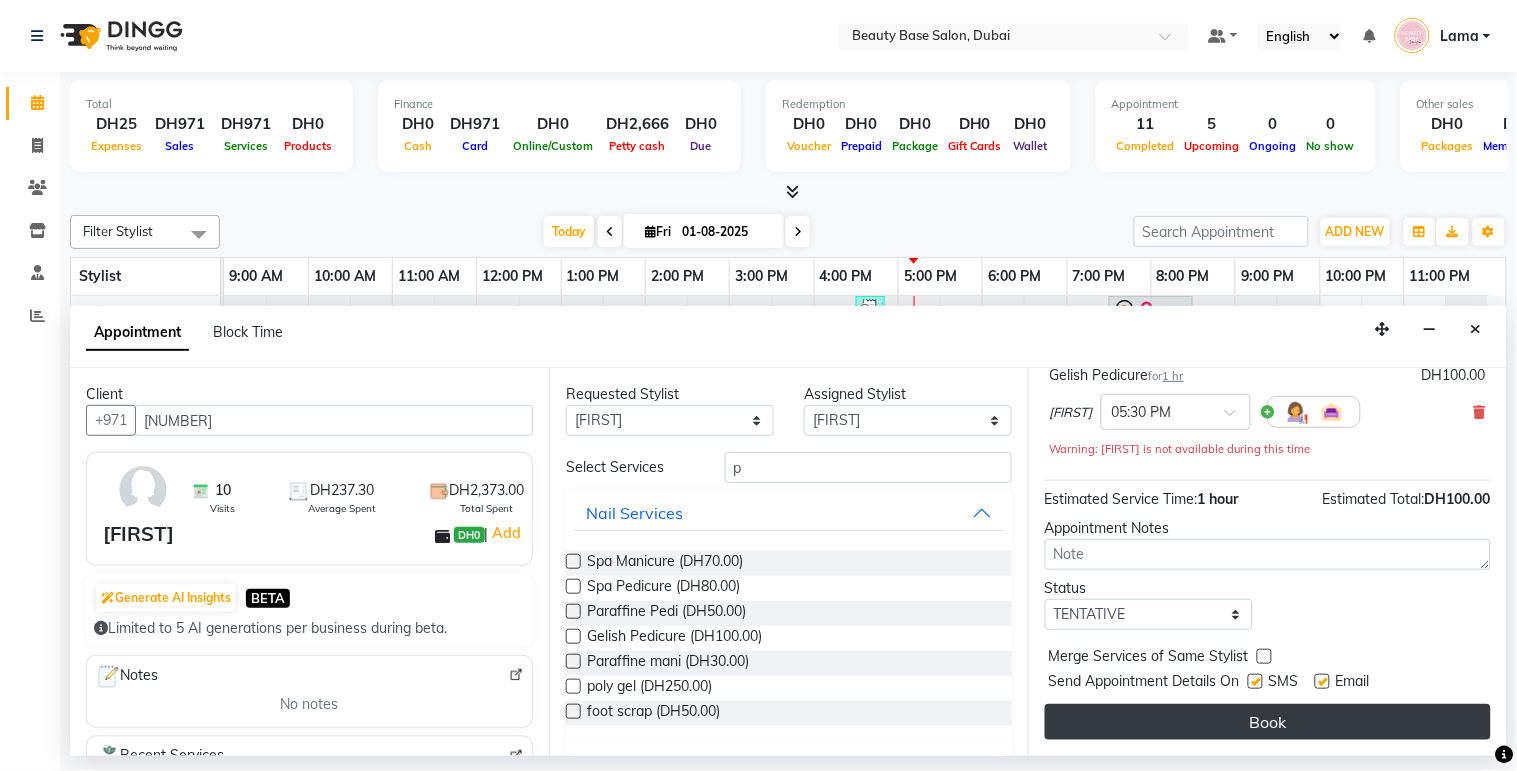 click on "Book" at bounding box center (1268, 722) 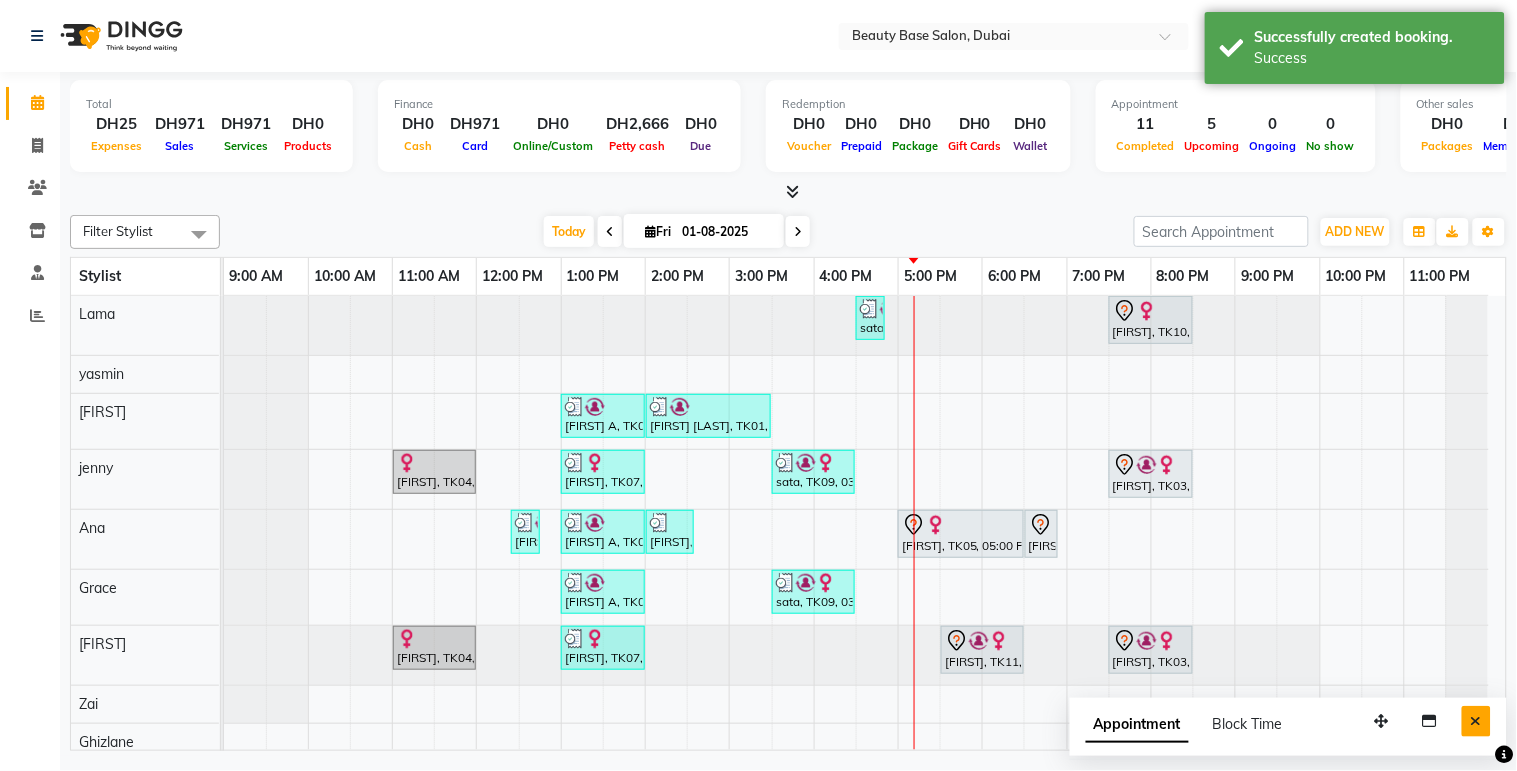 click at bounding box center [1476, 721] 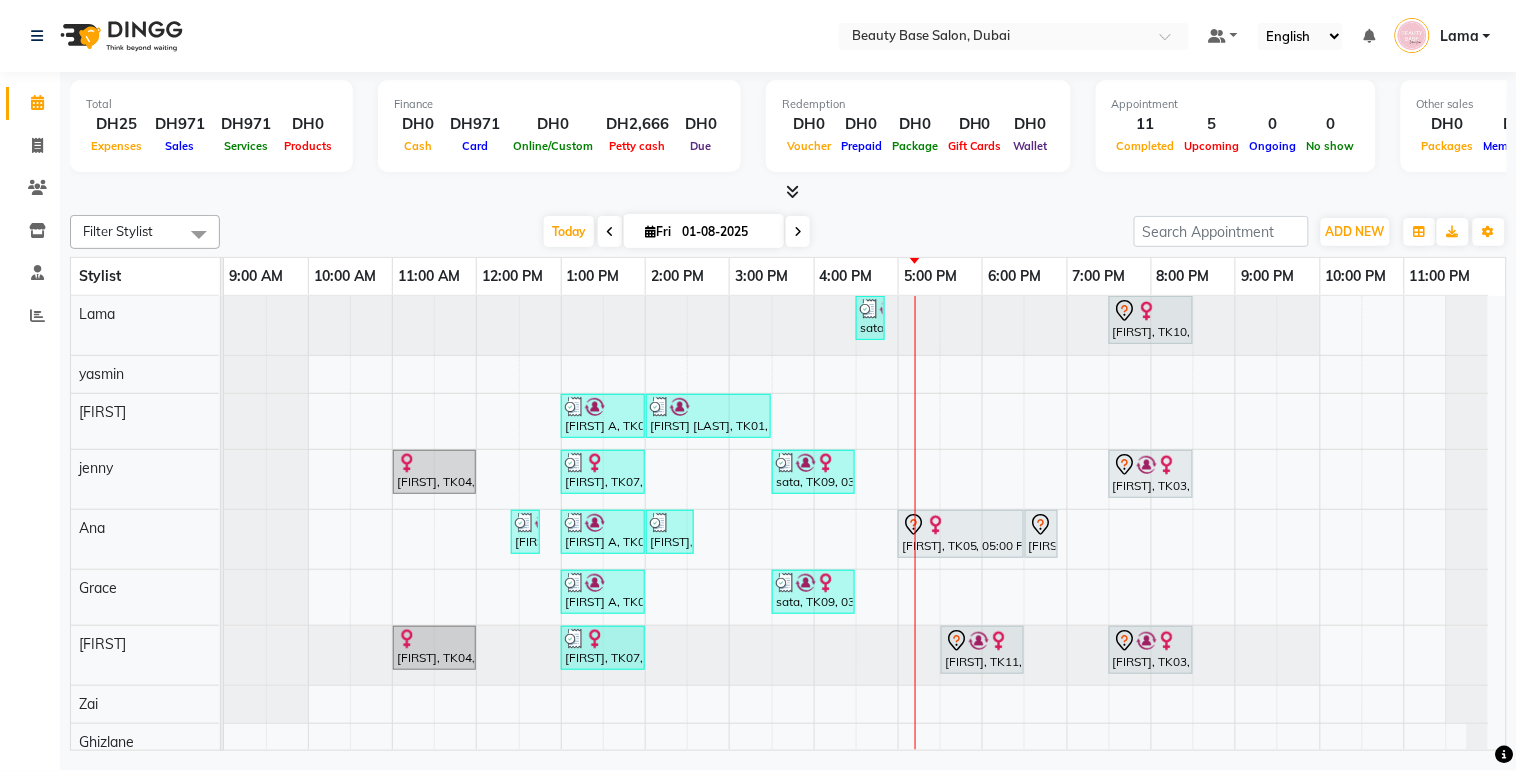 click on "hiba, TK05, 05:00 PM-06:30 PM, Gel Refill" at bounding box center [961, 534] 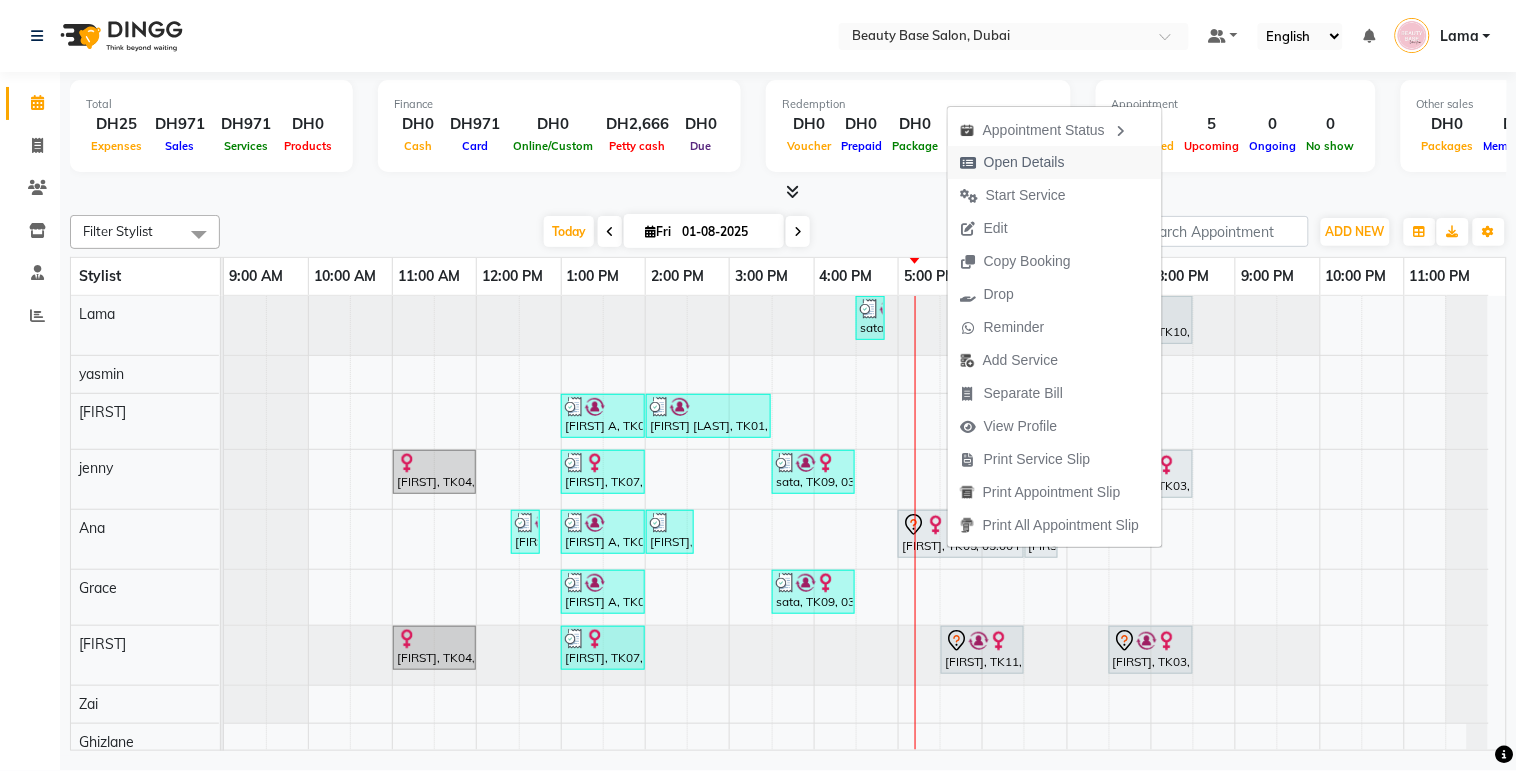 click on "Open Details" at bounding box center (1024, 162) 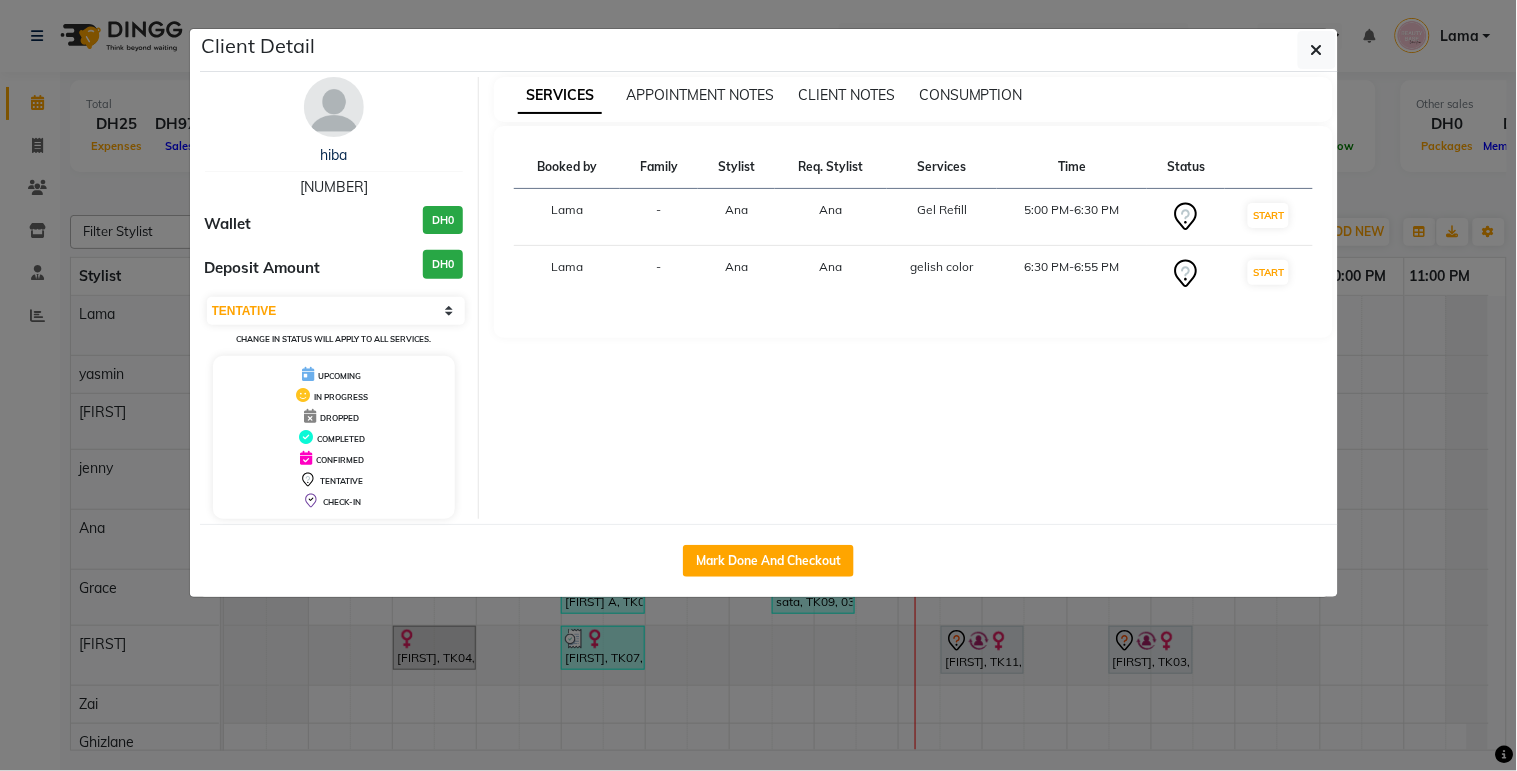 click on "Client Detail  hiba    569032232 Wallet DH0 Deposit Amount  DH0  Select IN SERVICE CONFIRMED TENTATIVE CHECK IN MARK DONE DROPPED UPCOMING Change in status will apply to all services. UPCOMING IN PROGRESS DROPPED COMPLETED CONFIRMED TENTATIVE CHECK-IN SERVICES APPOINTMENT NOTES CLIENT NOTES CONSUMPTION Booked by Family Stylist Req. Stylist Services Time Status  Lama  - Ana Ana  Gel Refill   5:00 PM-6:30 PM   START   Lama  - Ana Ana  gelish color   6:30 PM-6:55 PM   START   Mark Done And Checkout" 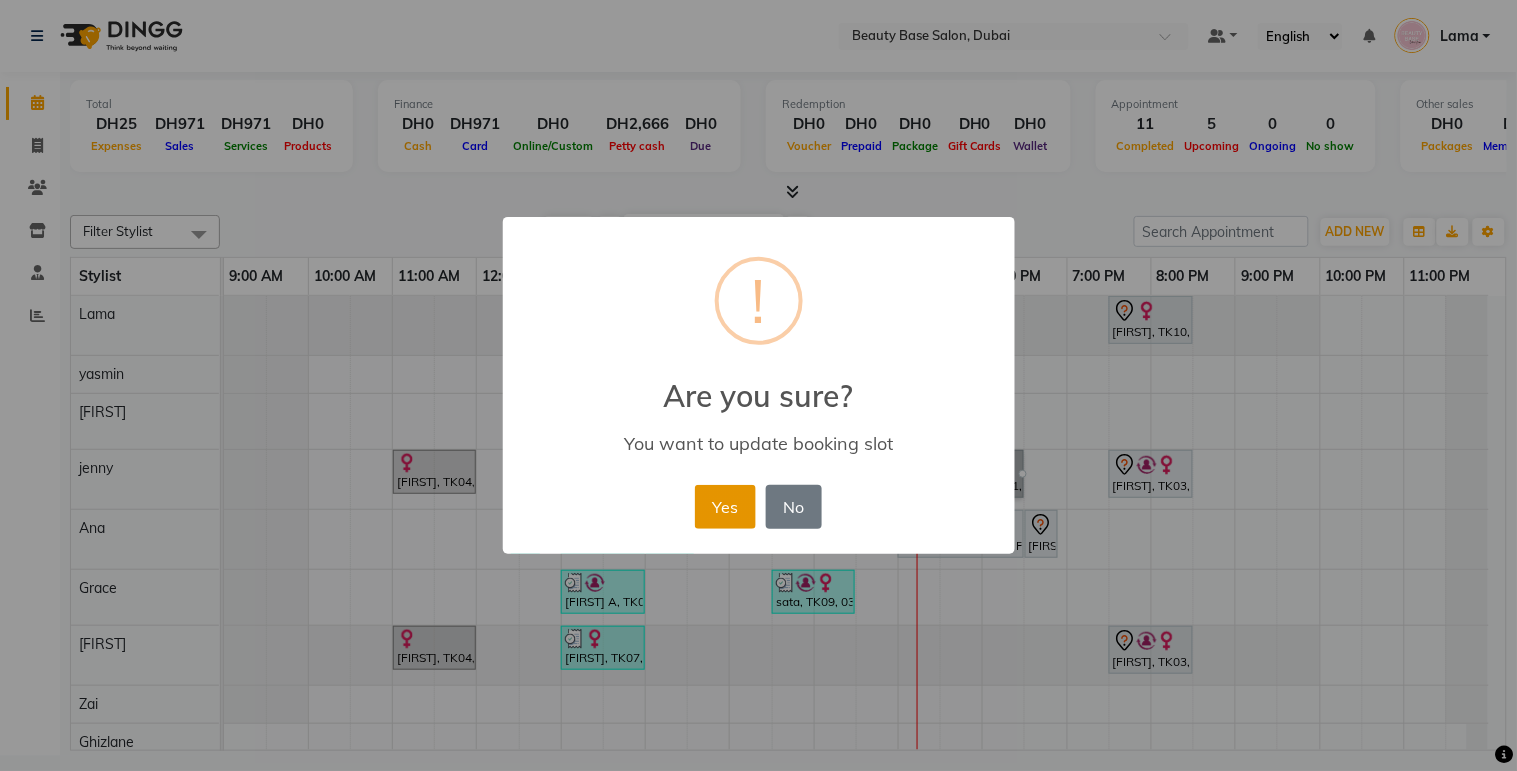 click on "Yes" at bounding box center (725, 507) 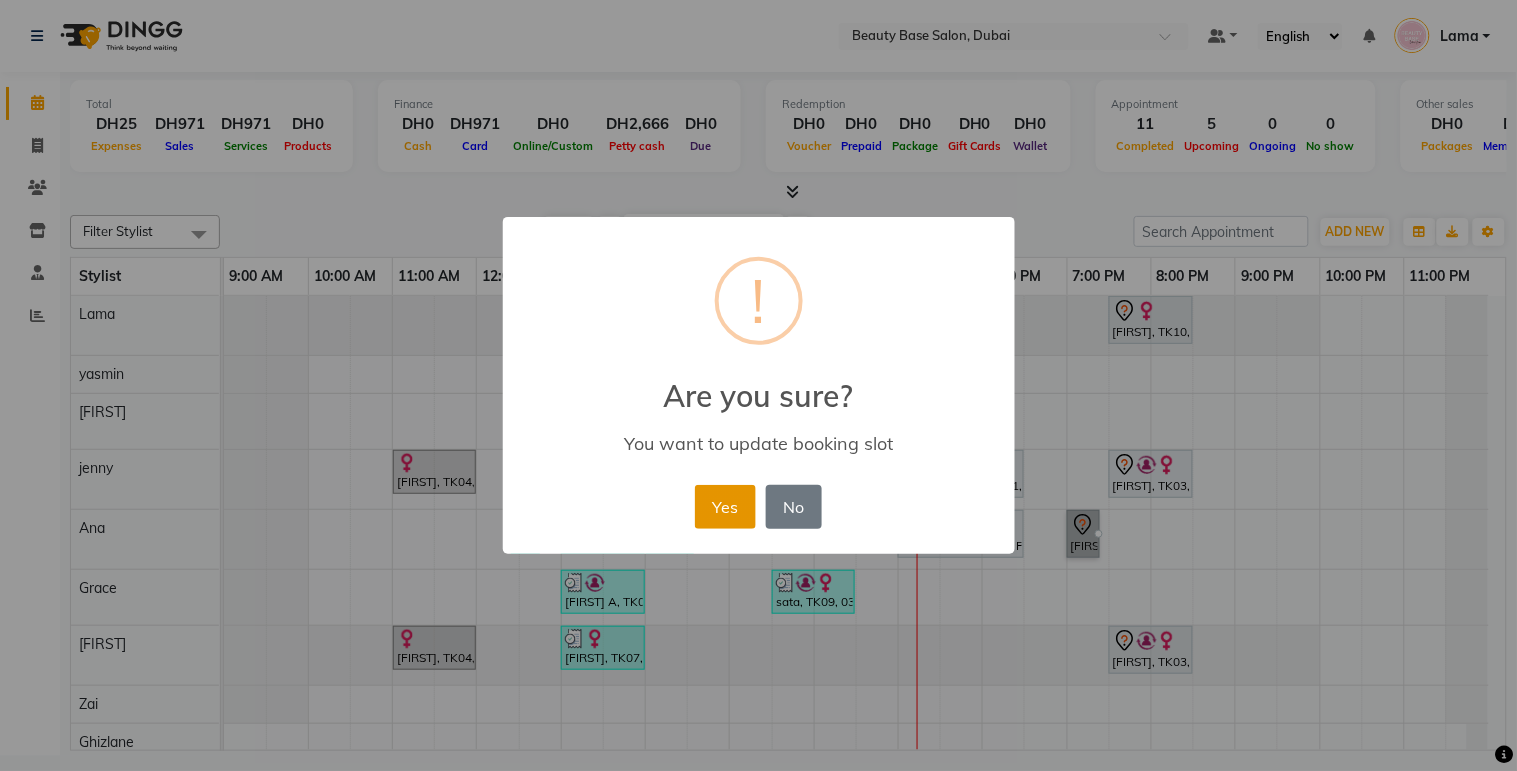 click on "Yes" at bounding box center [725, 507] 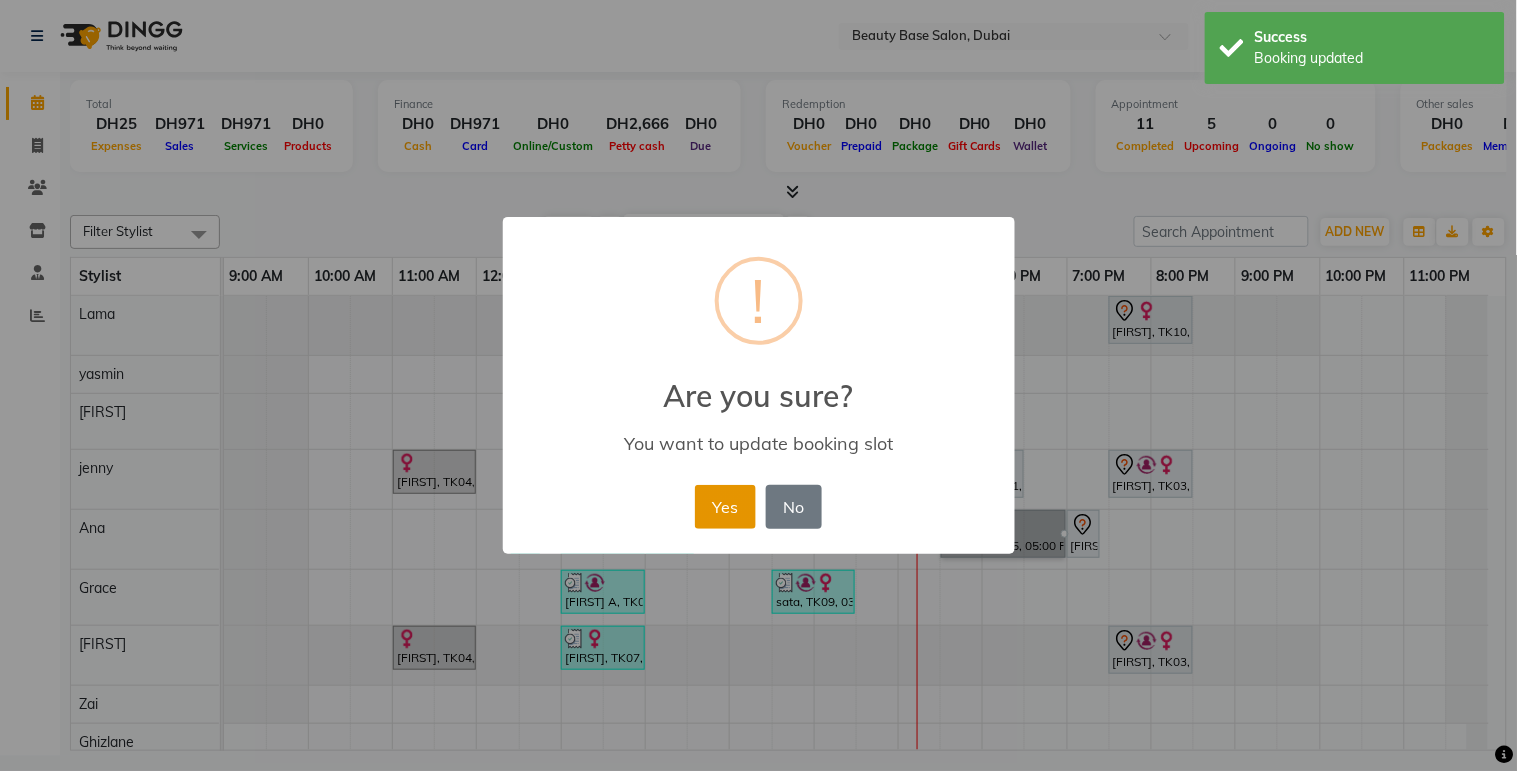 click on "Yes" at bounding box center (725, 507) 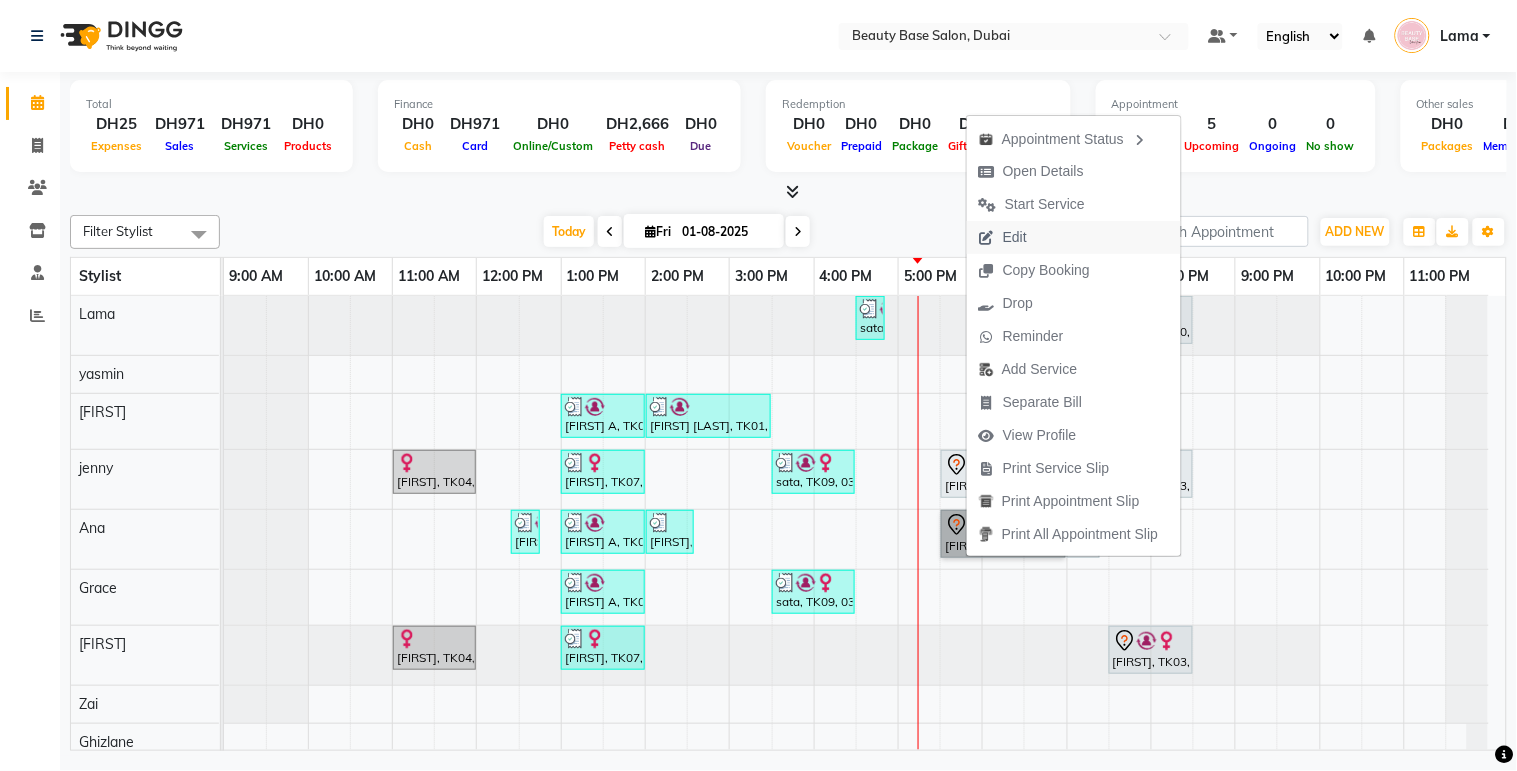 click on "Edit" at bounding box center [1074, 237] 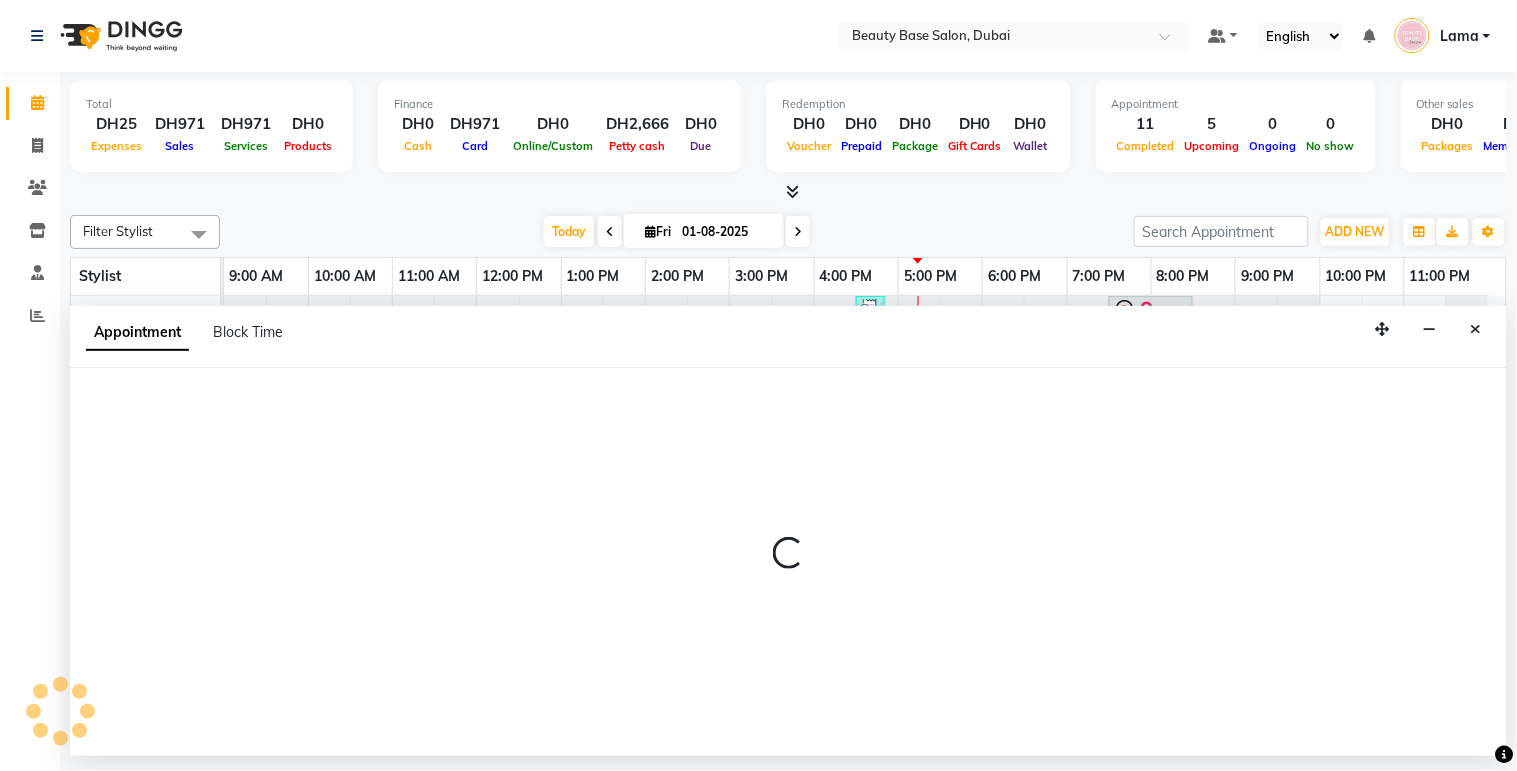 select on "tentative" 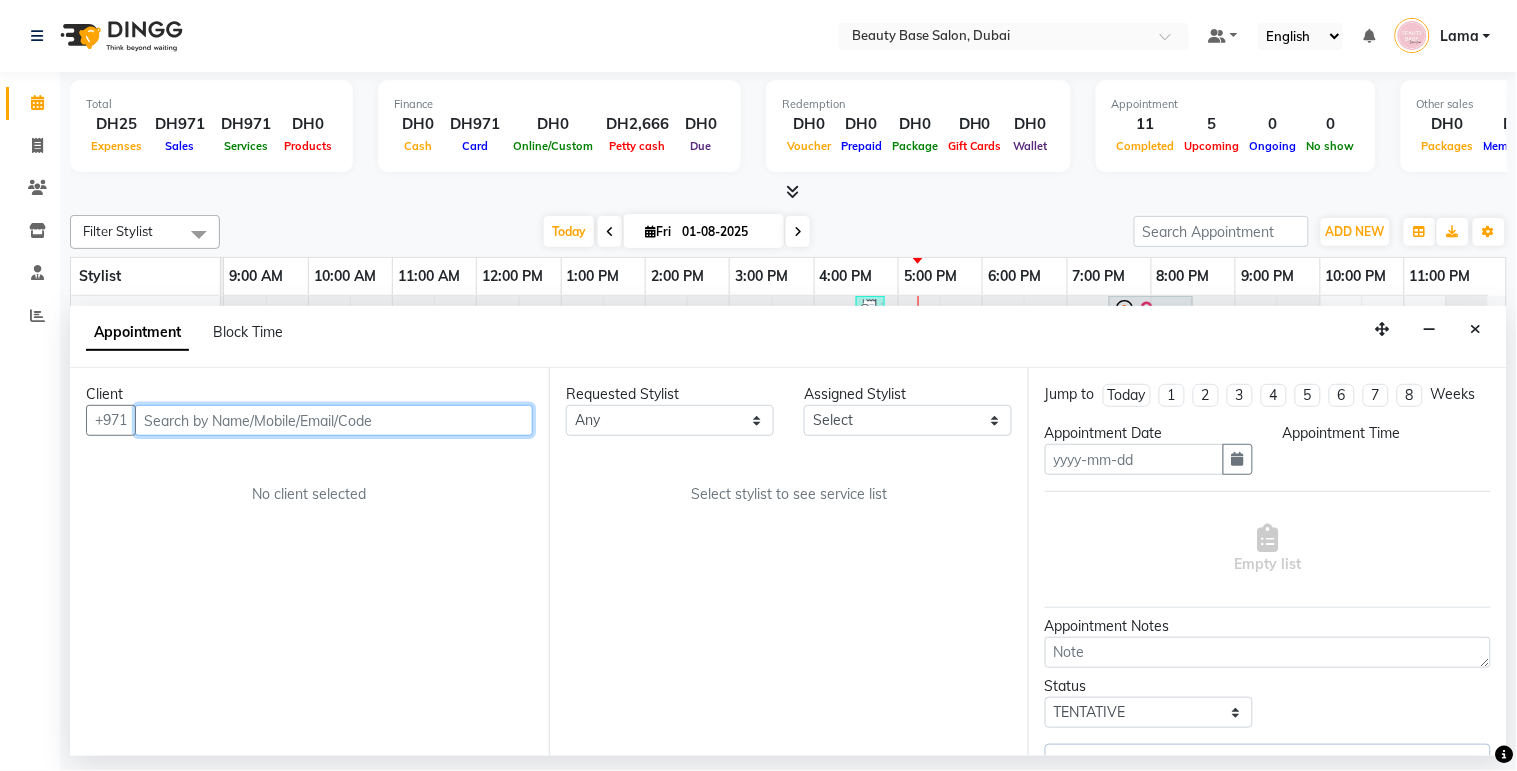 type on "01-08-2025" 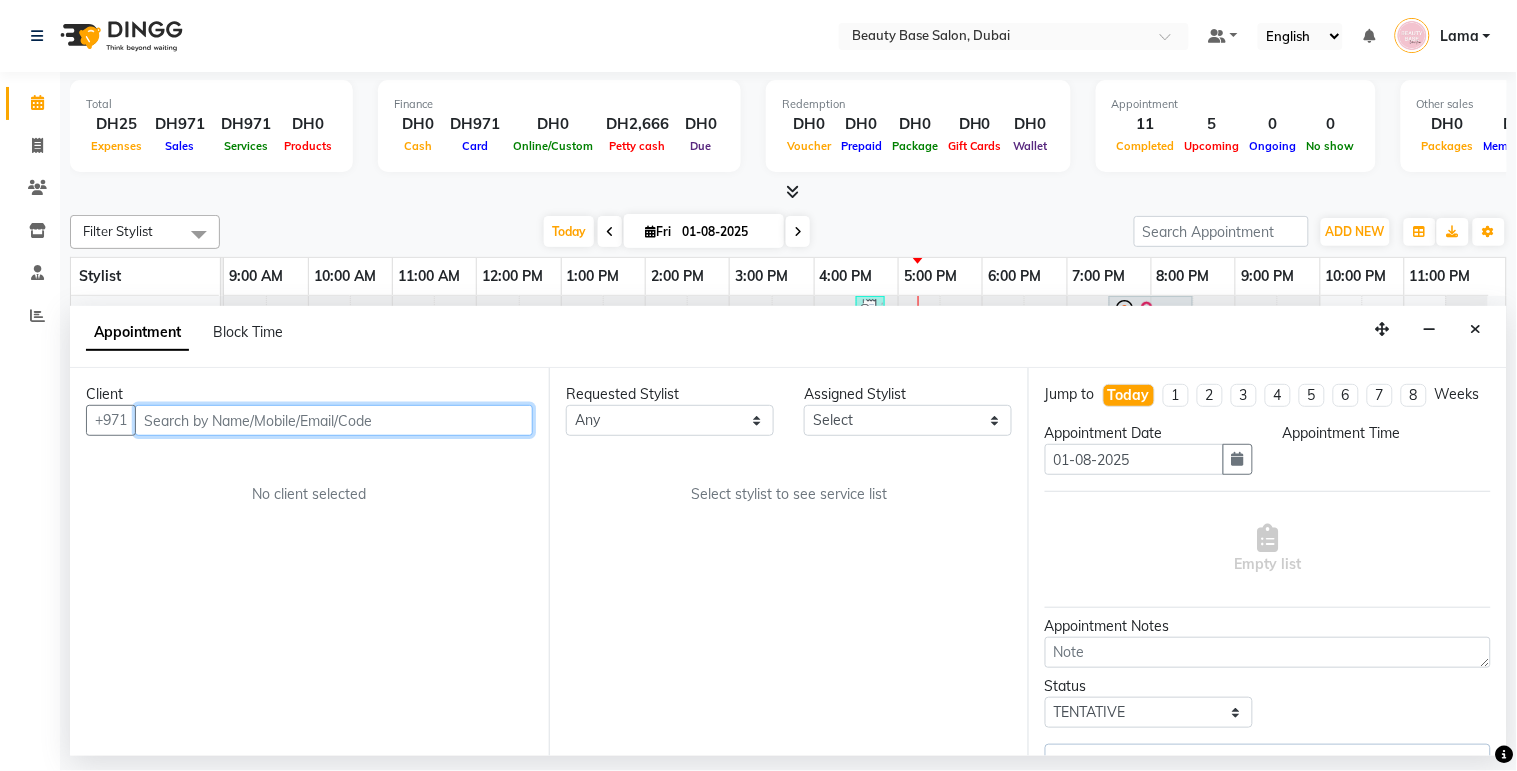 select on "1050" 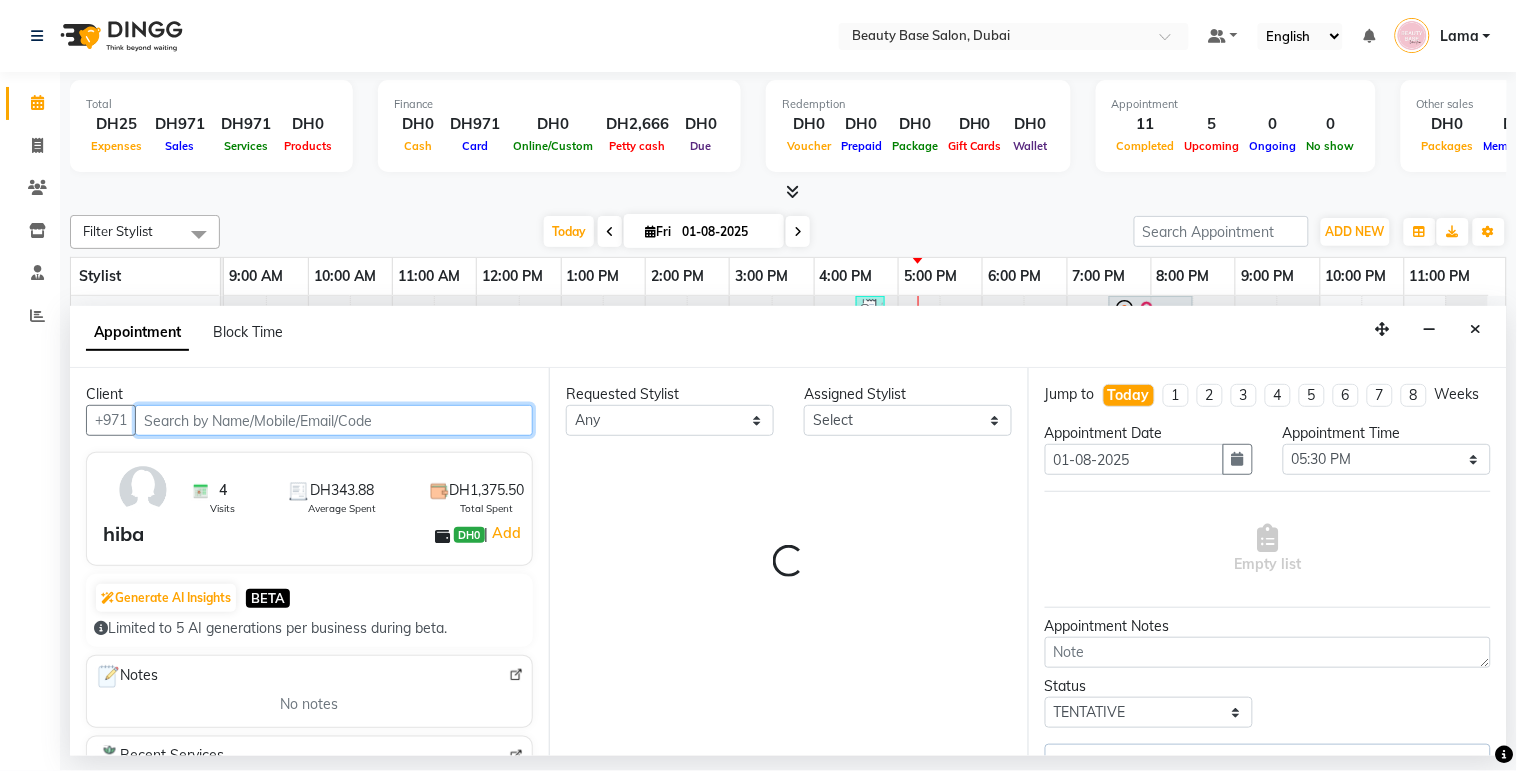 select on "61471" 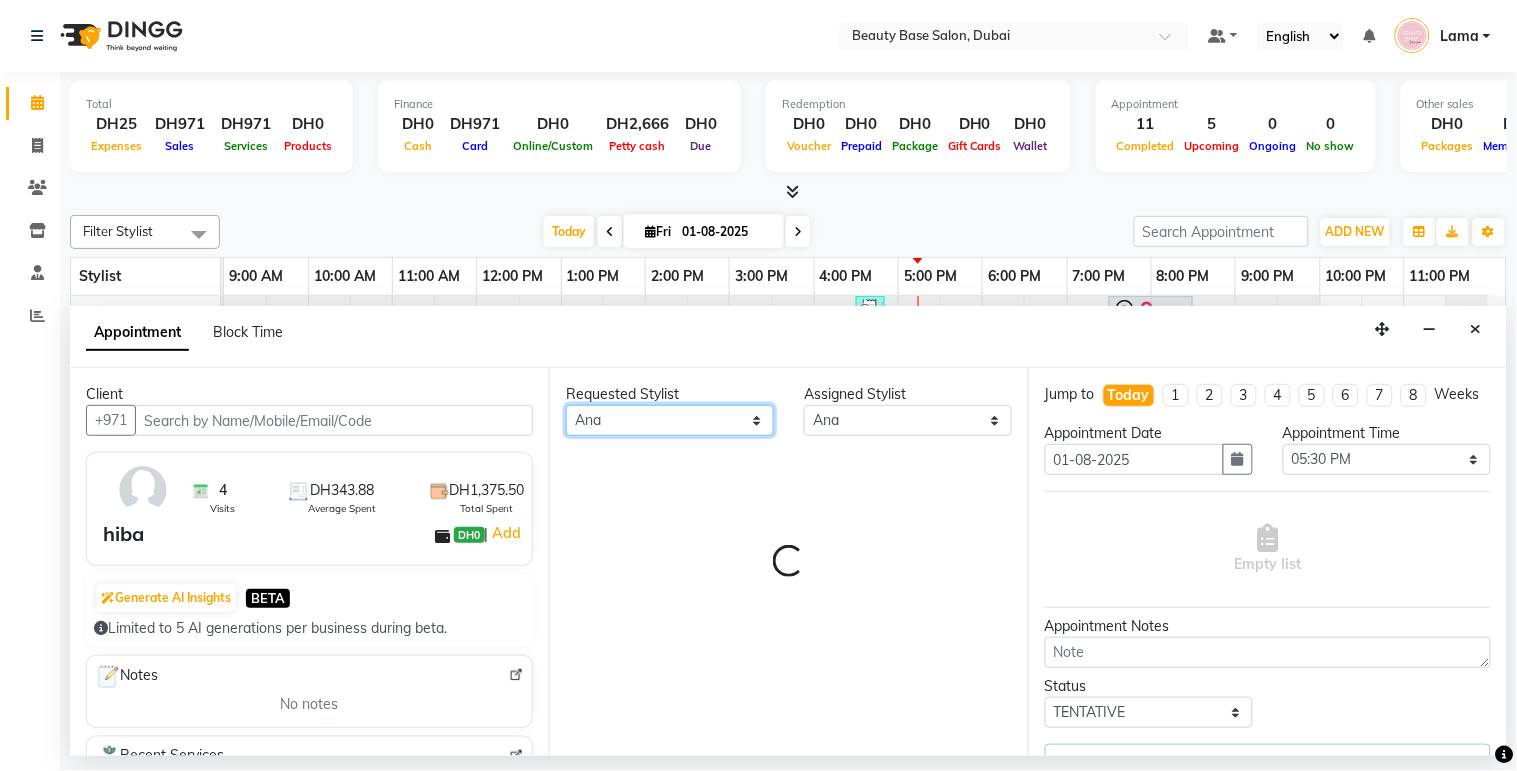 click on "Any Ana Ghizlane Grace jenny Lama Rachel Ramila tina yasmin Zai" at bounding box center (670, 420) 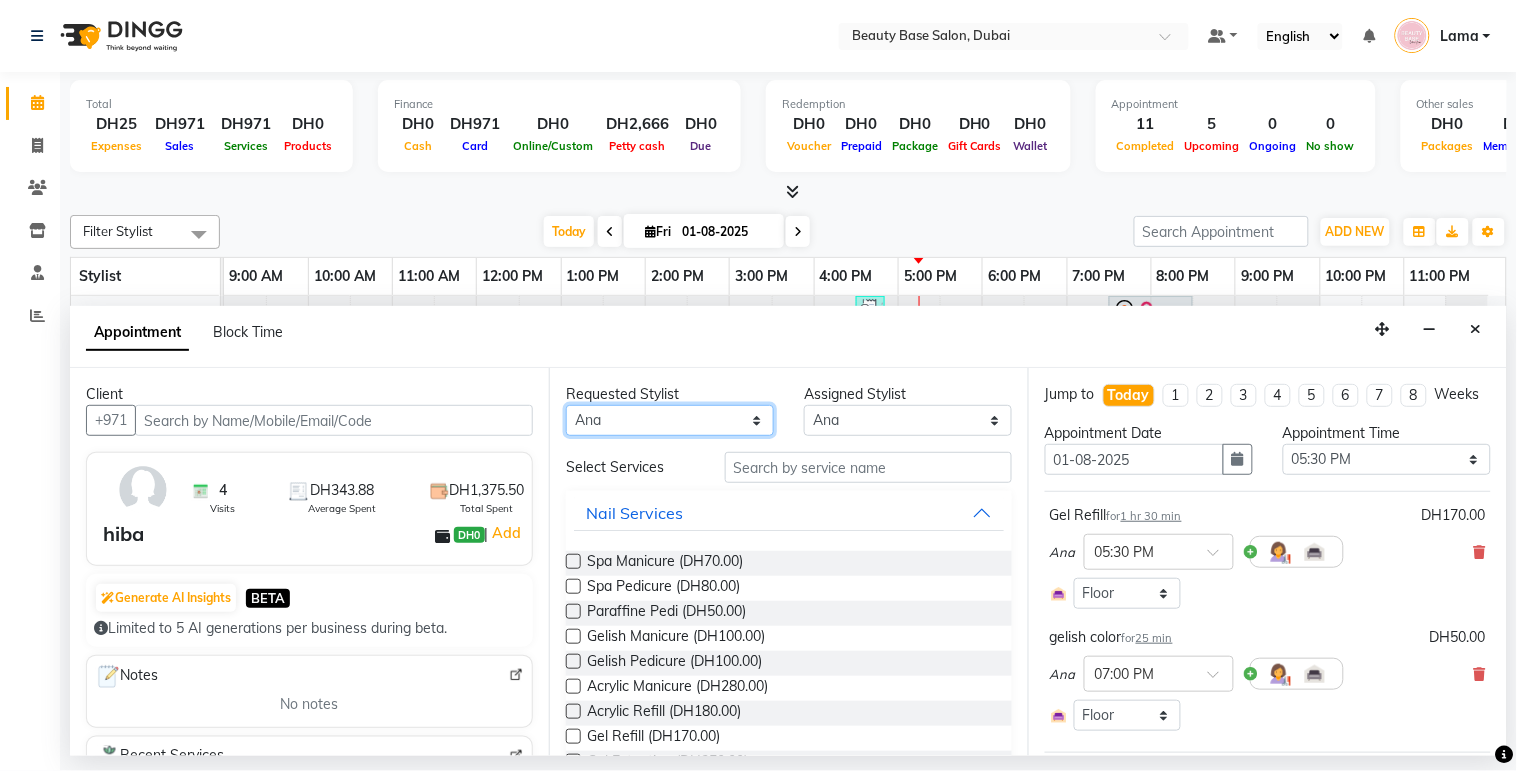 select on "17496" 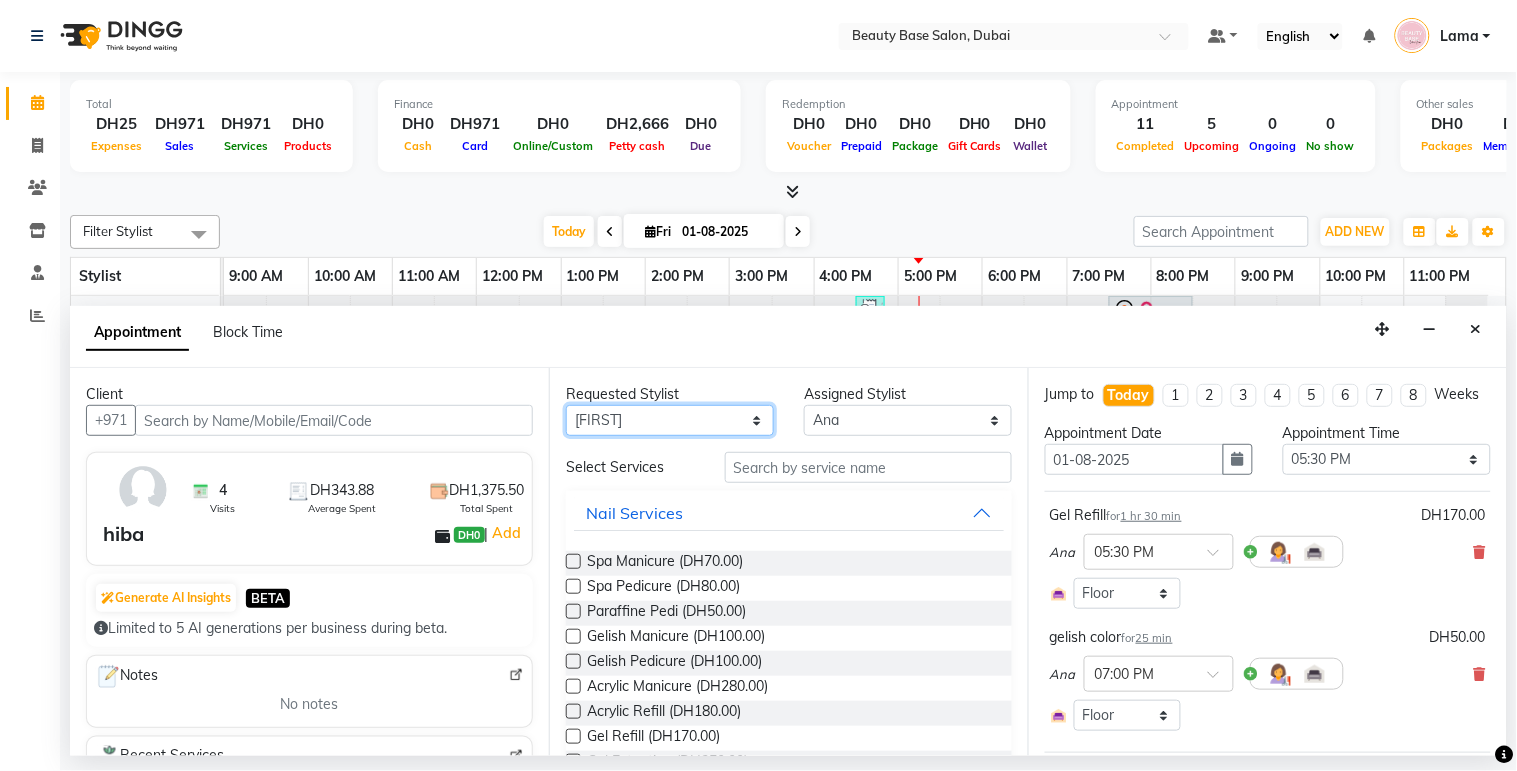 click on "Any Ana Ghizlane Grace jenny Lama Rachel Ramila tina yasmin Zai" at bounding box center (670, 420) 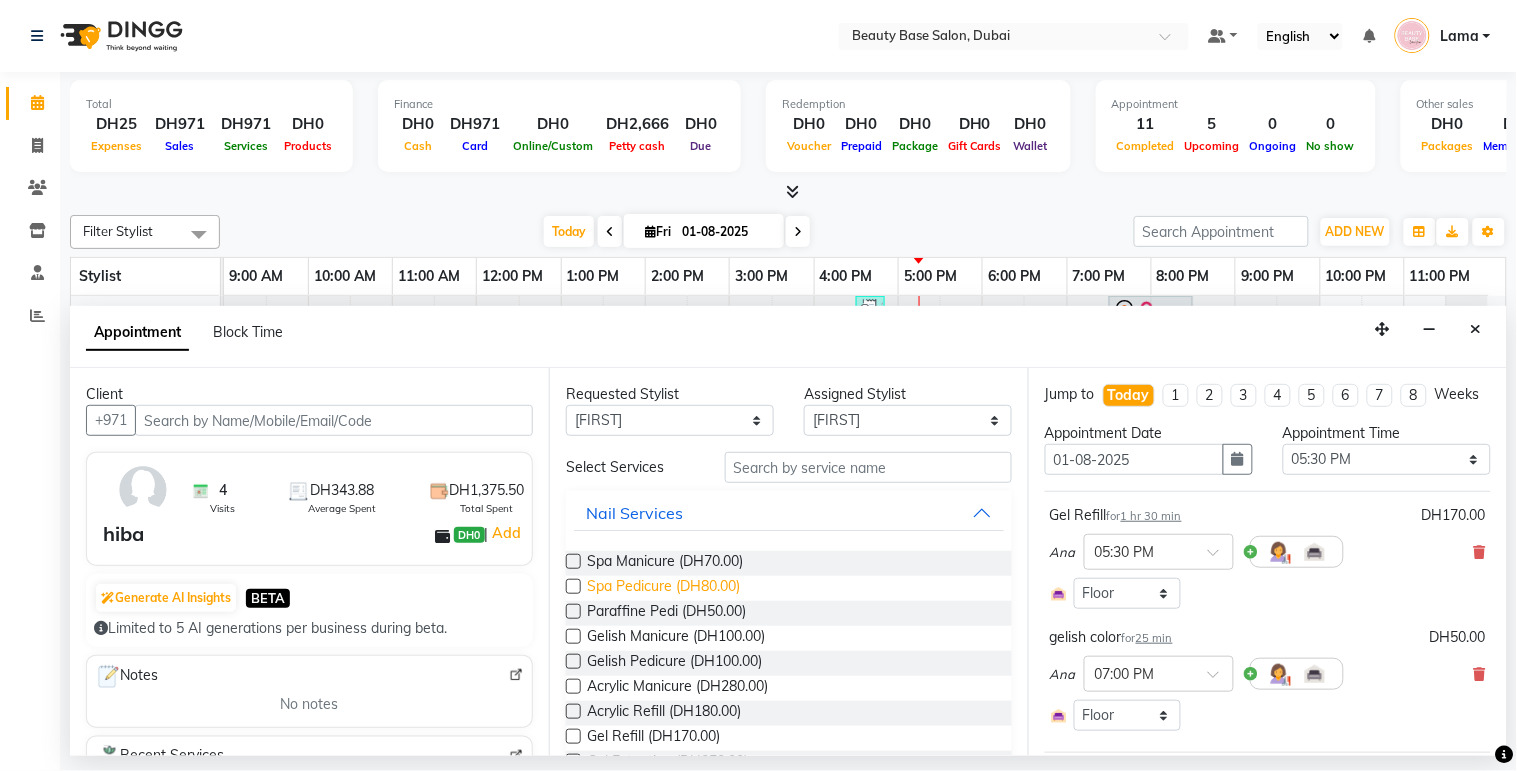 click on "Spa Pedicure (DH80.00)" at bounding box center (663, 588) 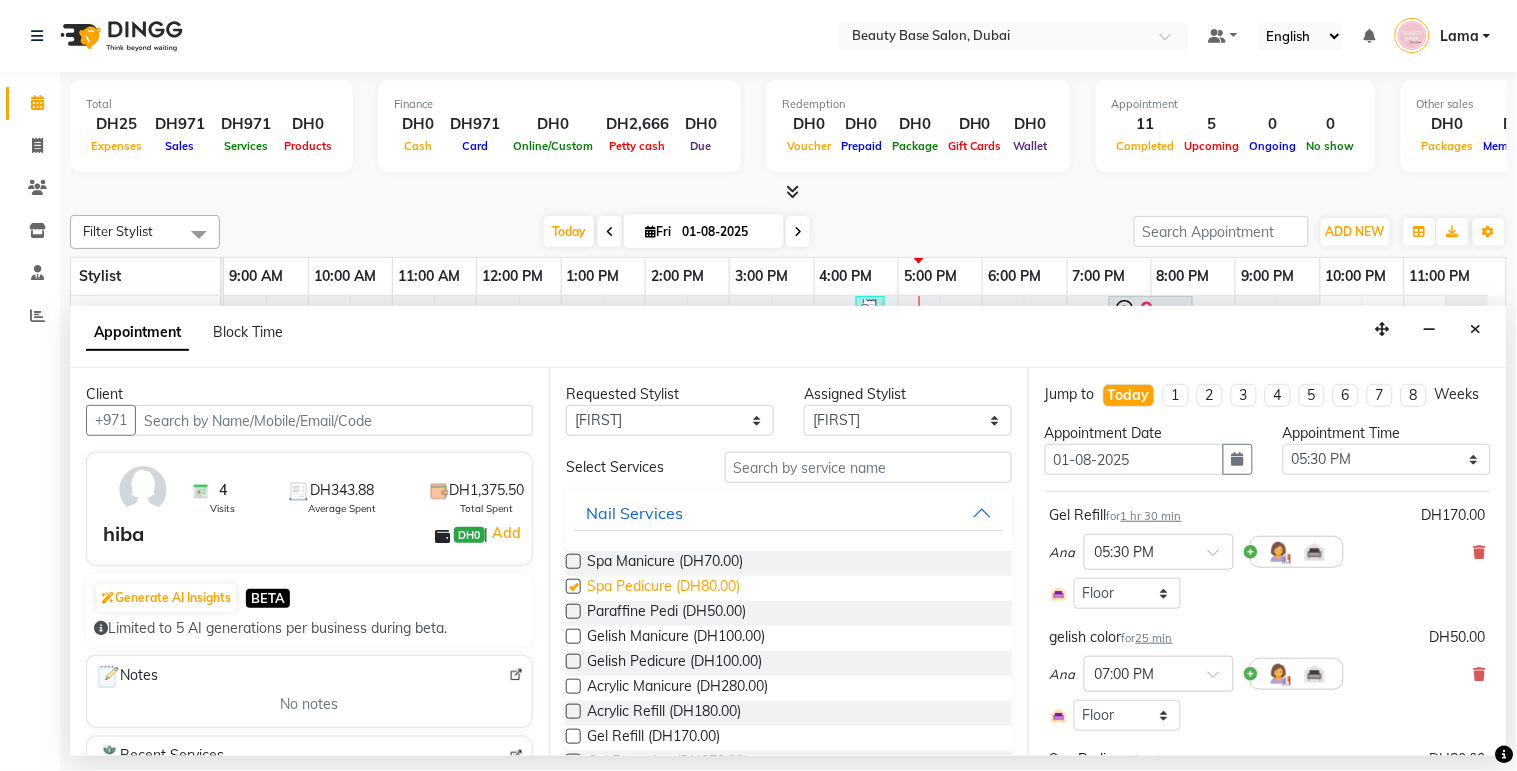 checkbox on "false" 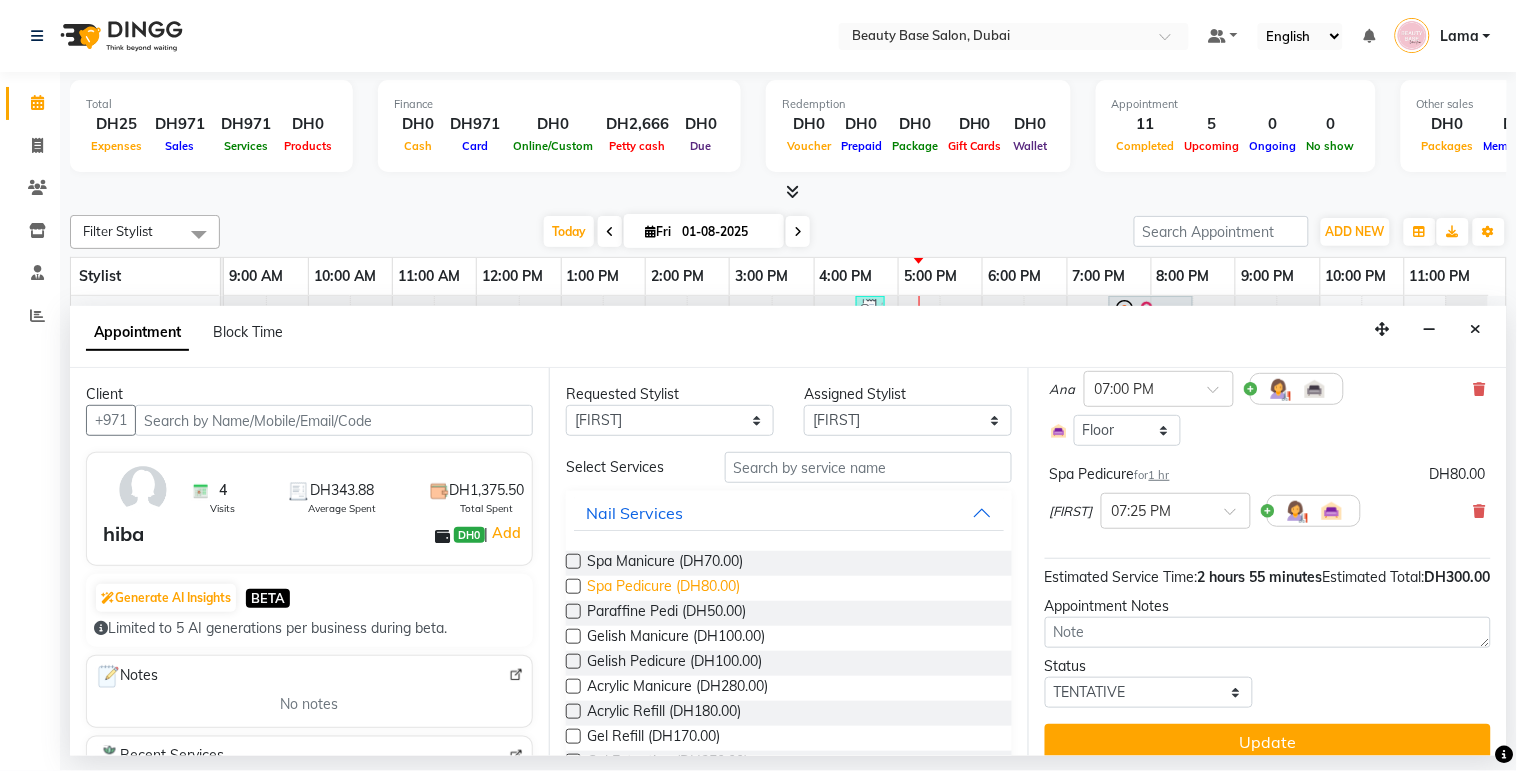 scroll, scrollTop: 292, scrollLeft: 0, axis: vertical 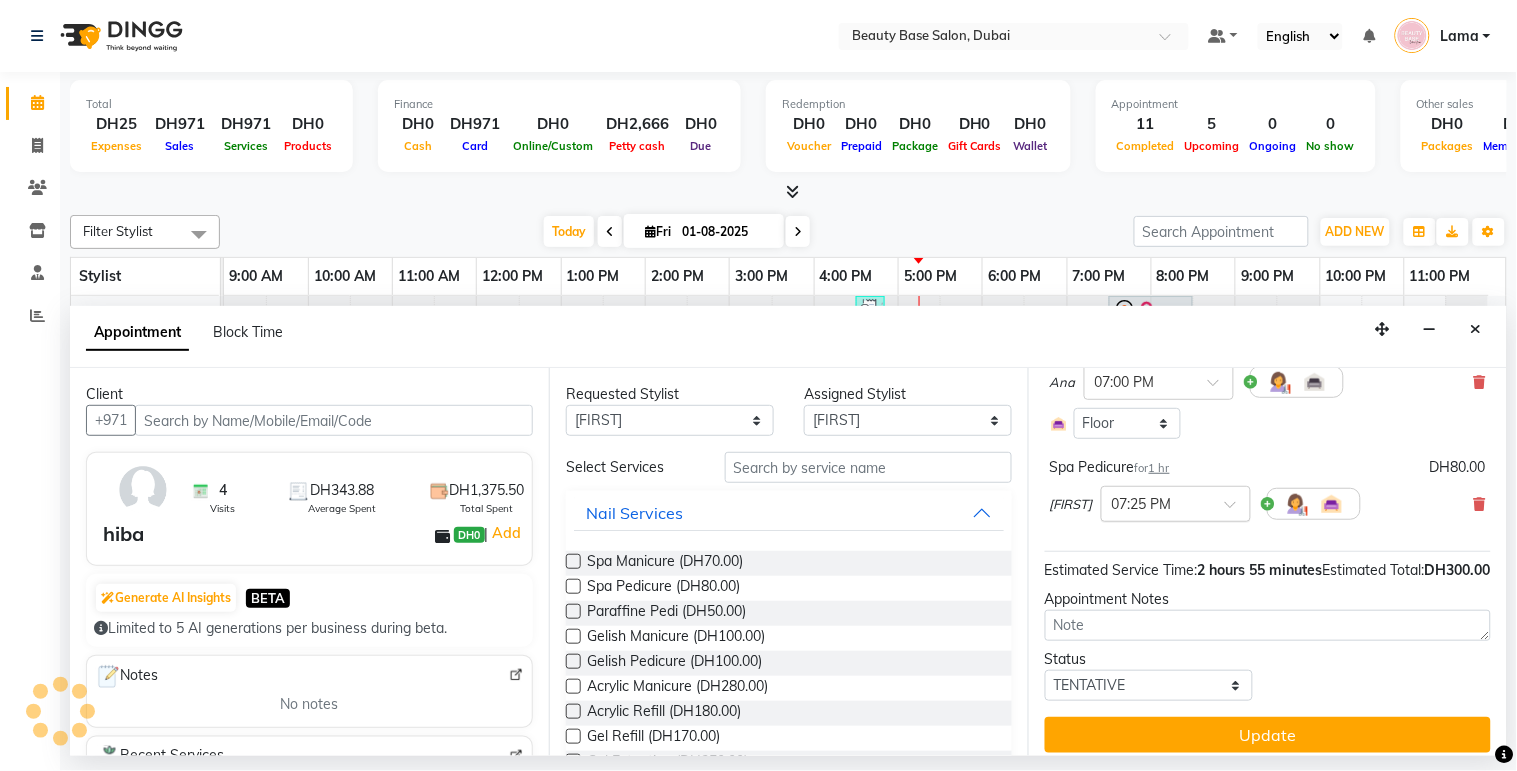 click at bounding box center (1156, 502) 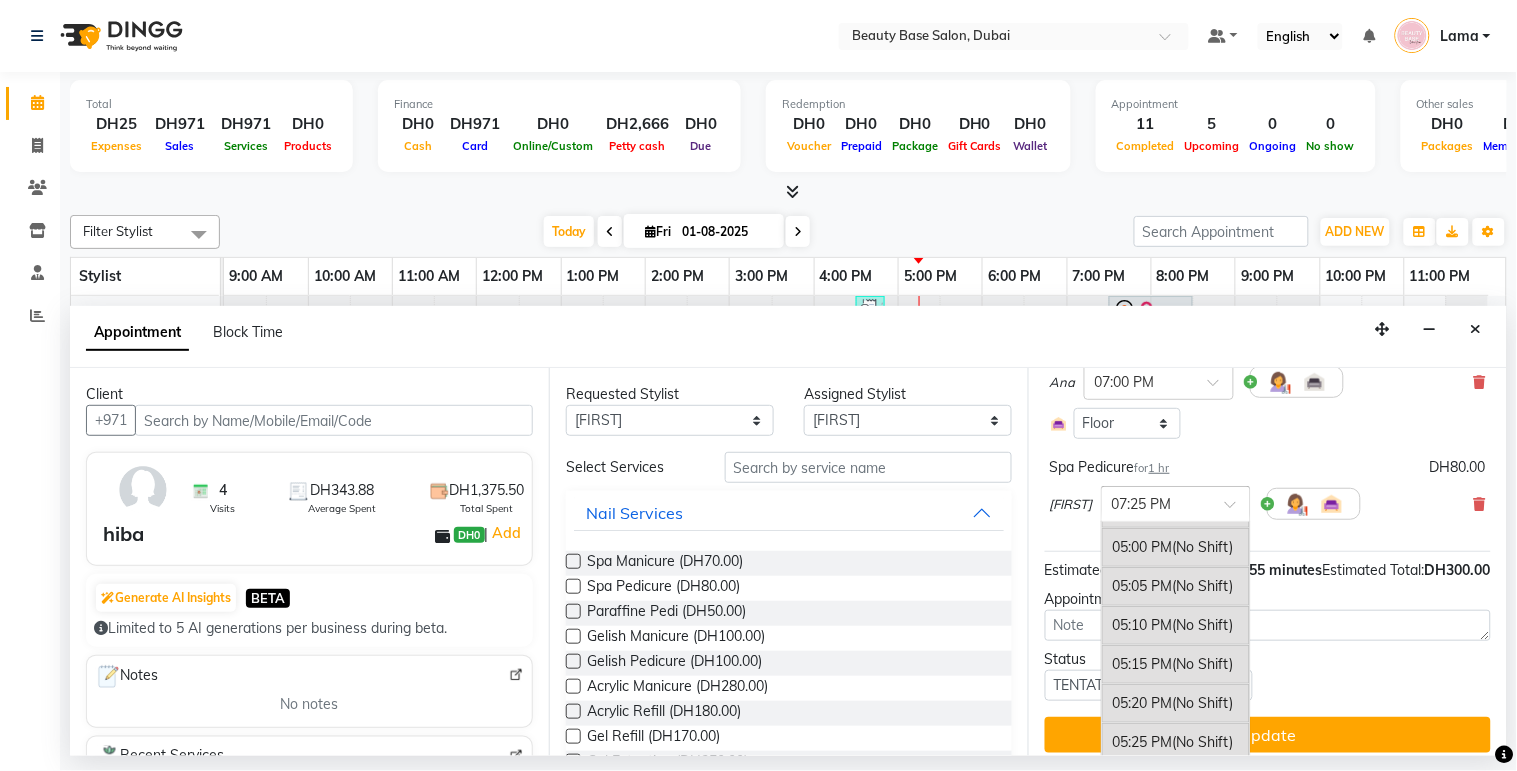 scroll, scrollTop: 3257, scrollLeft: 0, axis: vertical 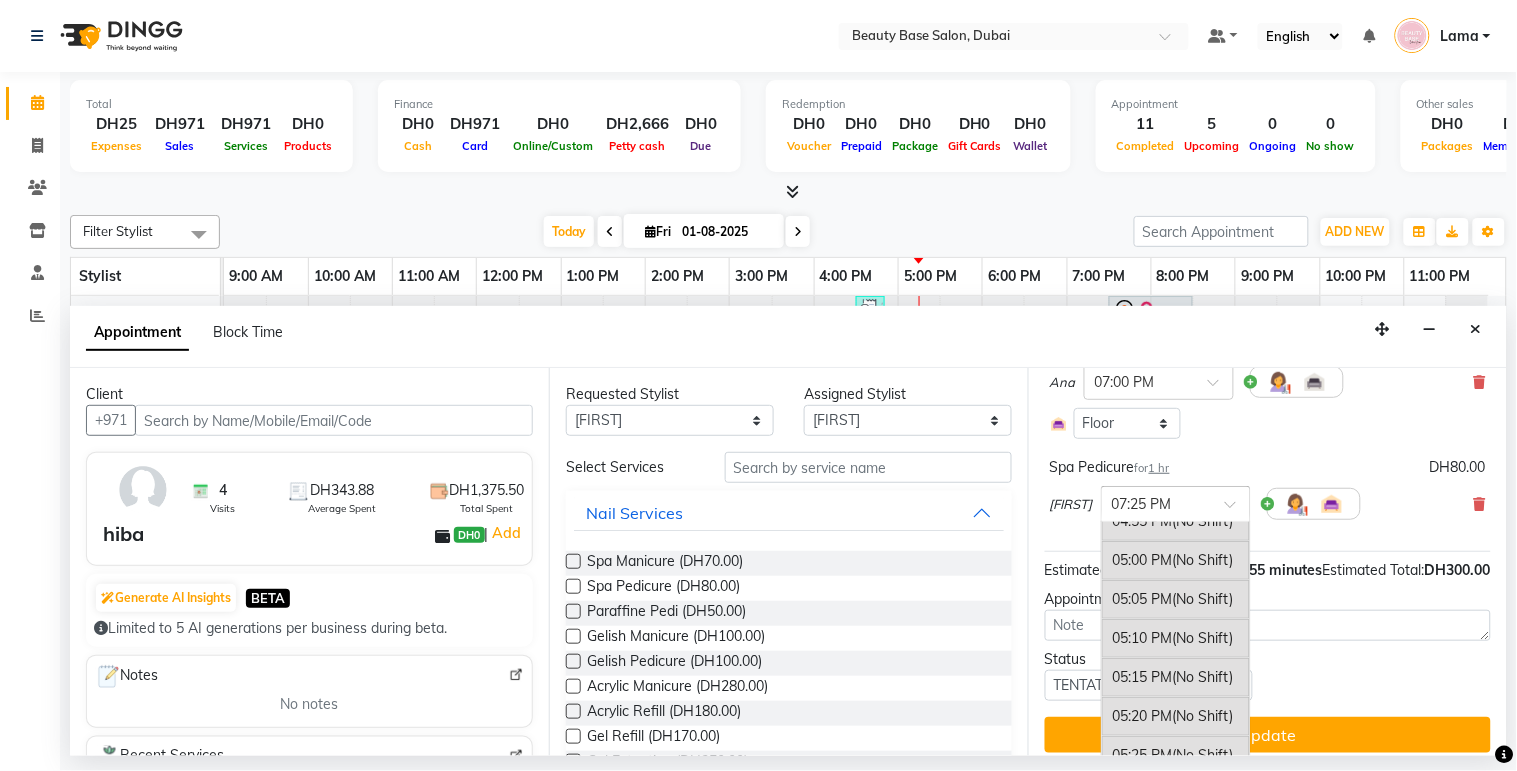 click on "05:15 PM   (No Shift)" at bounding box center [1176, 677] 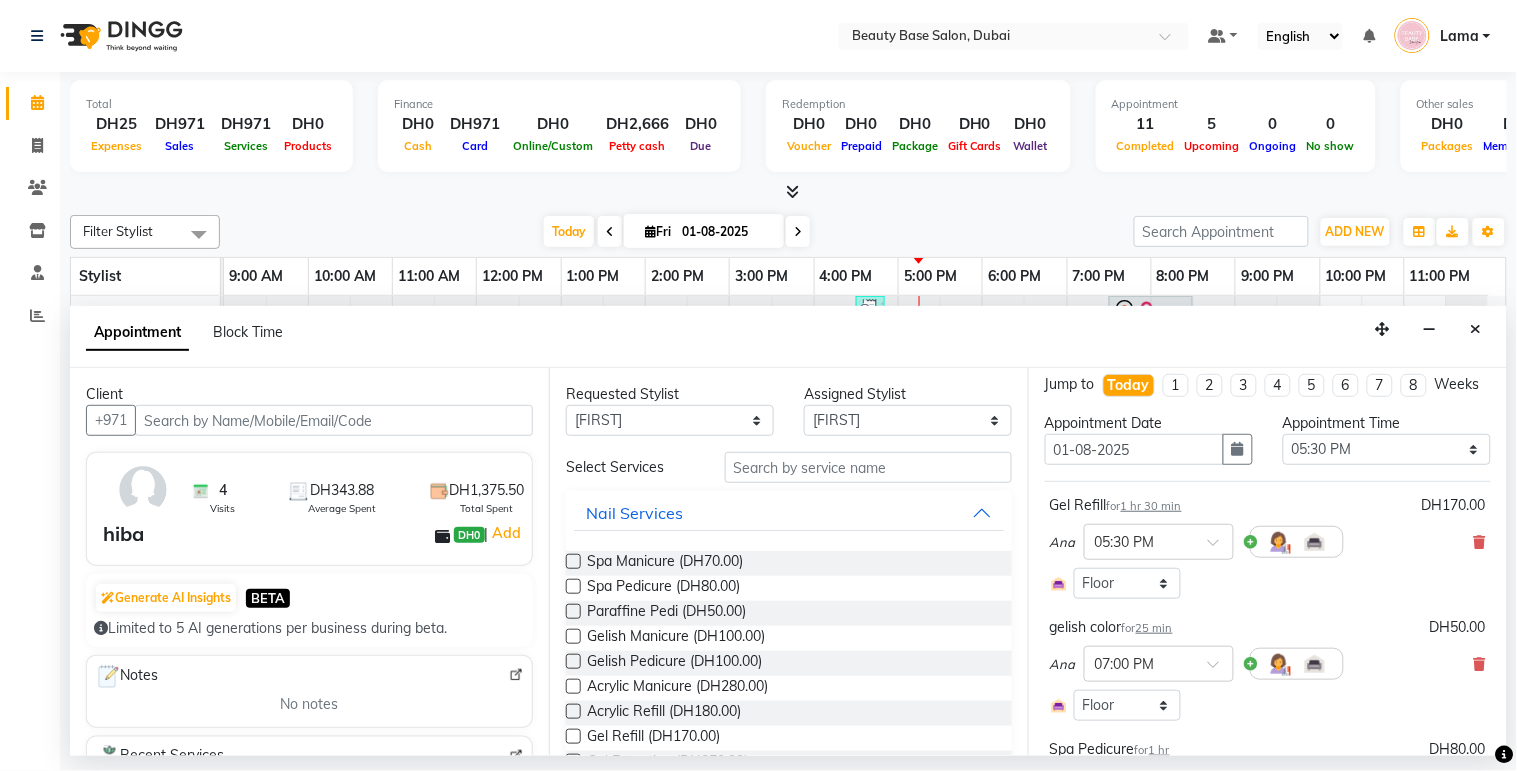 scroll, scrollTop: 0, scrollLeft: 0, axis: both 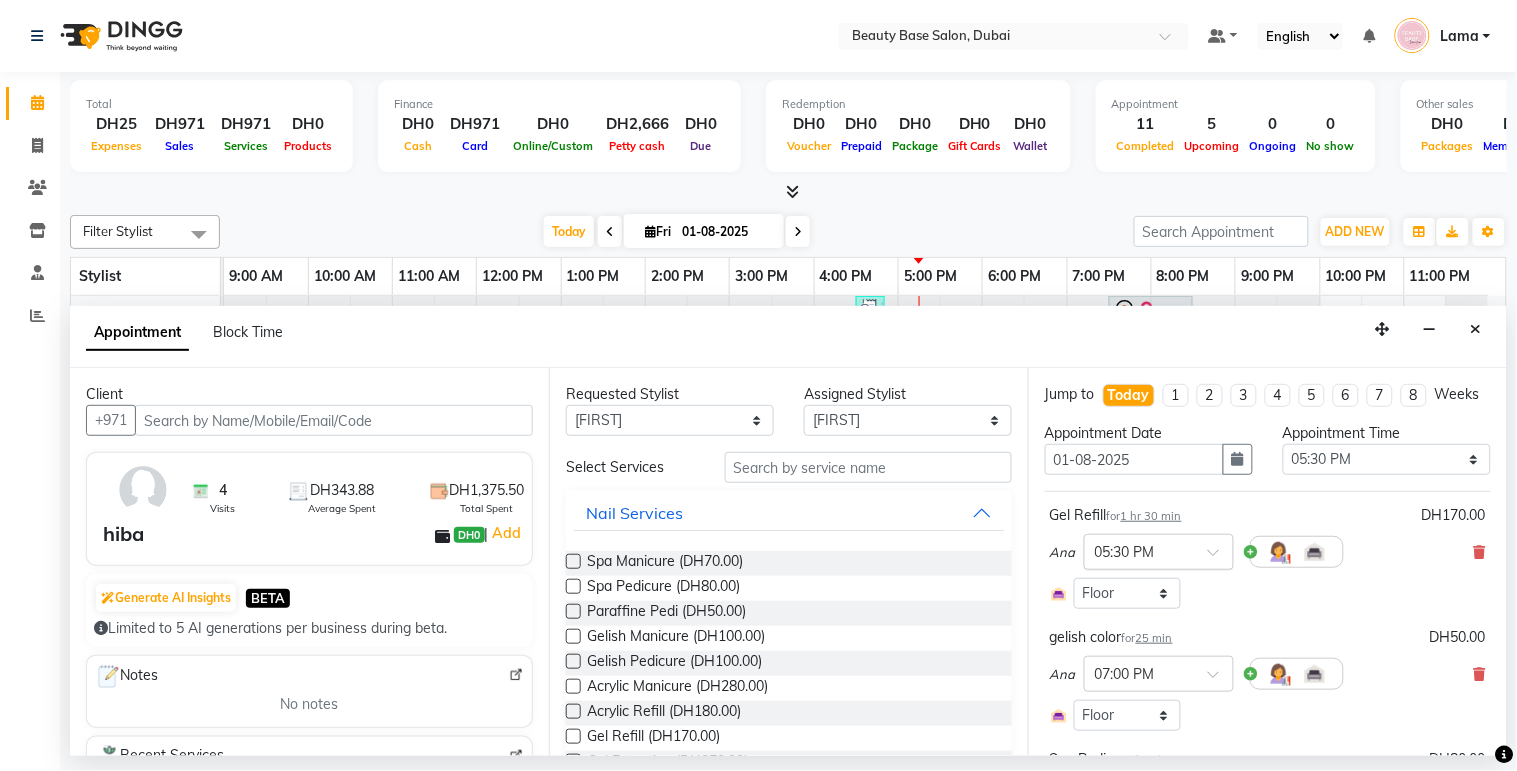 click at bounding box center [1139, 550] 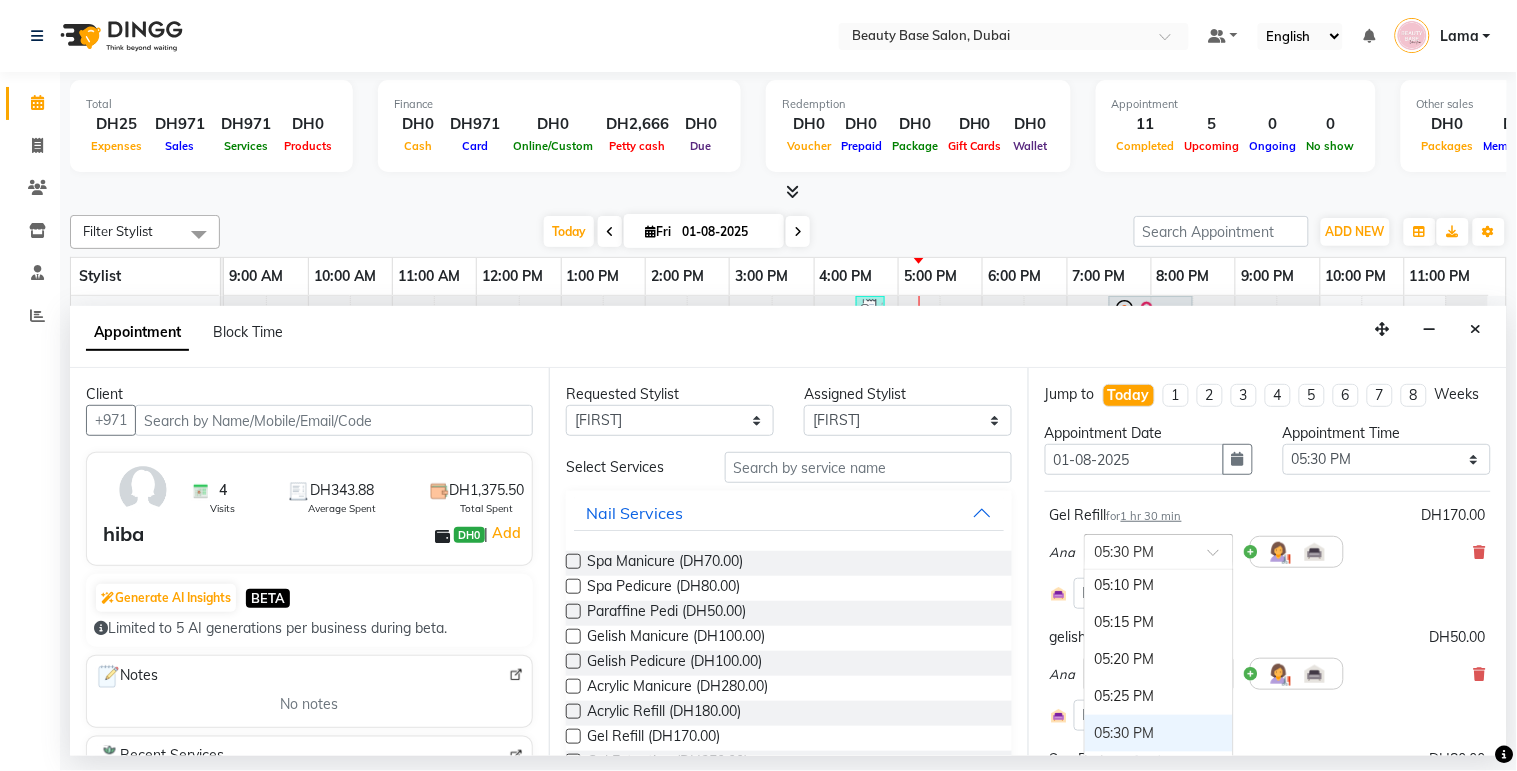 scroll, scrollTop: 3205, scrollLeft: 0, axis: vertical 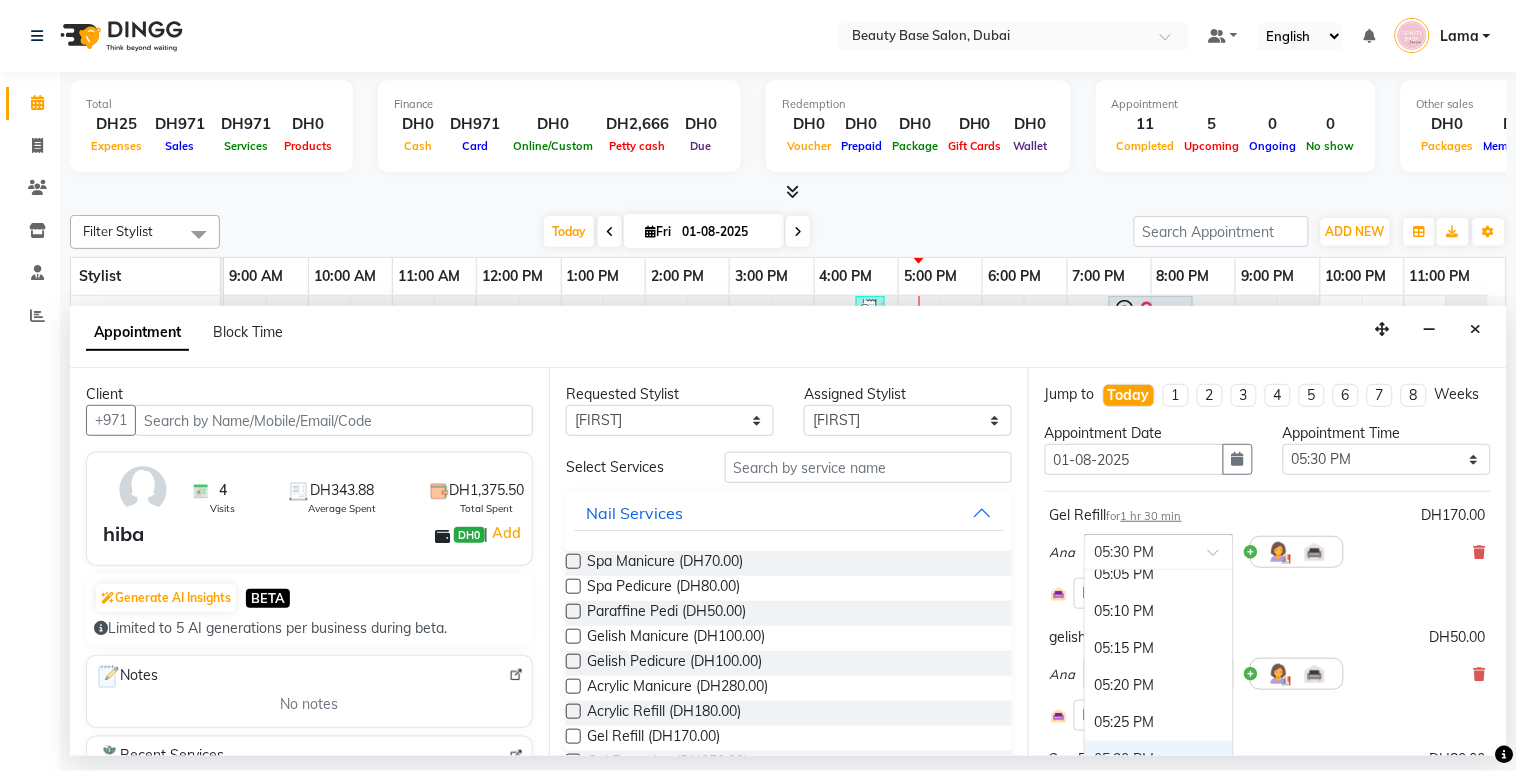 click on "05:15 PM" at bounding box center (1159, 648) 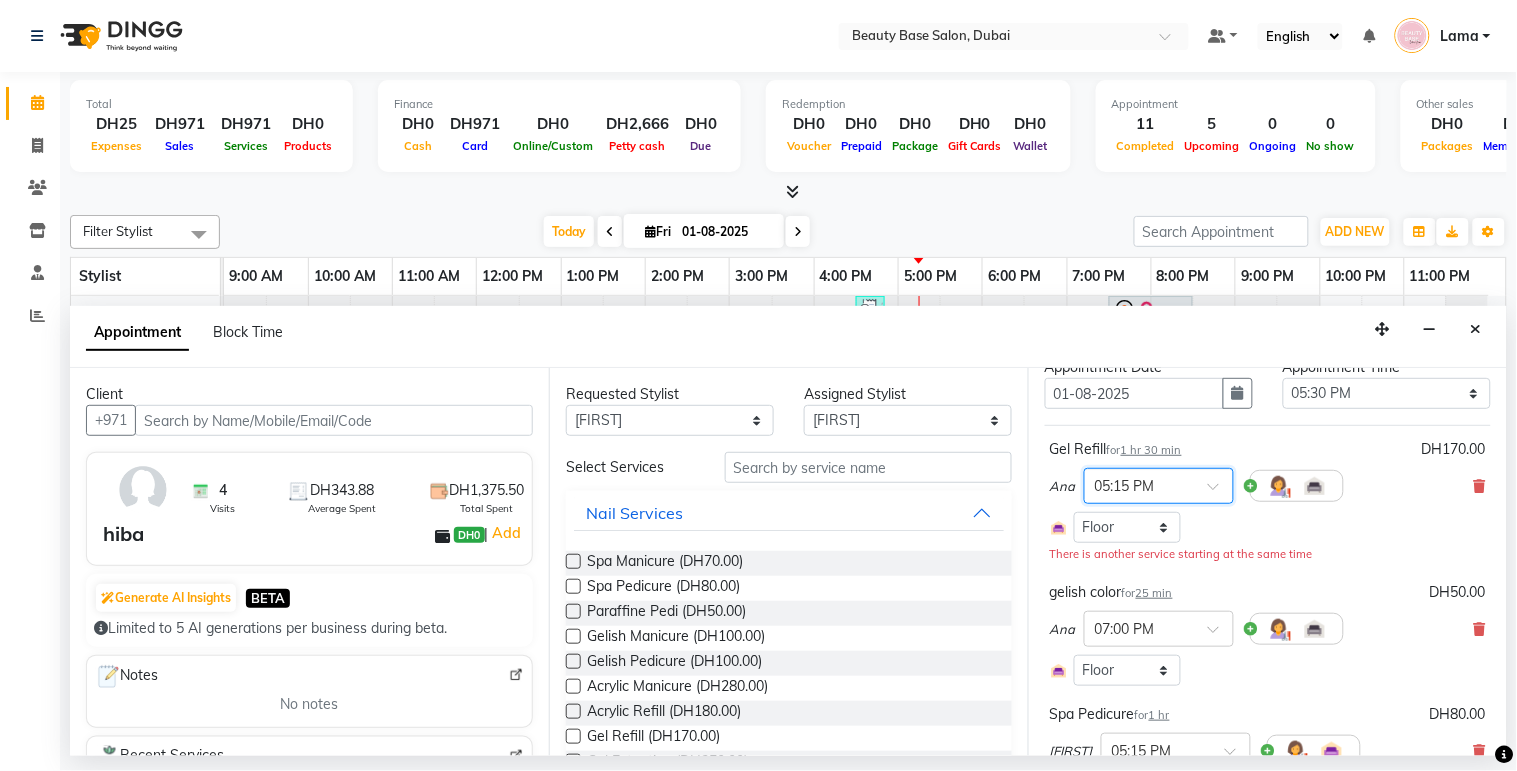 scroll, scrollTop: 125, scrollLeft: 0, axis: vertical 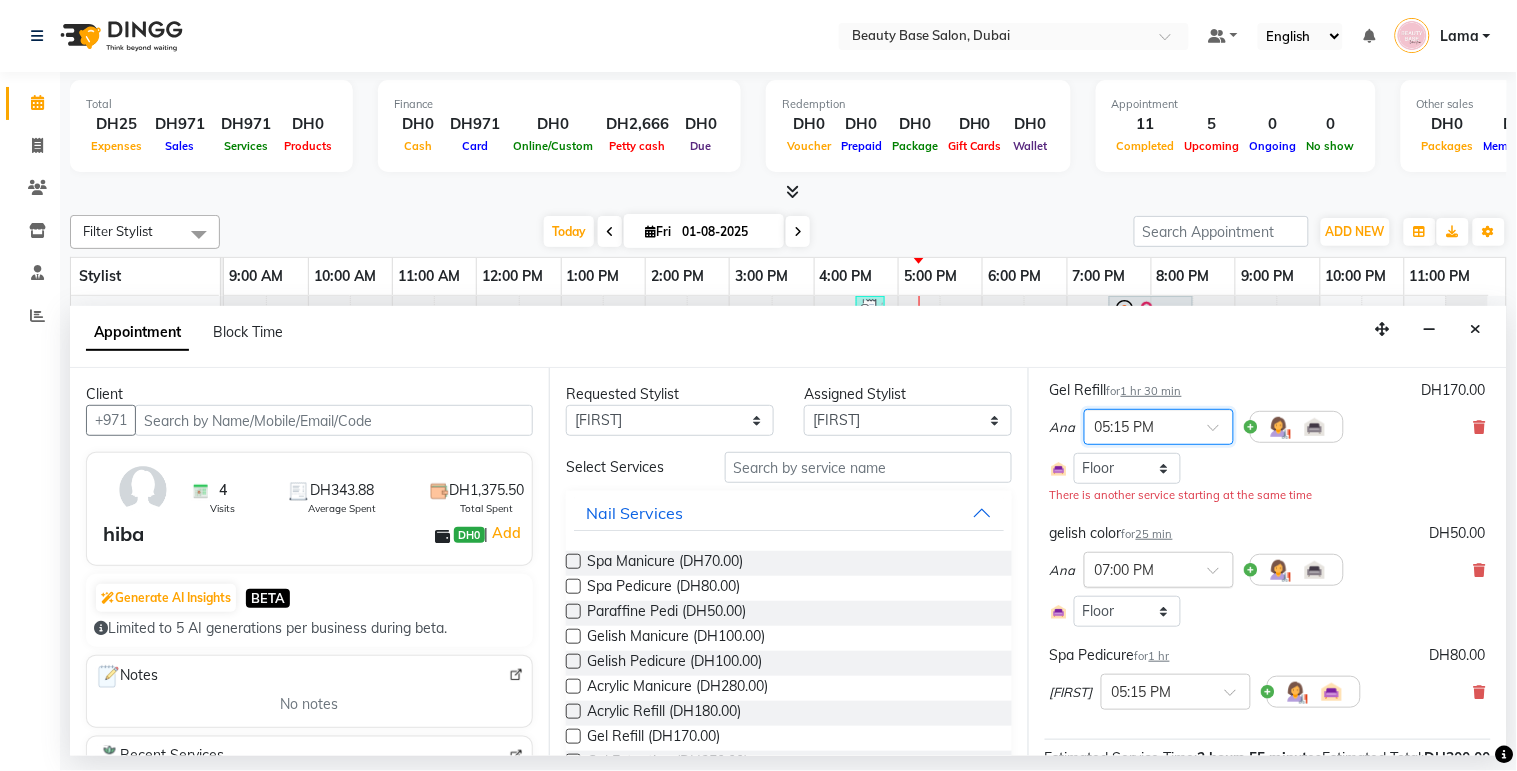 click at bounding box center [1139, 568] 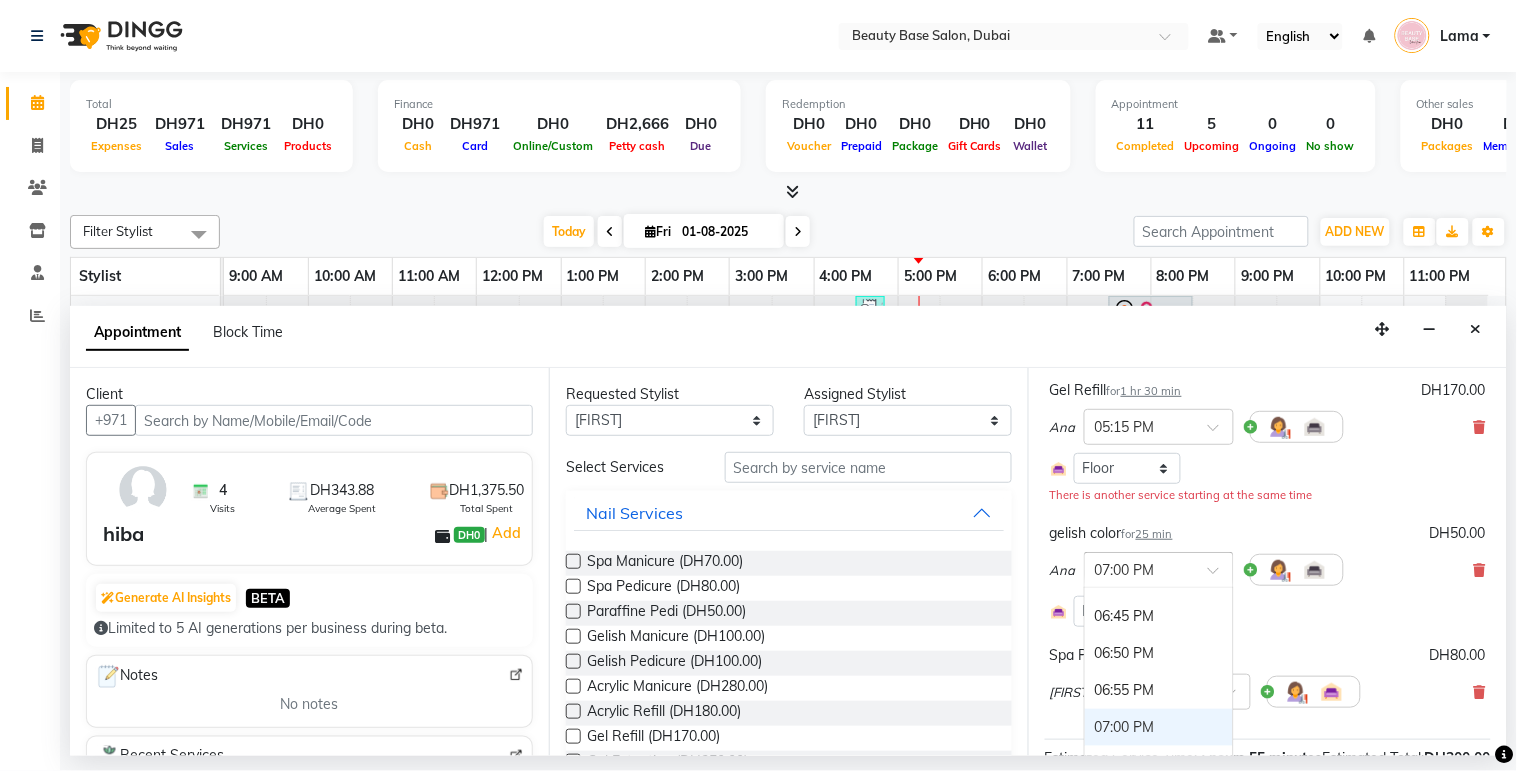 scroll, scrollTop: 3908, scrollLeft: 0, axis: vertical 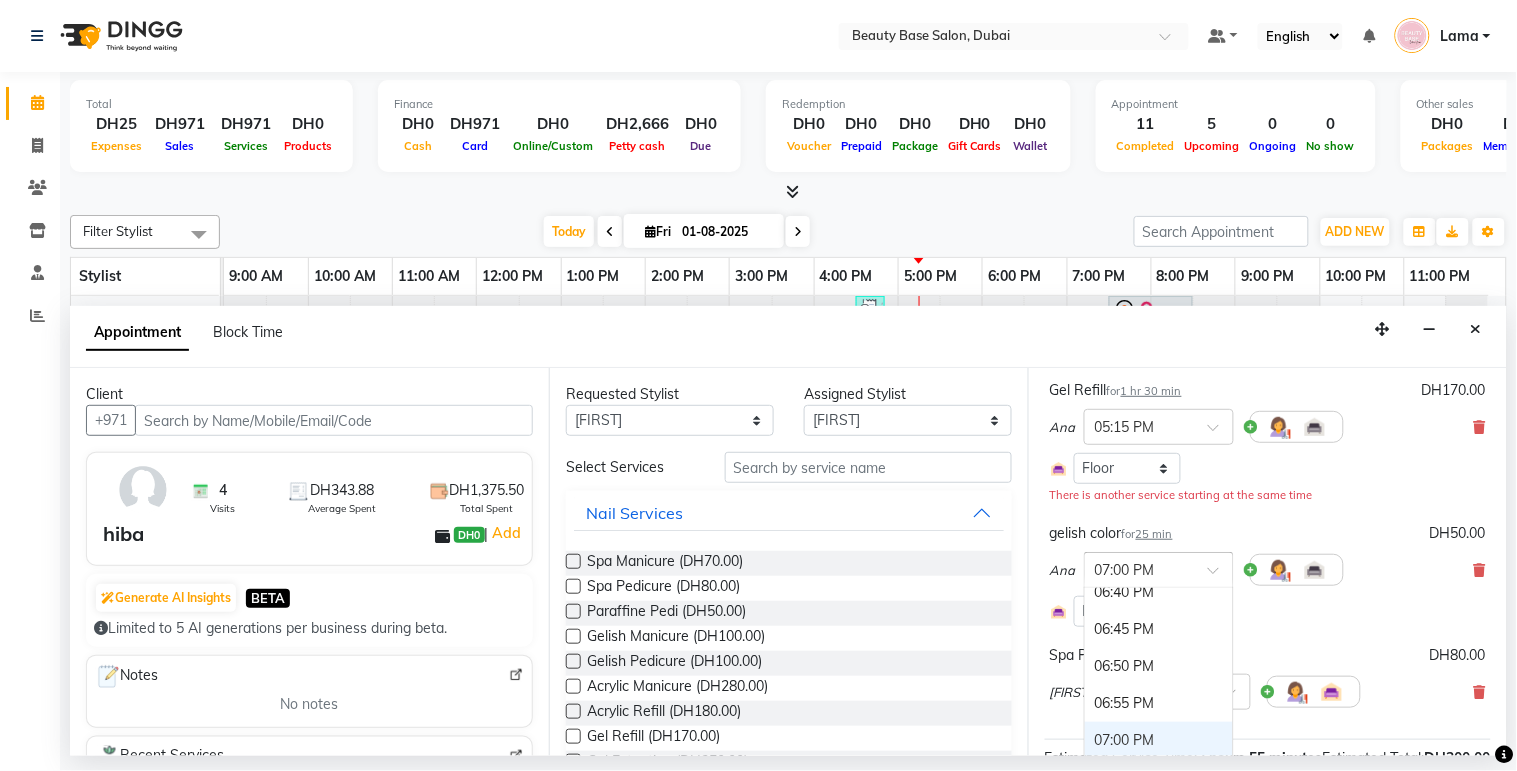 click on "06:45 PM" at bounding box center [1159, 629] 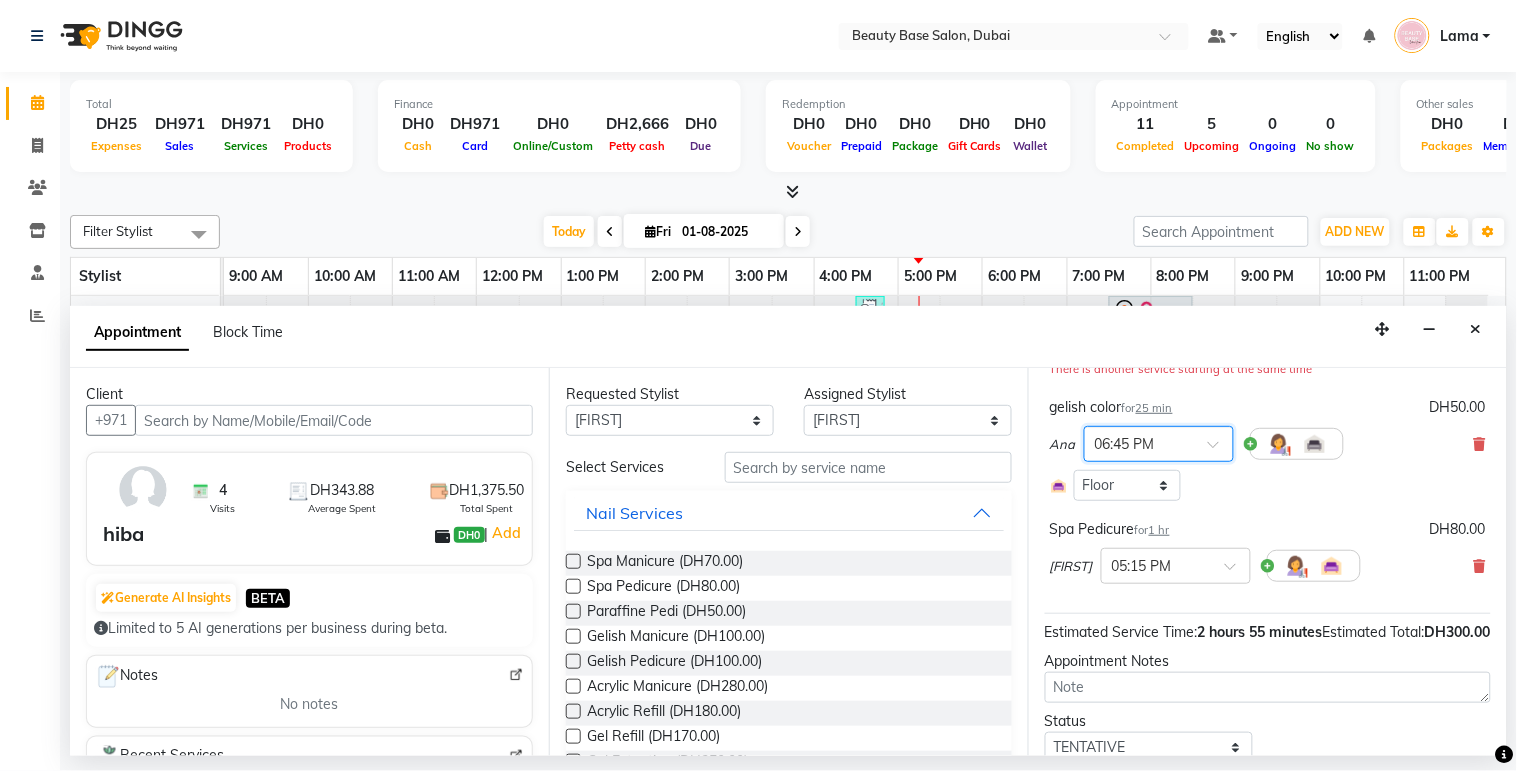 scroll, scrollTop: 366, scrollLeft: 0, axis: vertical 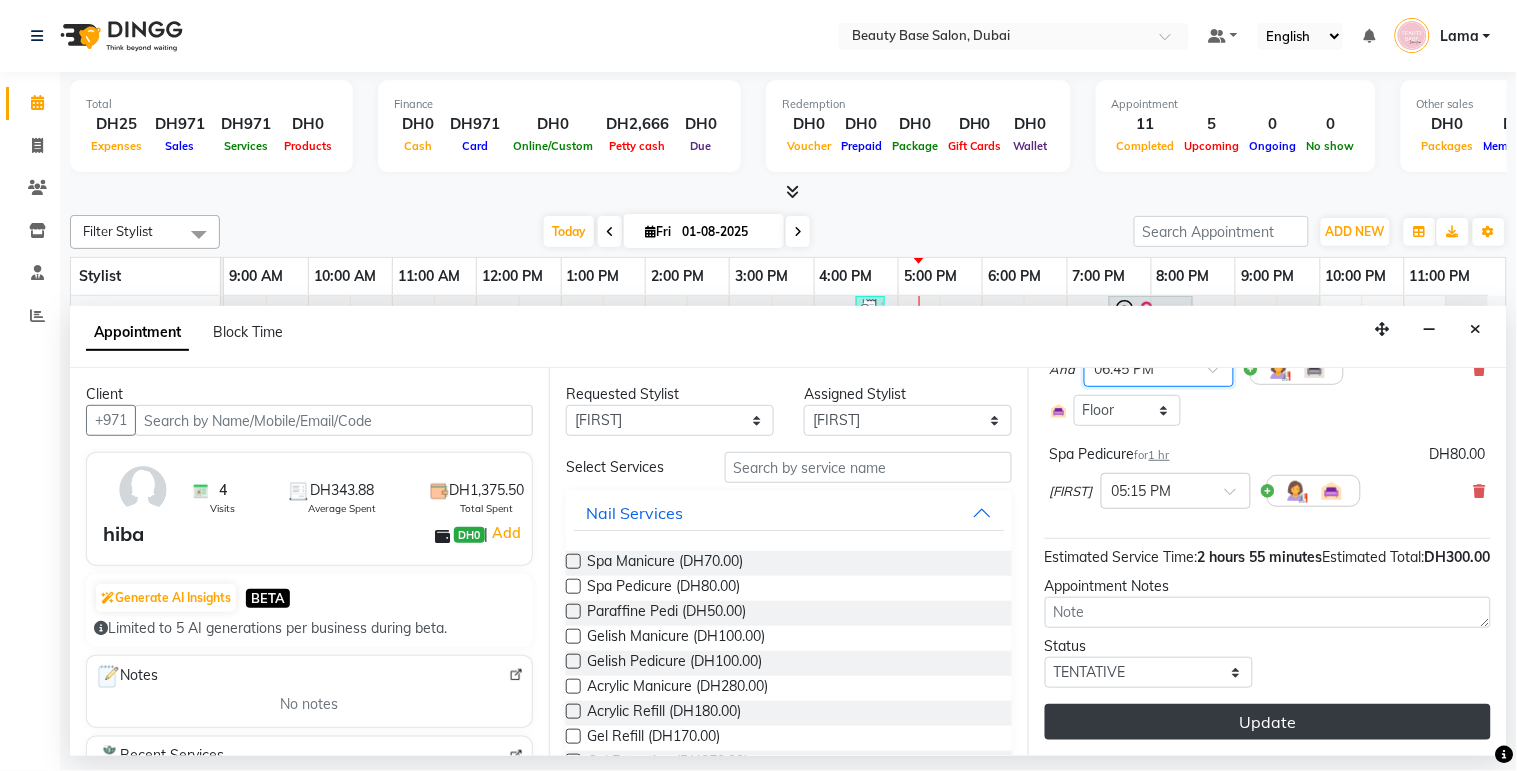 click on "Update" at bounding box center (1268, 722) 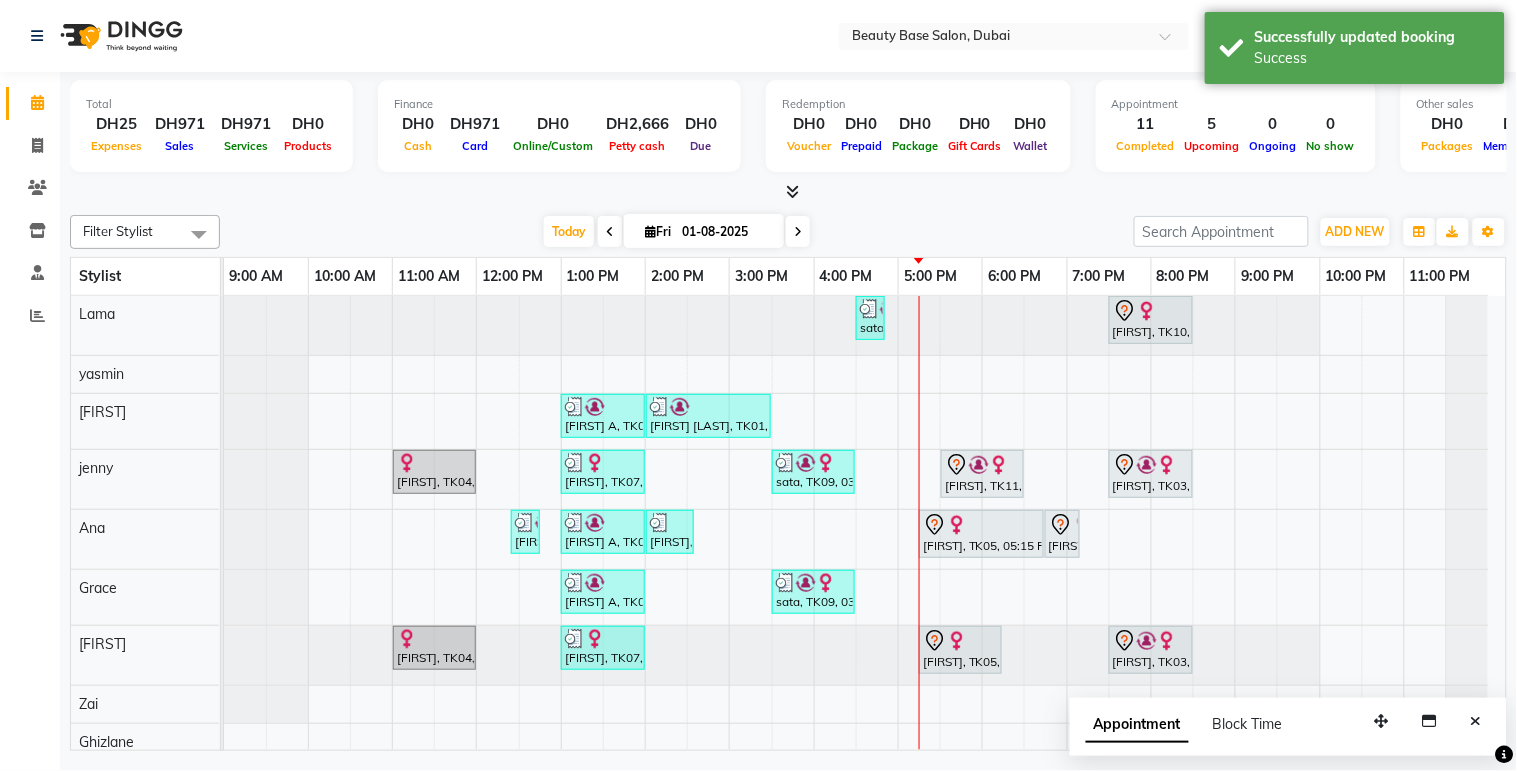 click on "[NAME], TK05, [TIME]-[TIME], [SERVICE]" at bounding box center (981, 534) 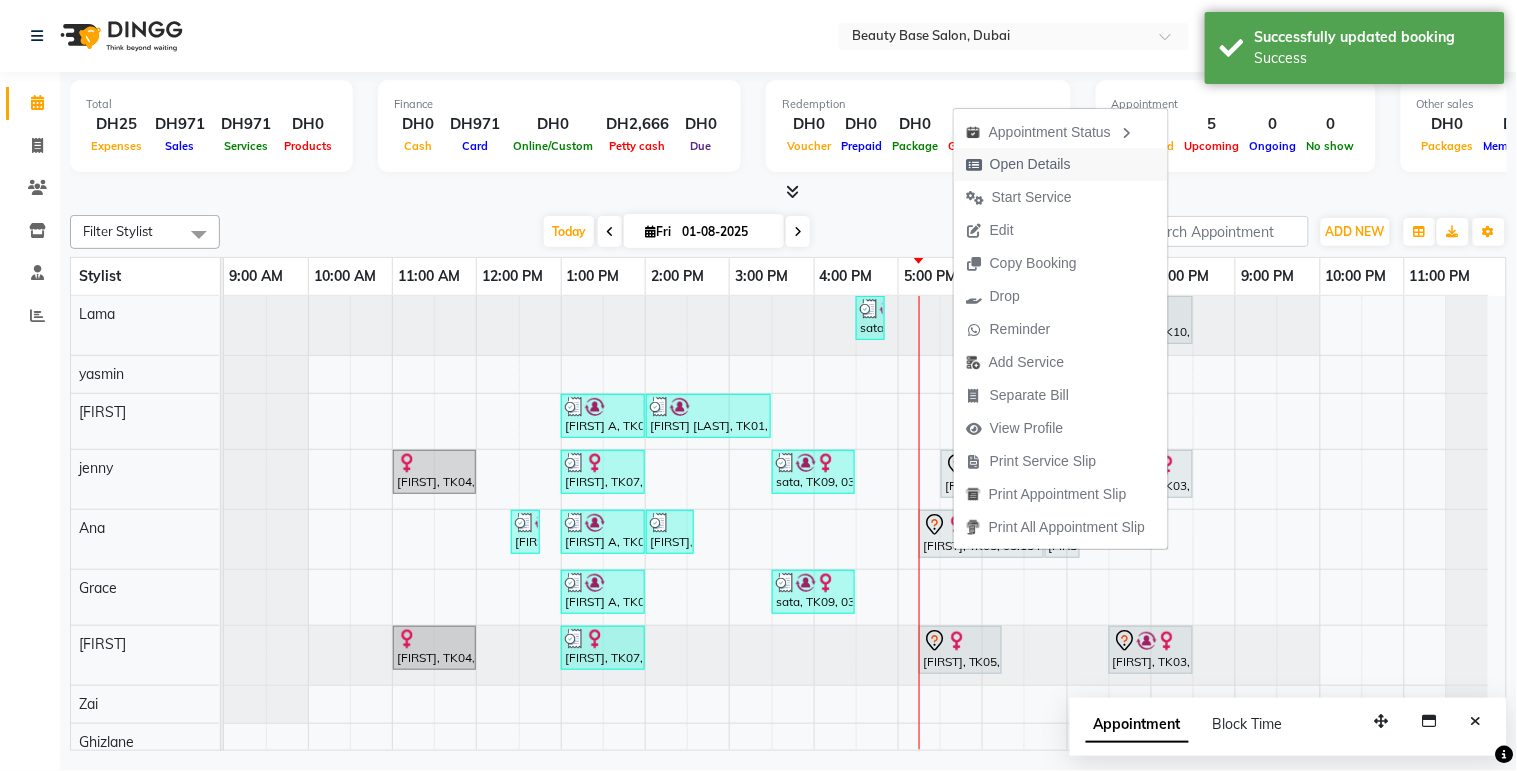 click on "Open Details" at bounding box center [1030, 164] 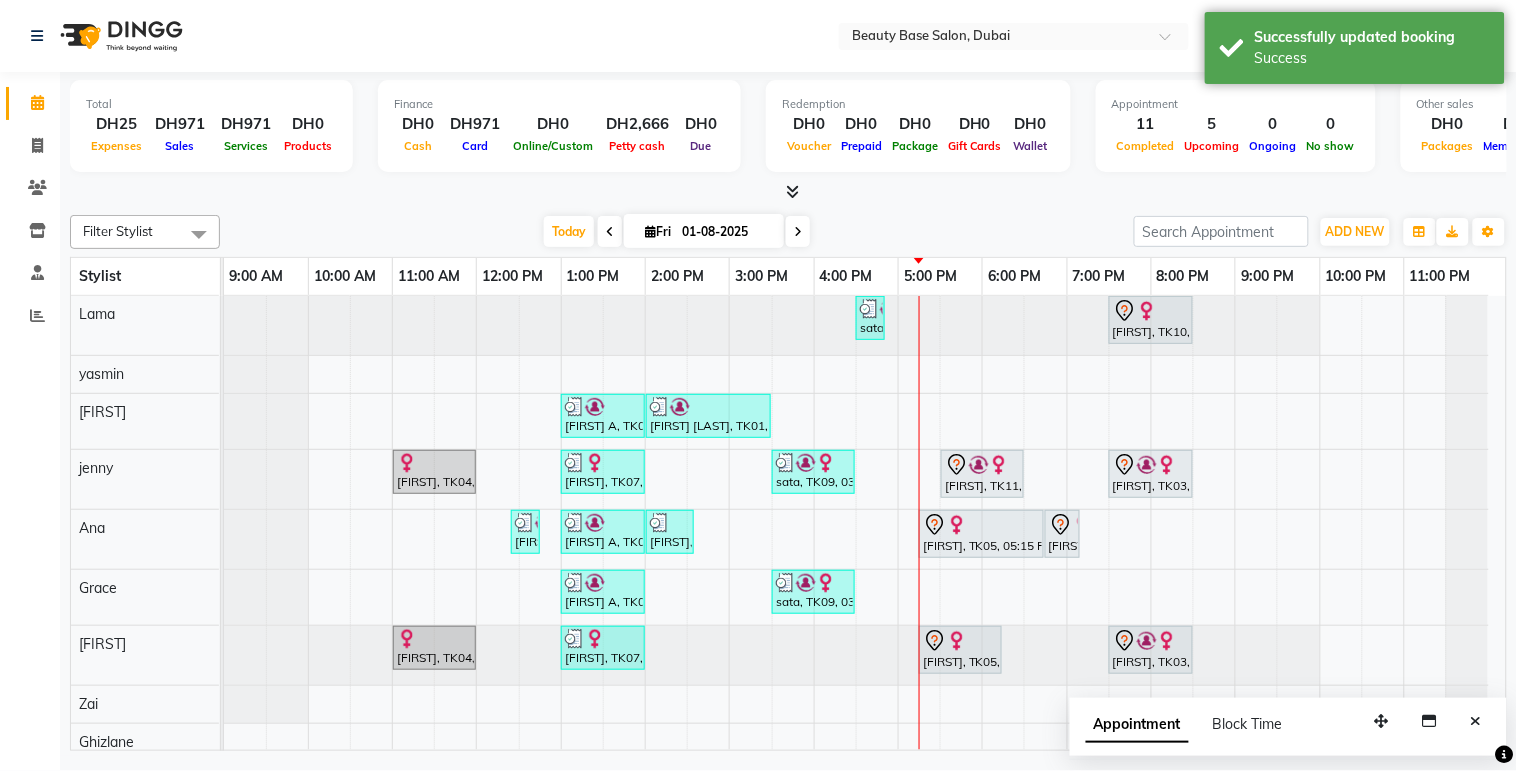 click on "[NAME], TK05, [TIME]-[TIME], [SERVICE]" at bounding box center (981, 534) 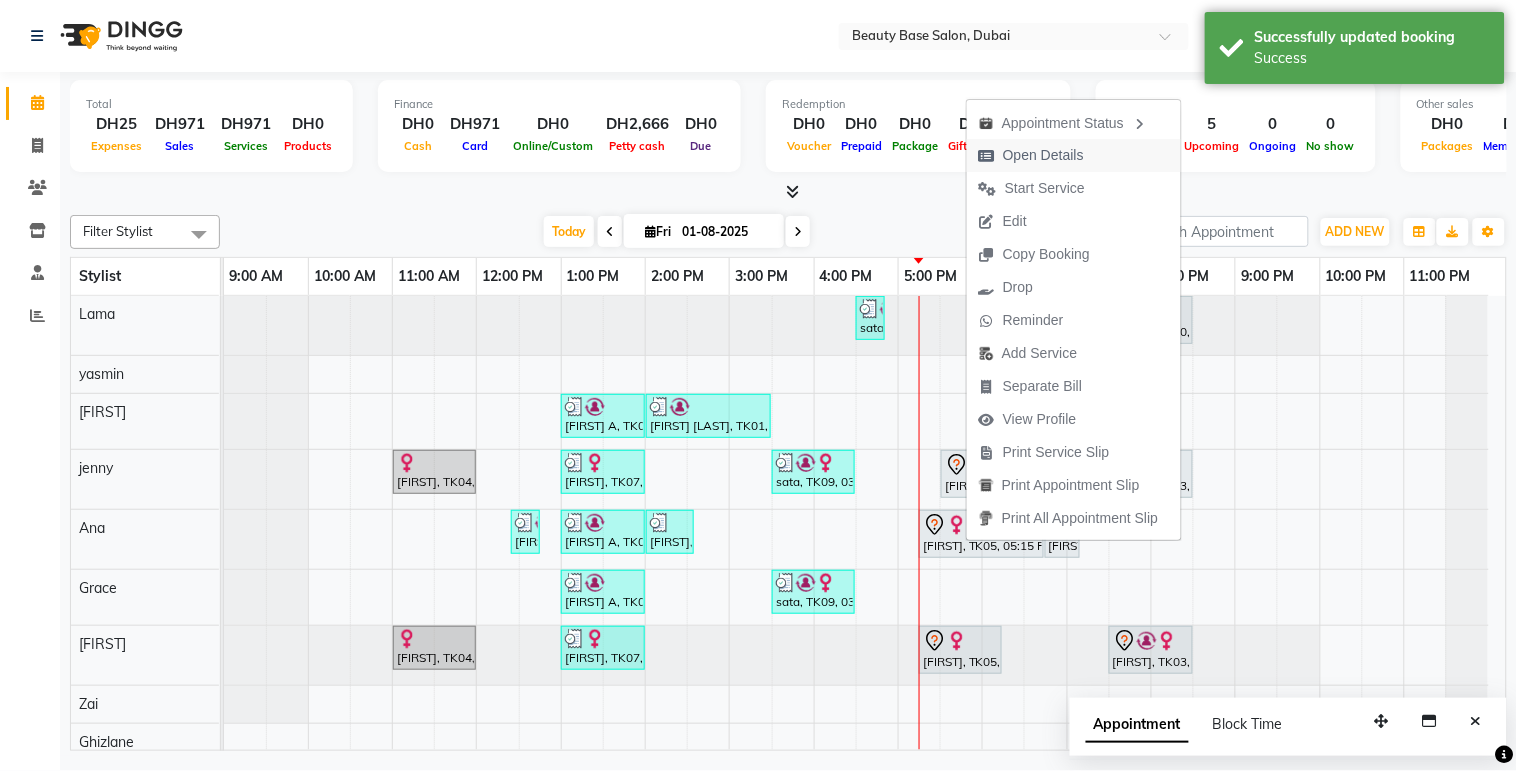 click on "Open Details" at bounding box center (1043, 155) 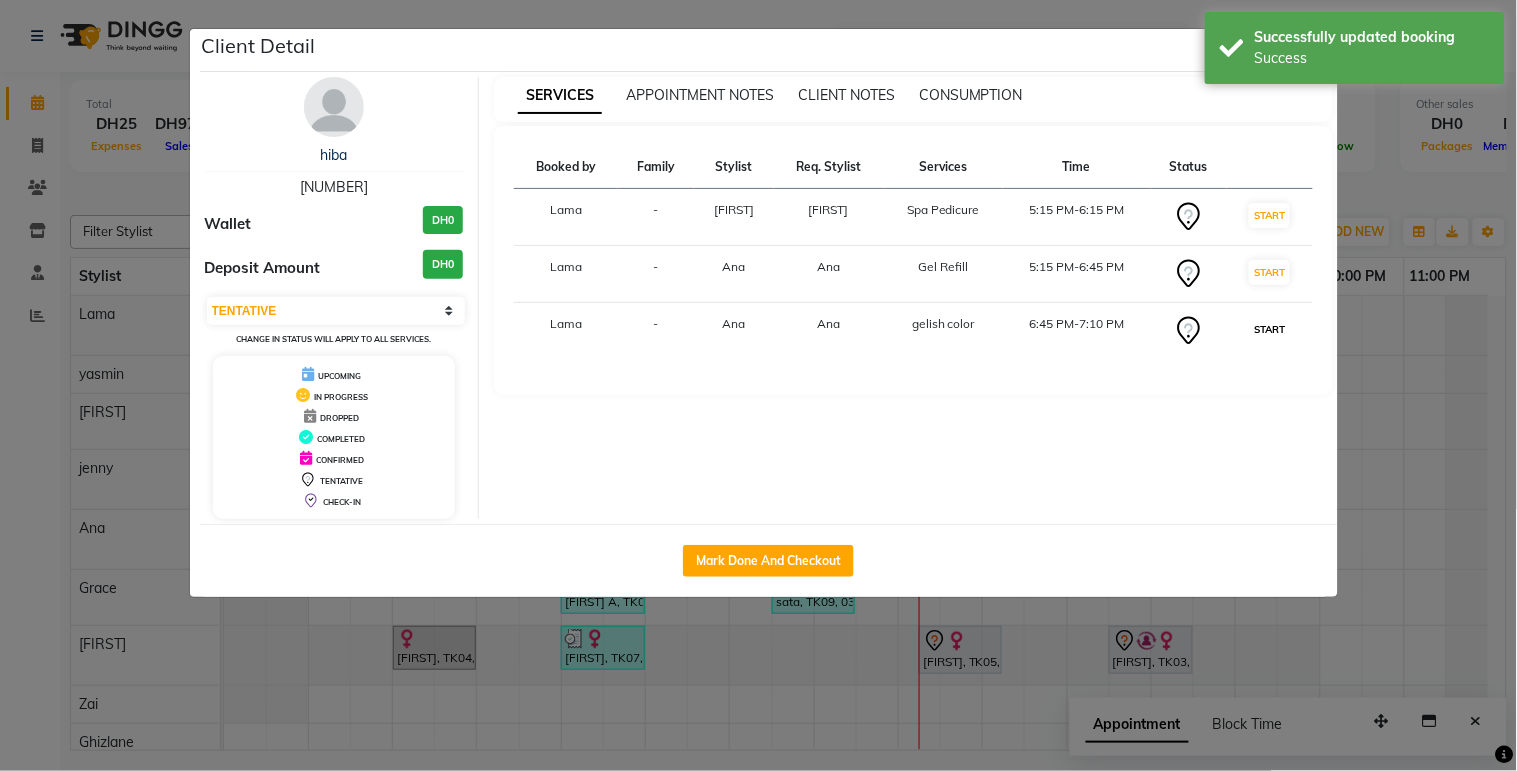 click on "START" at bounding box center (1269, 329) 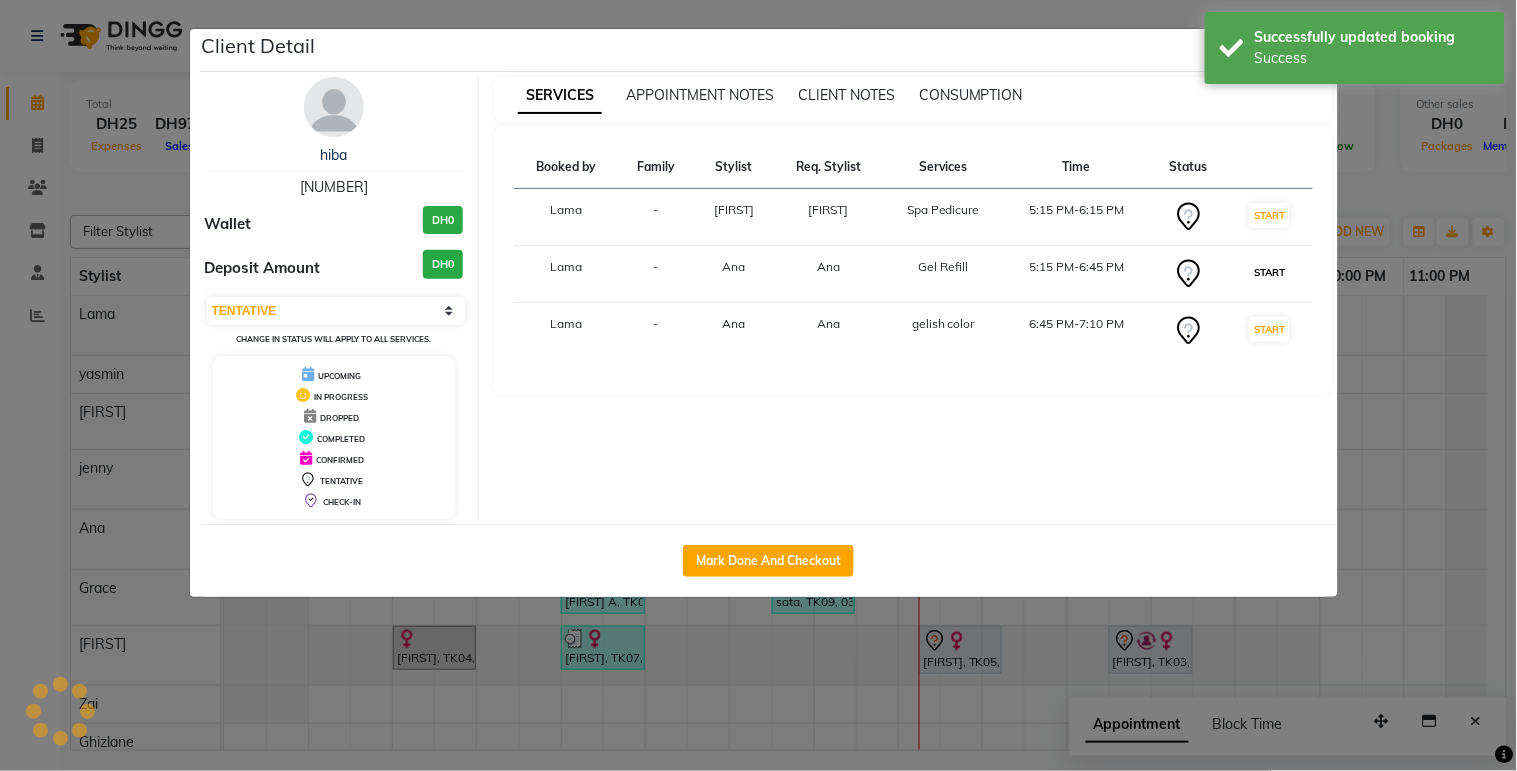 click on "START" at bounding box center (1269, 272) 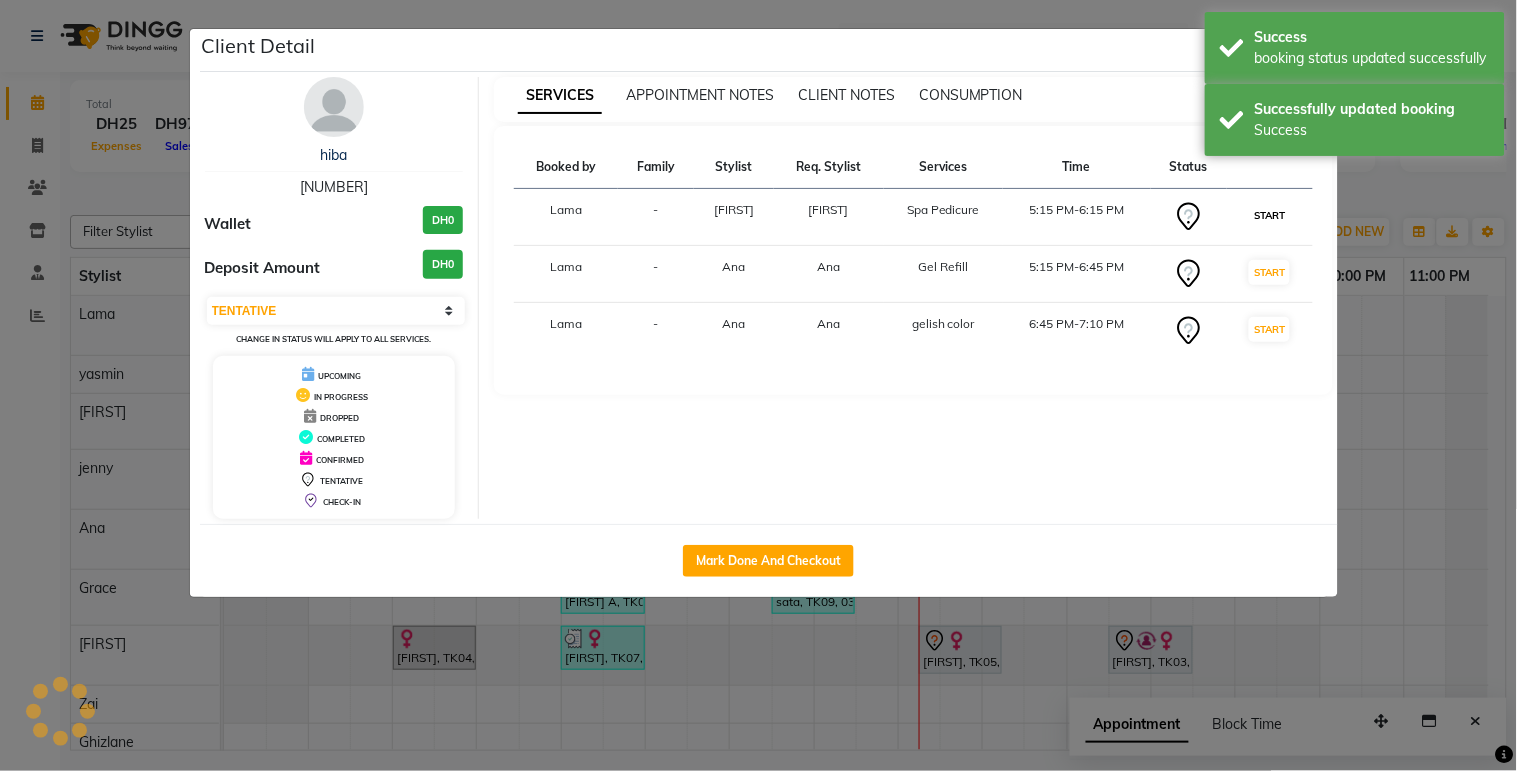 click on "START" at bounding box center [1269, 215] 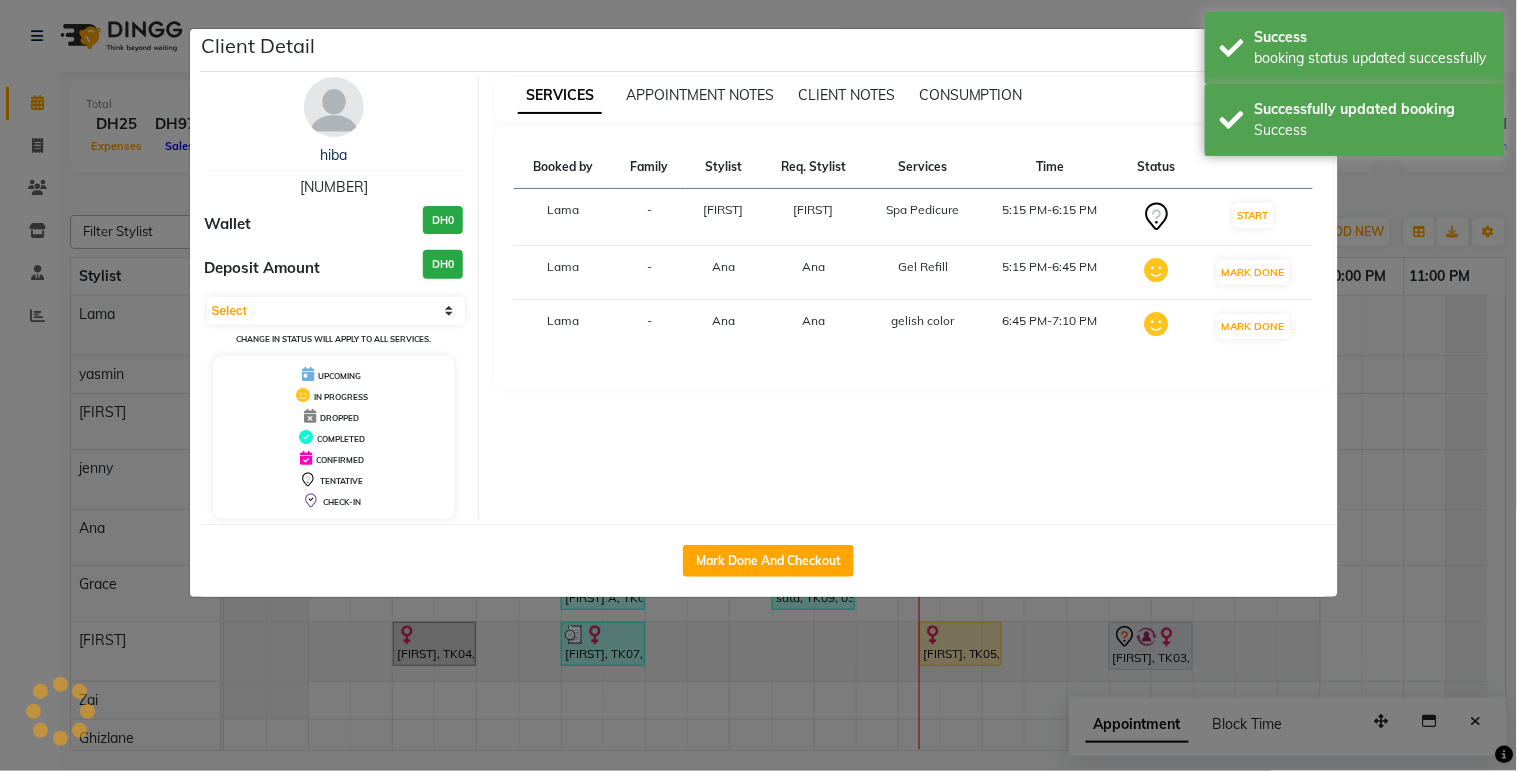 select on "1" 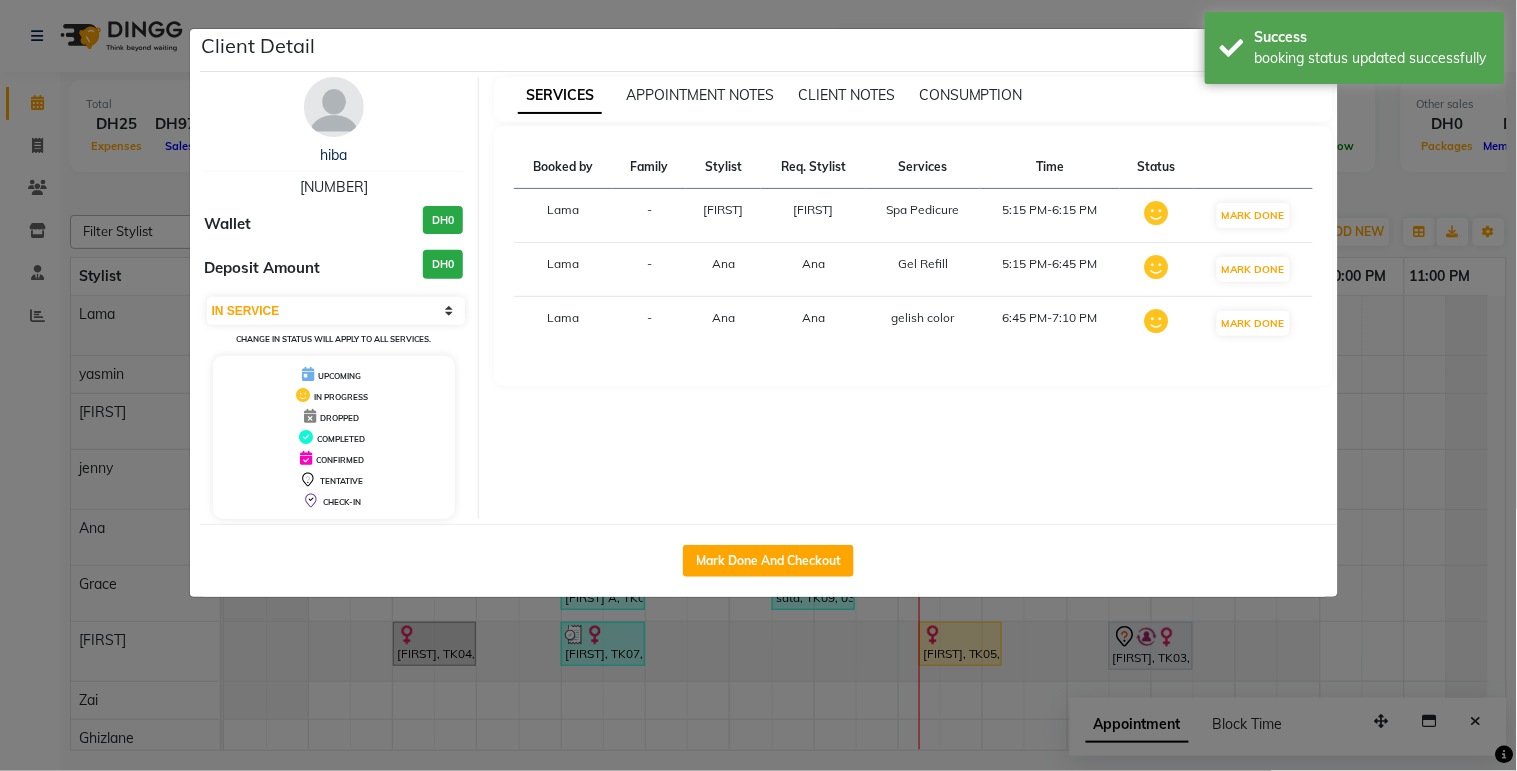click on "Client Detail  [NAME]    [PHONE] Wallet DH0 Deposit Amount  DH0  Select IN SERVICE CONFIRMED TENTATIVE CHECK IN MARK DONE DROPPED UPCOMING Change in status will apply to all services. UPCOMING IN PROGRESS DROPPED COMPLETED CONFIRMED TENTATIVE CHECK-IN SERVICES APPOINTMENT NOTES CLIENT NOTES CONSUMPTION Booked by Family Stylist Req. Stylist Services Time Status  [NAME]  - [NAME] [NAME]  [SERVICE]   [TIME]-[TIME]   MARK DONE   [NAME]  - [NAME] [NAME]  [SERVICE]   [TIME]-[TIME]   MARK DONE   [NAME]  - [NAME] [NAME]  [SERVICE]   [TIME]-[TIME]   MARK DONE   Mark Done And Checkout" 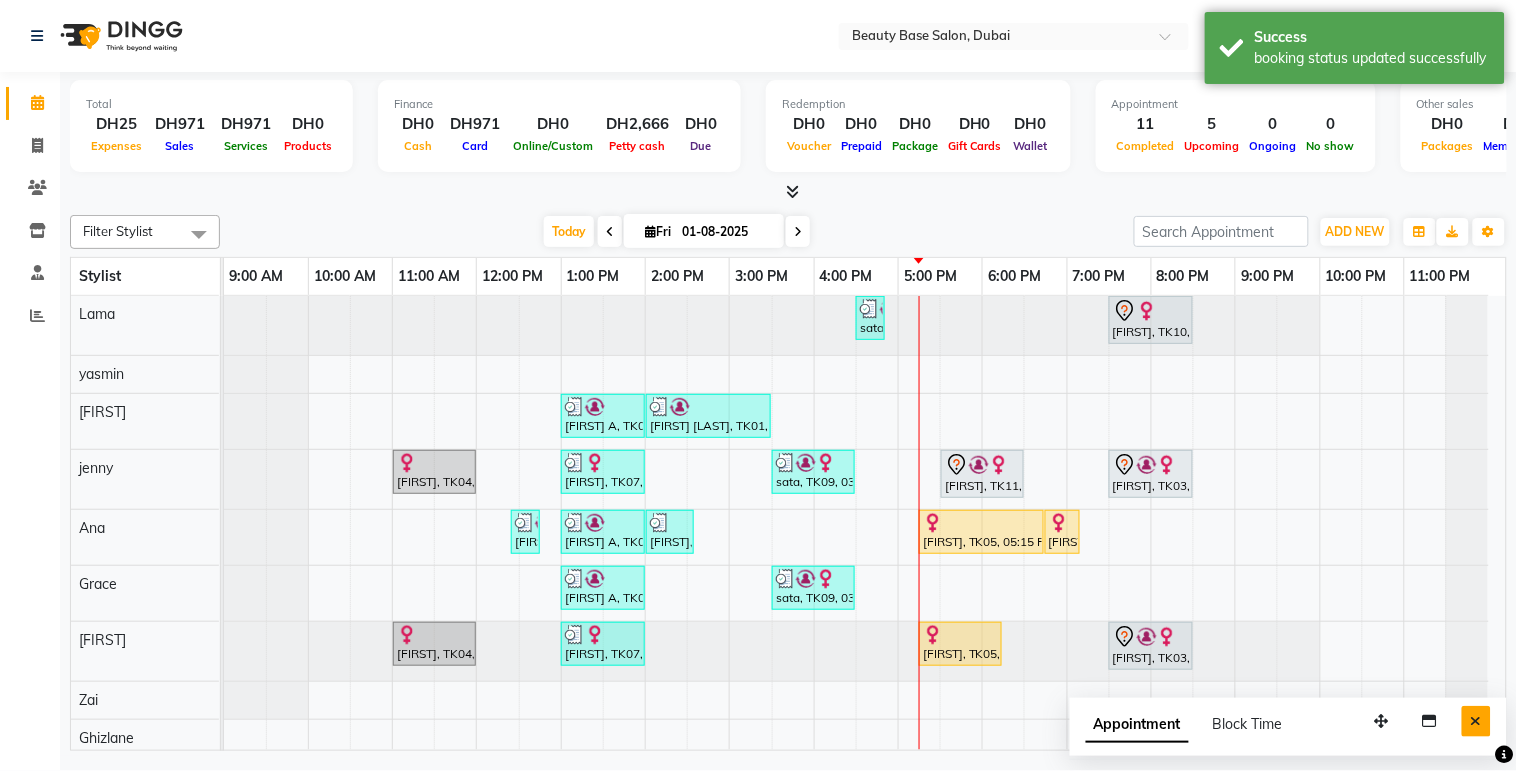 click at bounding box center (1476, 721) 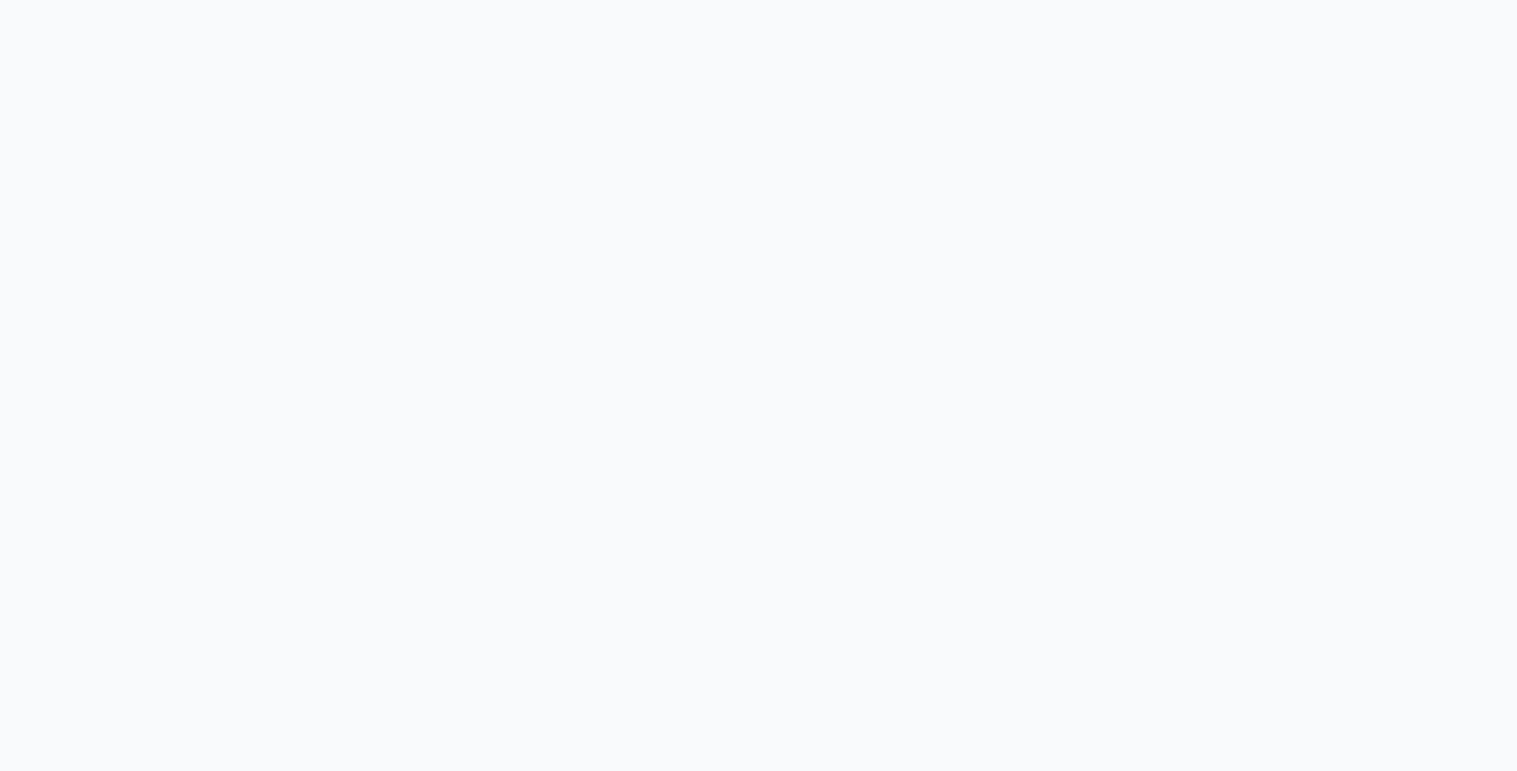 scroll, scrollTop: 0, scrollLeft: 0, axis: both 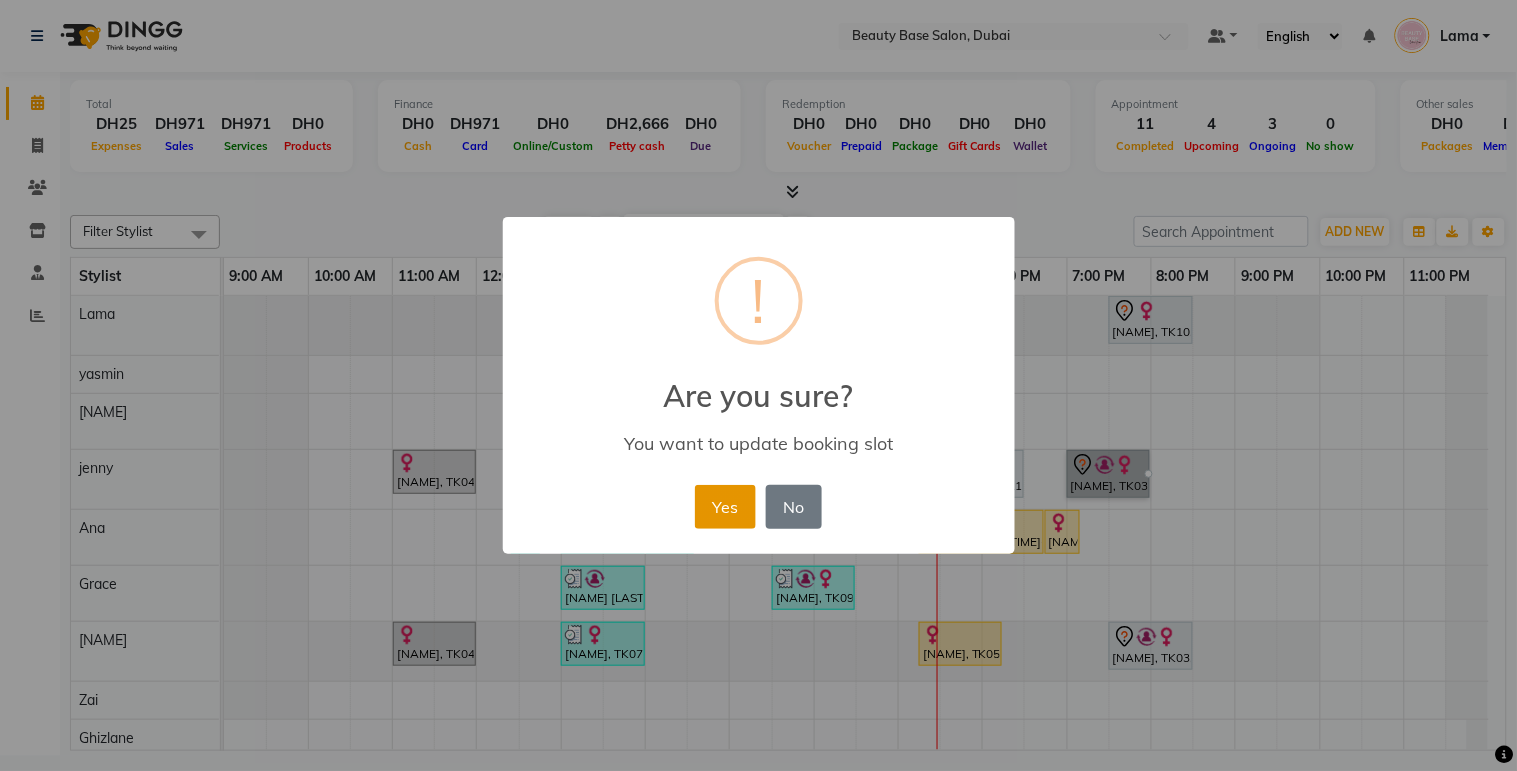 click on "Yes" at bounding box center [725, 507] 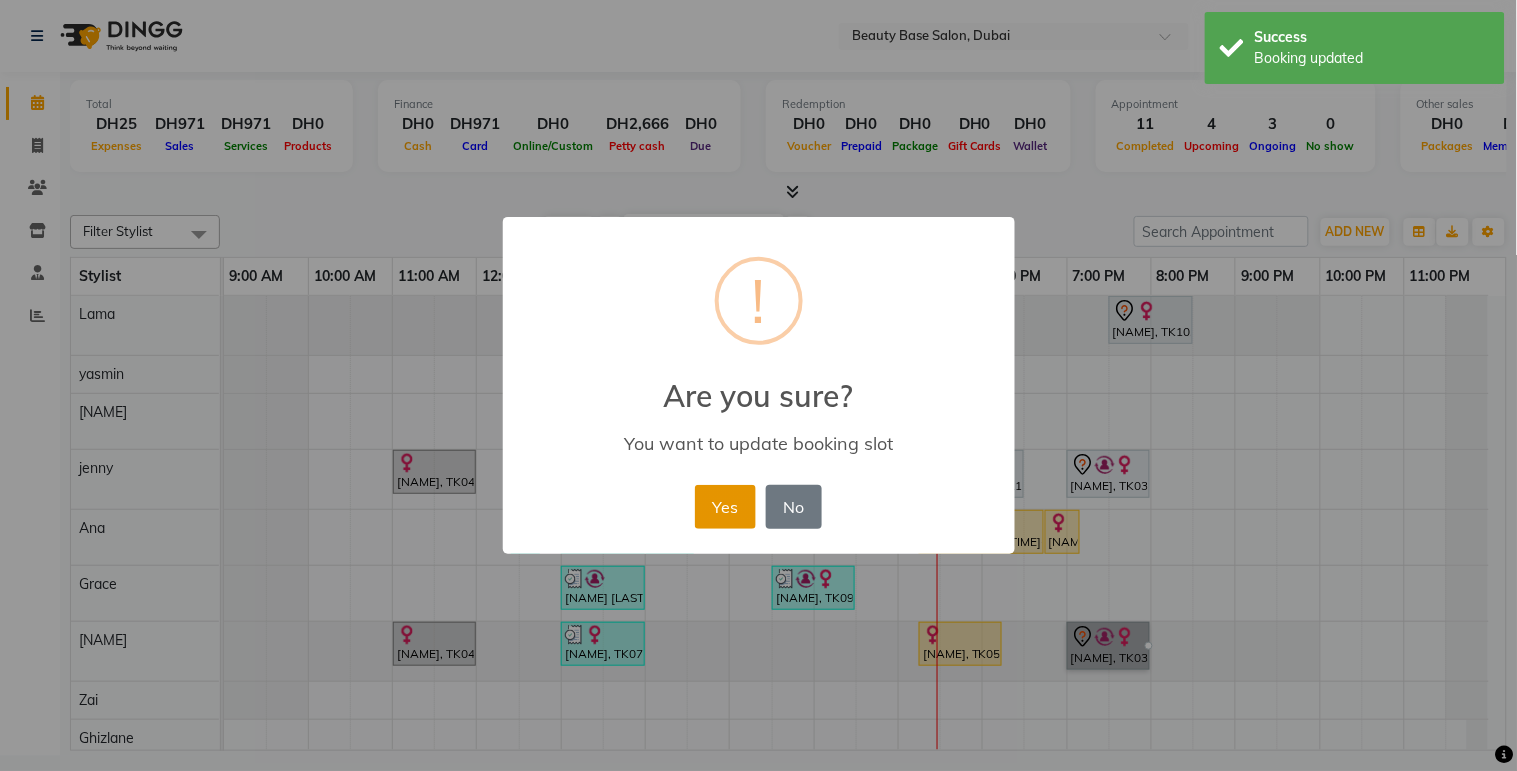 click on "Yes" at bounding box center [725, 507] 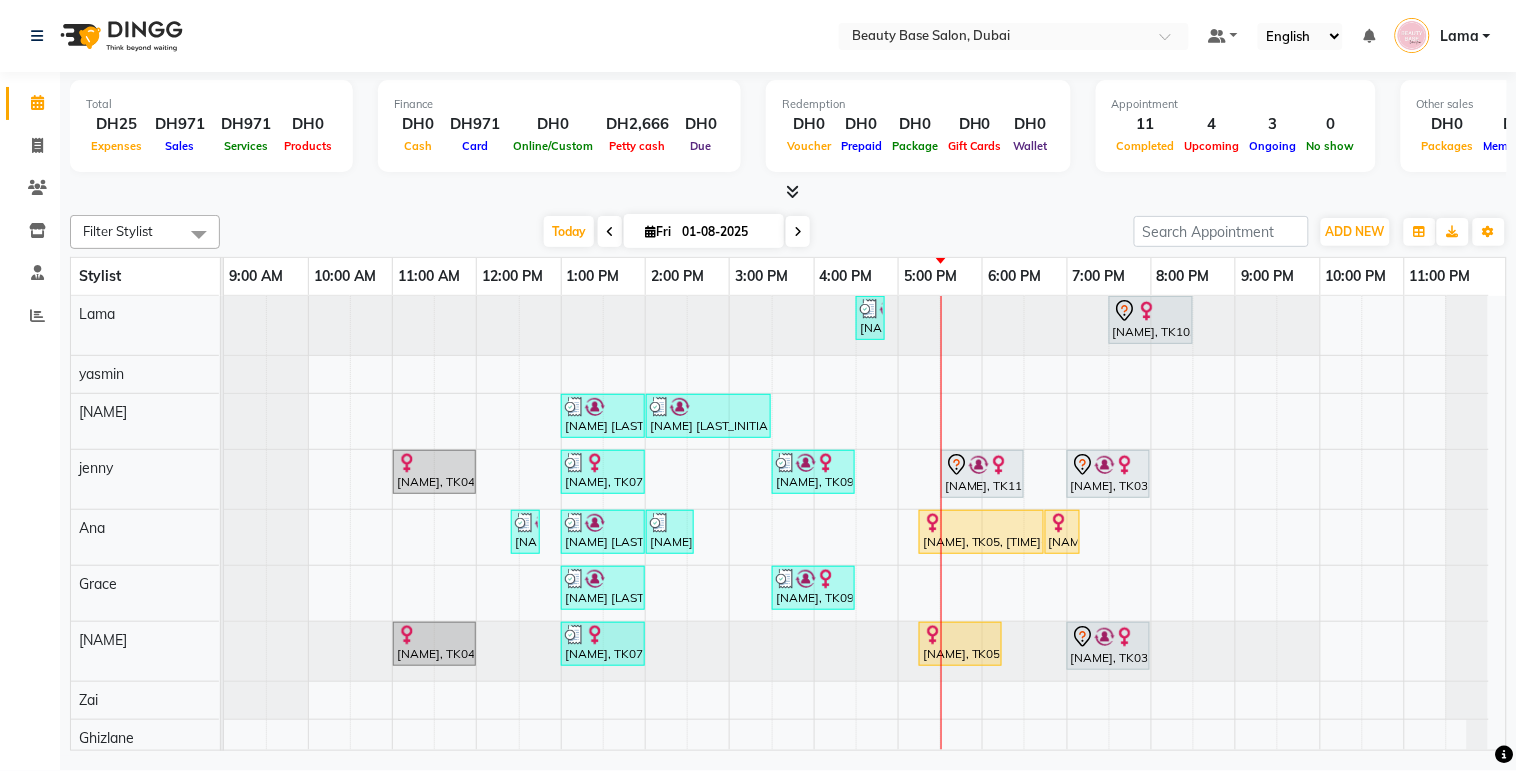 click on "[NAME], TK05, [TIME]-[TIME], [SERVICE]" at bounding box center [960, 644] 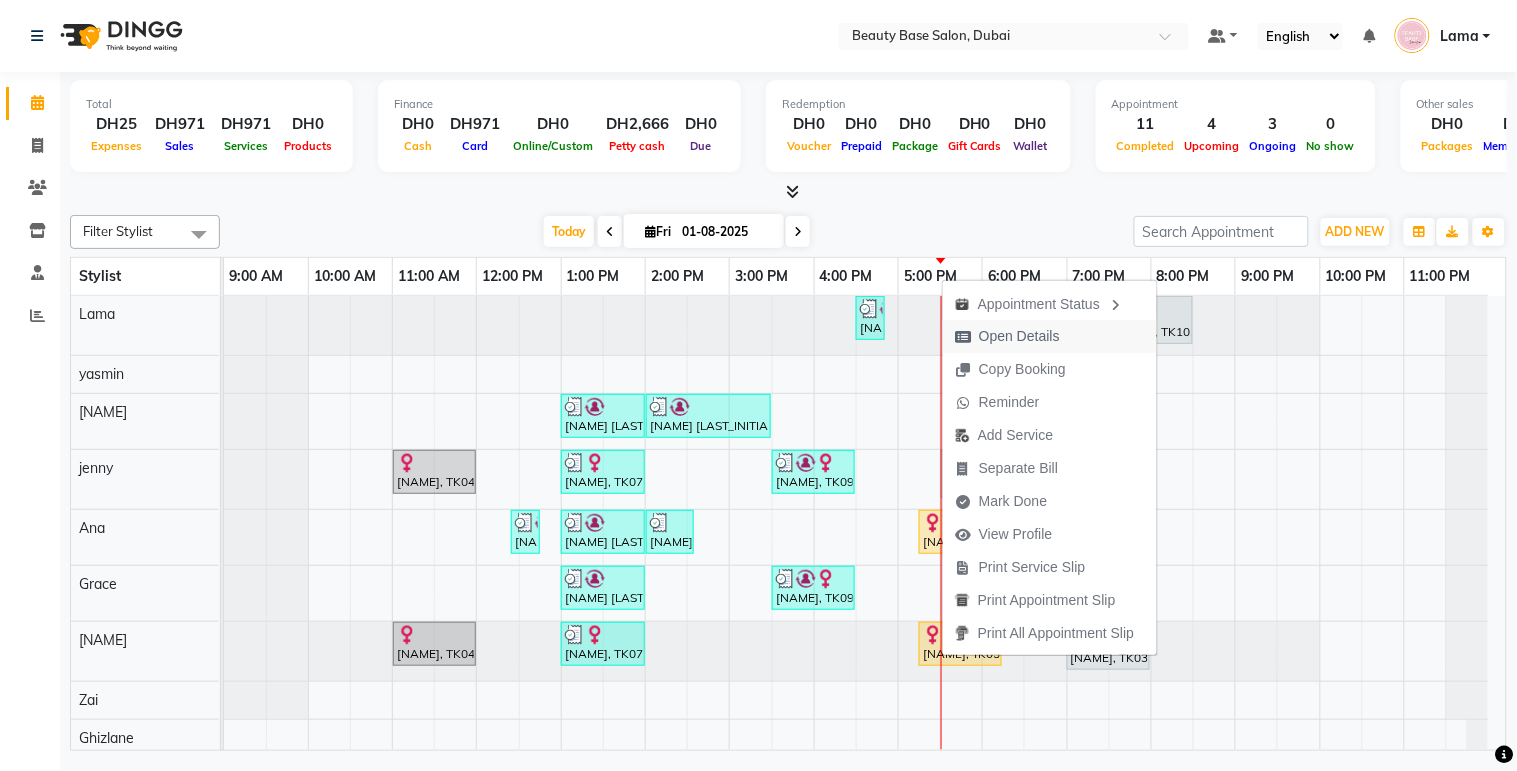 click at bounding box center [963, 337] 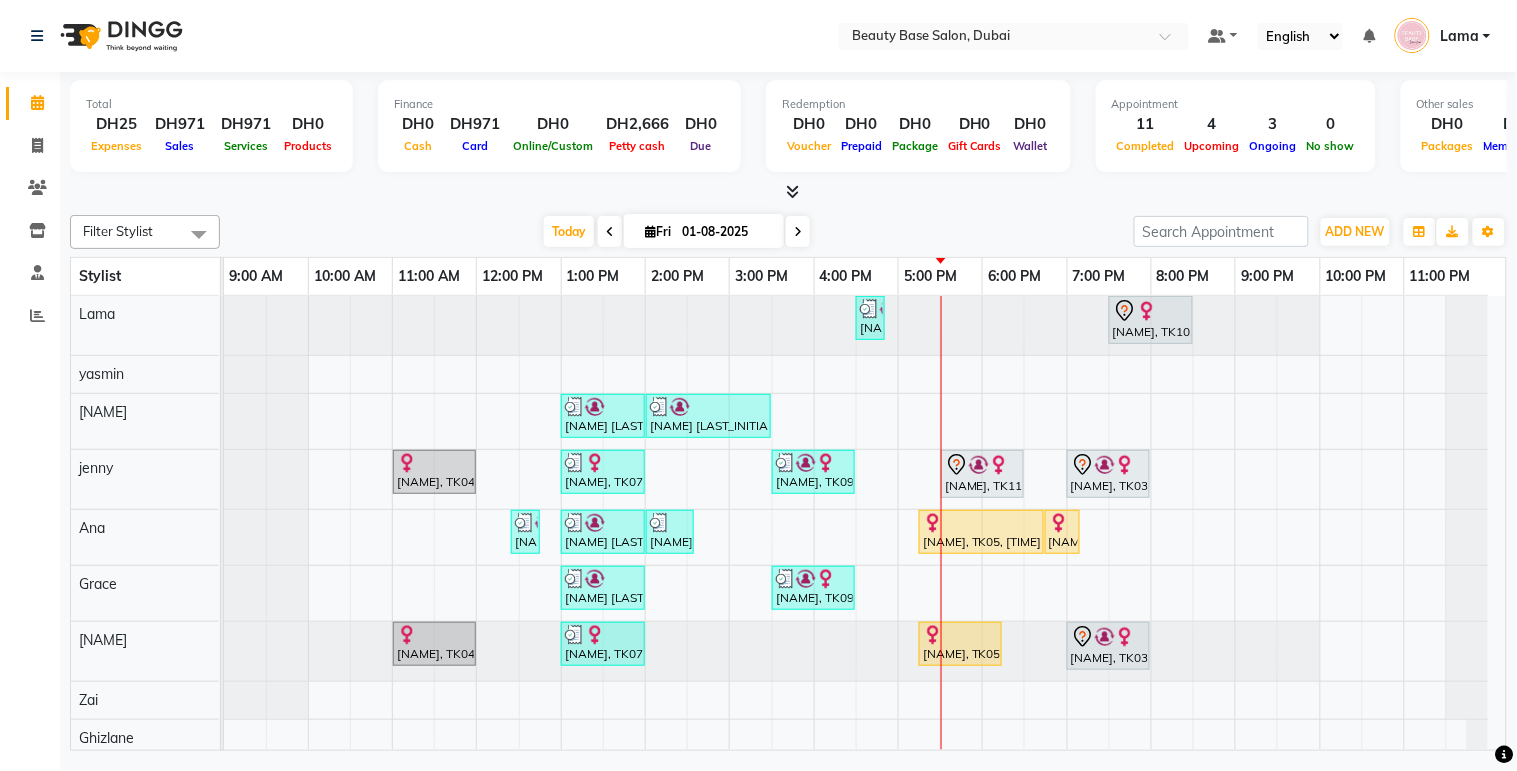 click at bounding box center [933, 635] 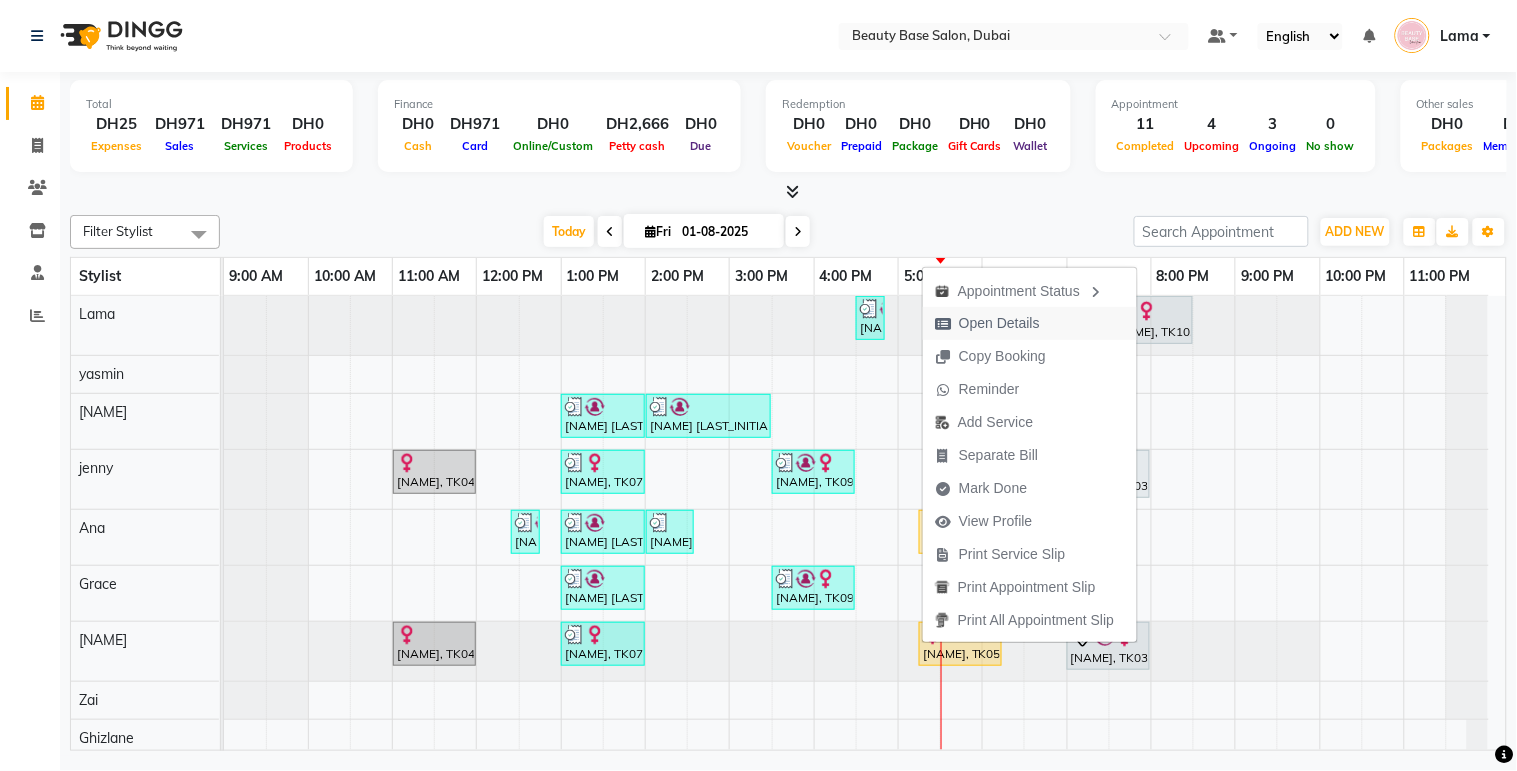 click at bounding box center (943, 324) 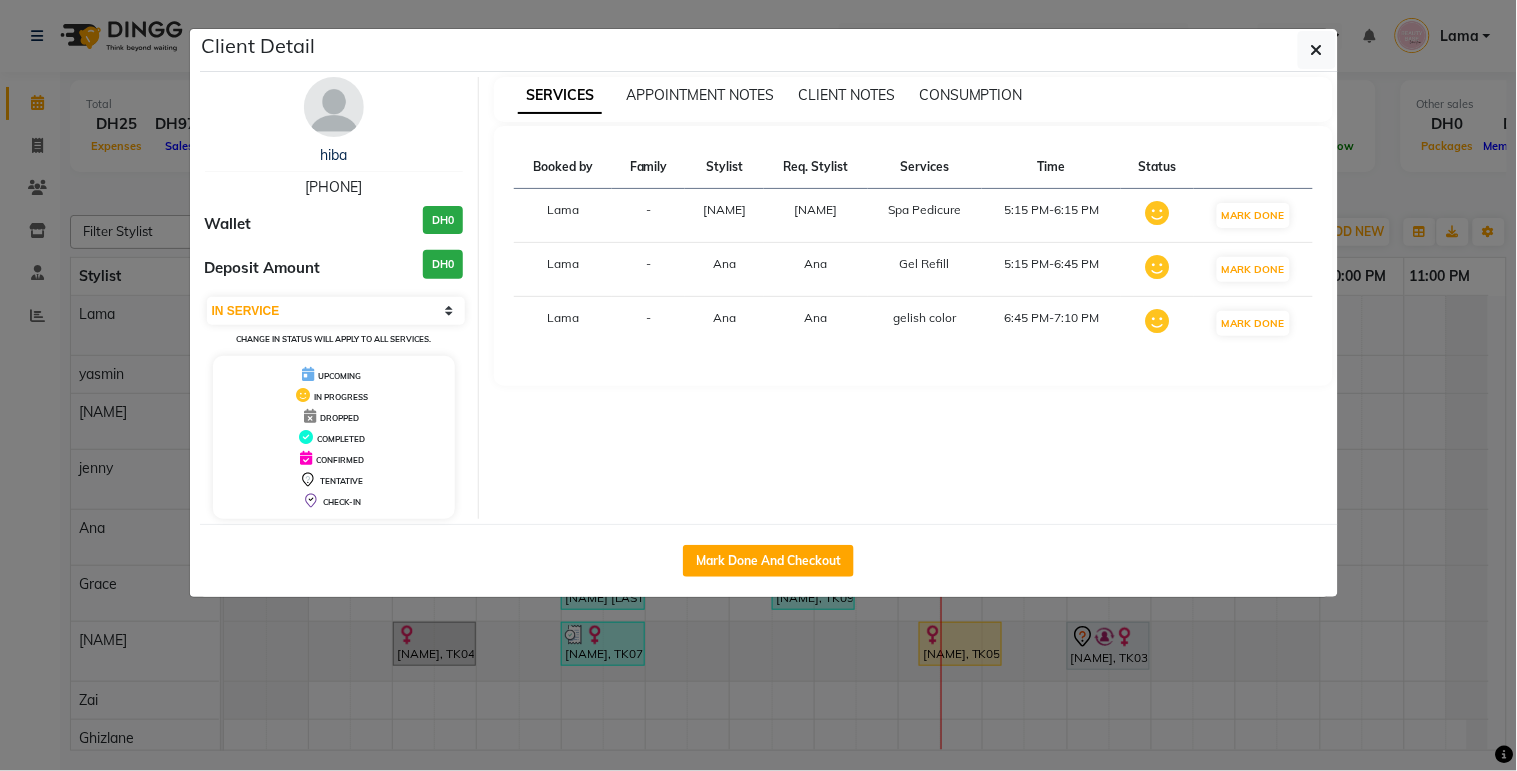 click on "Client Detail  [NAME]    [PHONE] Wallet DH0 Deposit Amount  DH0  Select IN SERVICE CONFIRMED TENTATIVE CHECK IN MARK DONE DROPPED UPCOMING Change in status will apply to all services. UPCOMING IN PROGRESS DROPPED COMPLETED CONFIRMED TENTATIVE CHECK-IN SERVICES APPOINTMENT NOTES CLIENT NOTES CONSUMPTION Booked by Family Stylist Req. Stylist Services Time Status  [NAME]  - [NAME] [NAME]  [SERVICE]   [TIME]-[TIME]   MARK DONE   [NAME]  - [NAME] [NAME]  [SERVICE]   [TIME]-[TIME]   MARK DONE   [NAME]  - [NAME] [NAME]  [SERVICE]   [TIME]-[TIME]   MARK DONE   Mark Done And Checkout" 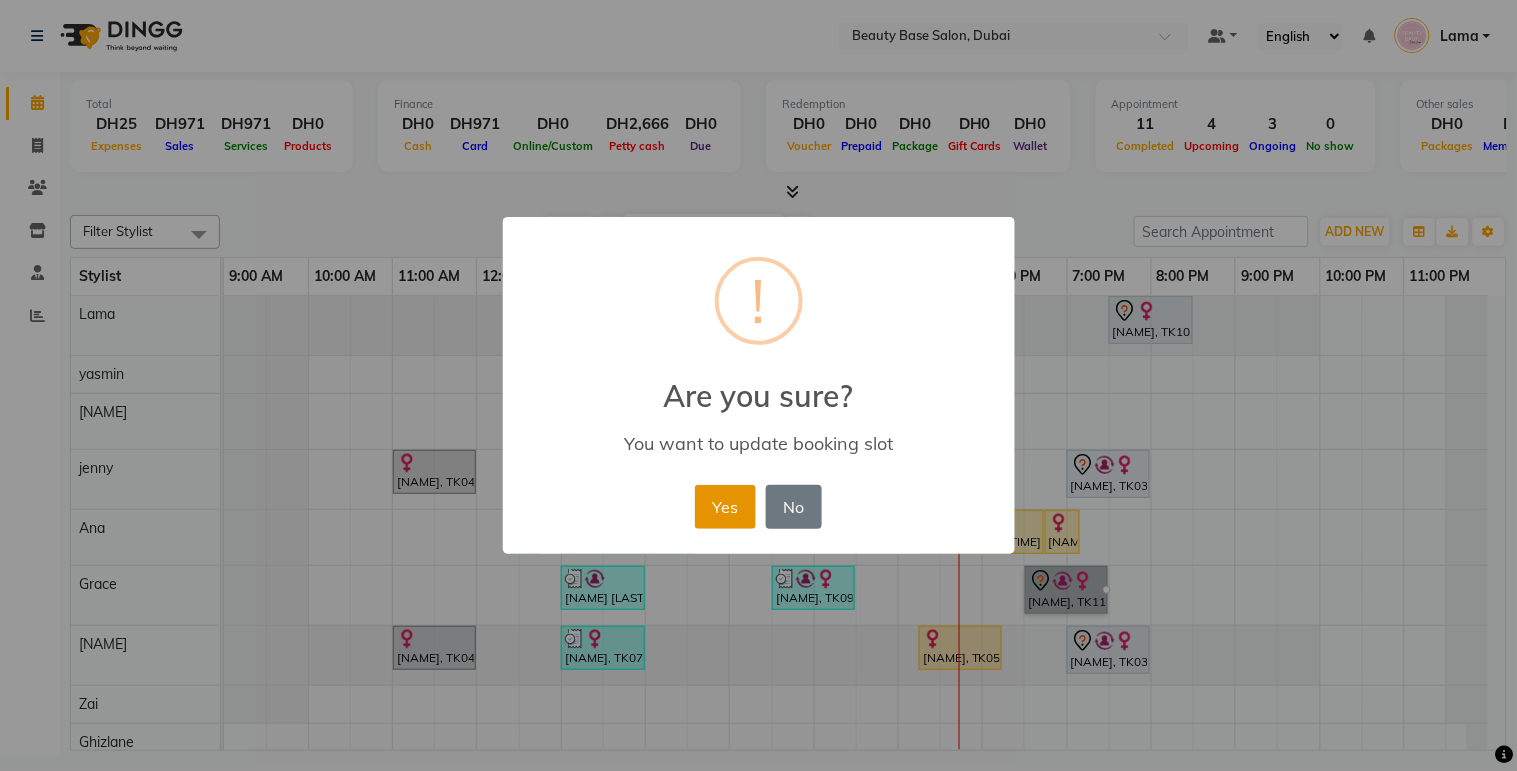 click on "Yes" at bounding box center (725, 507) 